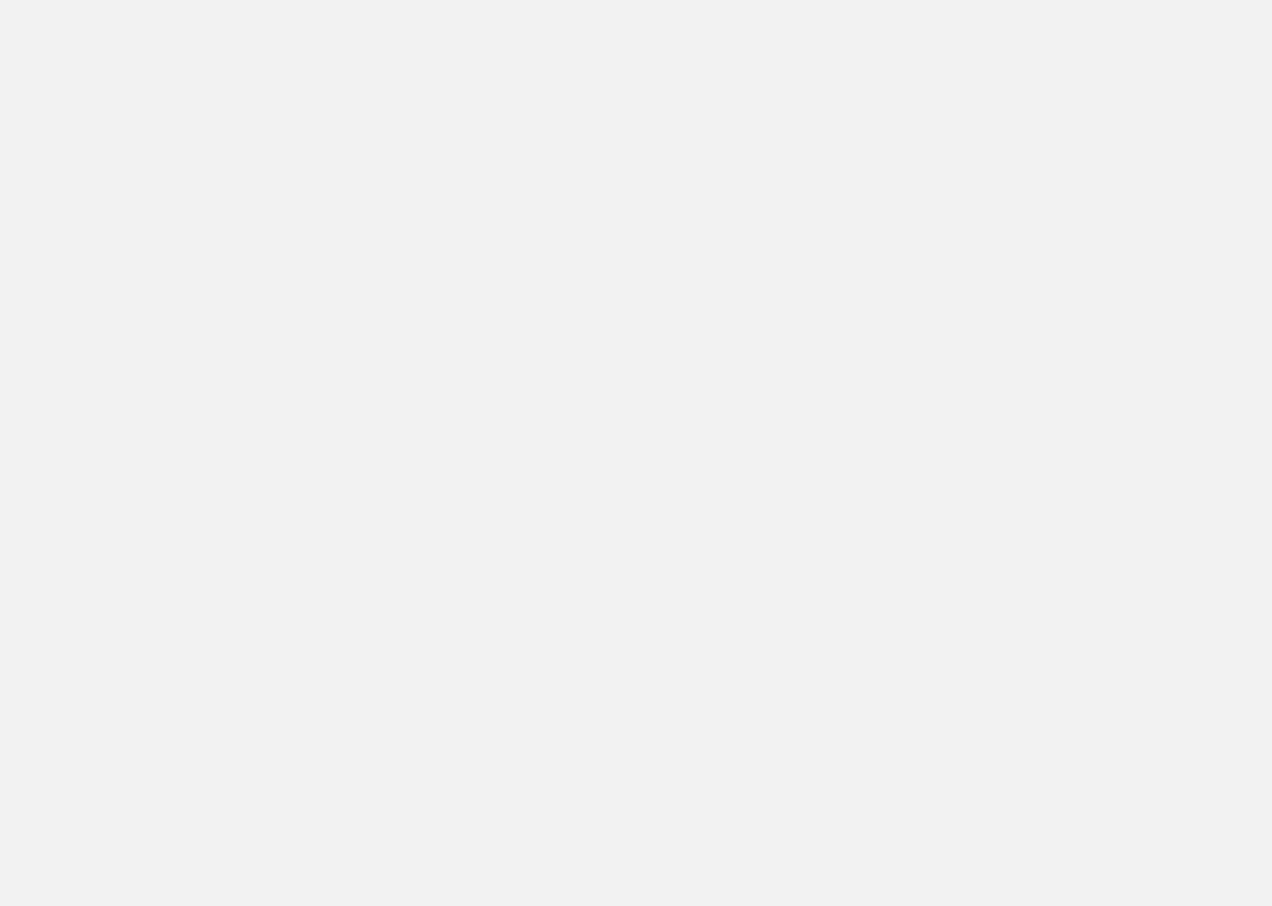 scroll, scrollTop: 0, scrollLeft: 0, axis: both 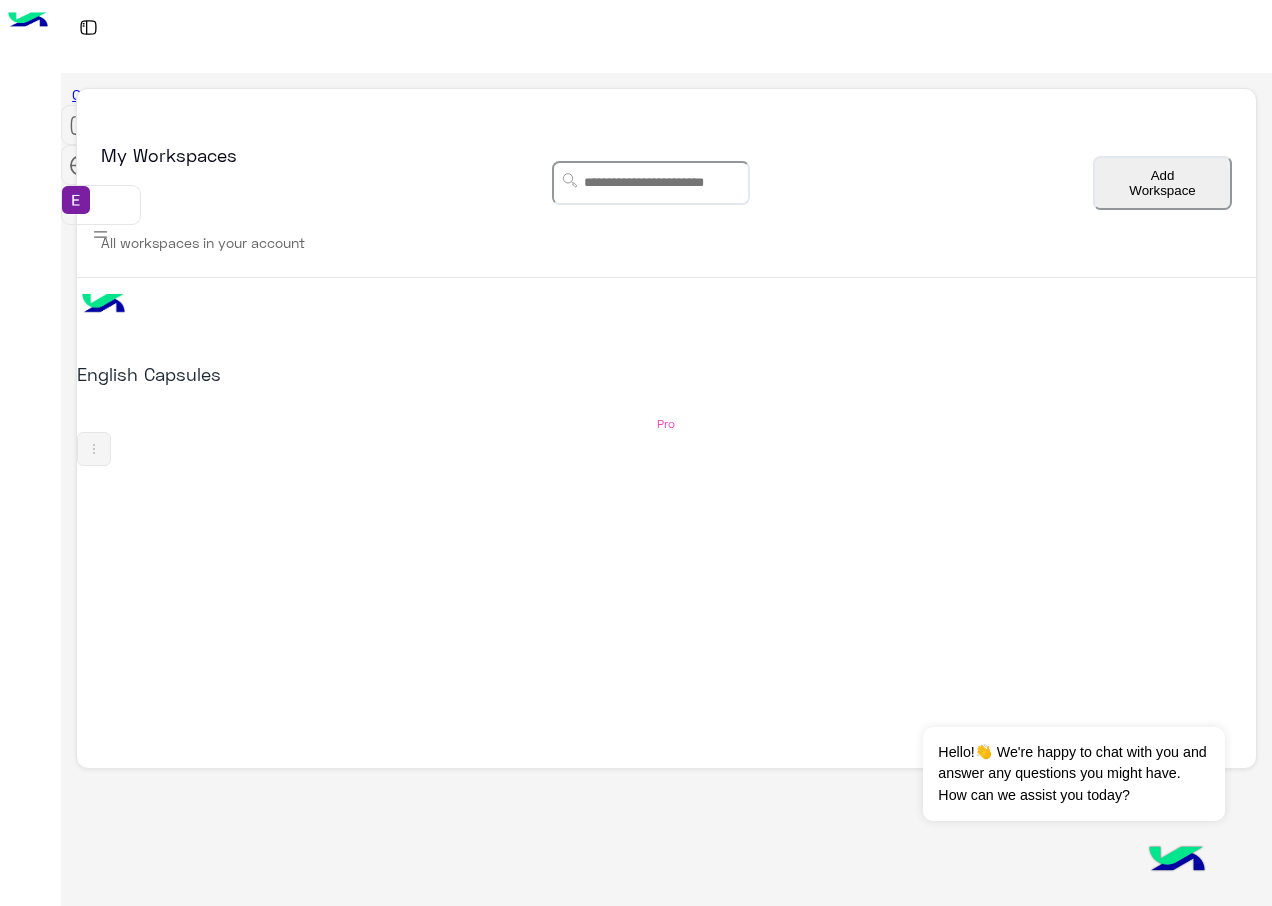 drag, startPoint x: 439, startPoint y: 307, endPoint x: 545, endPoint y: 531, distance: 247.81445 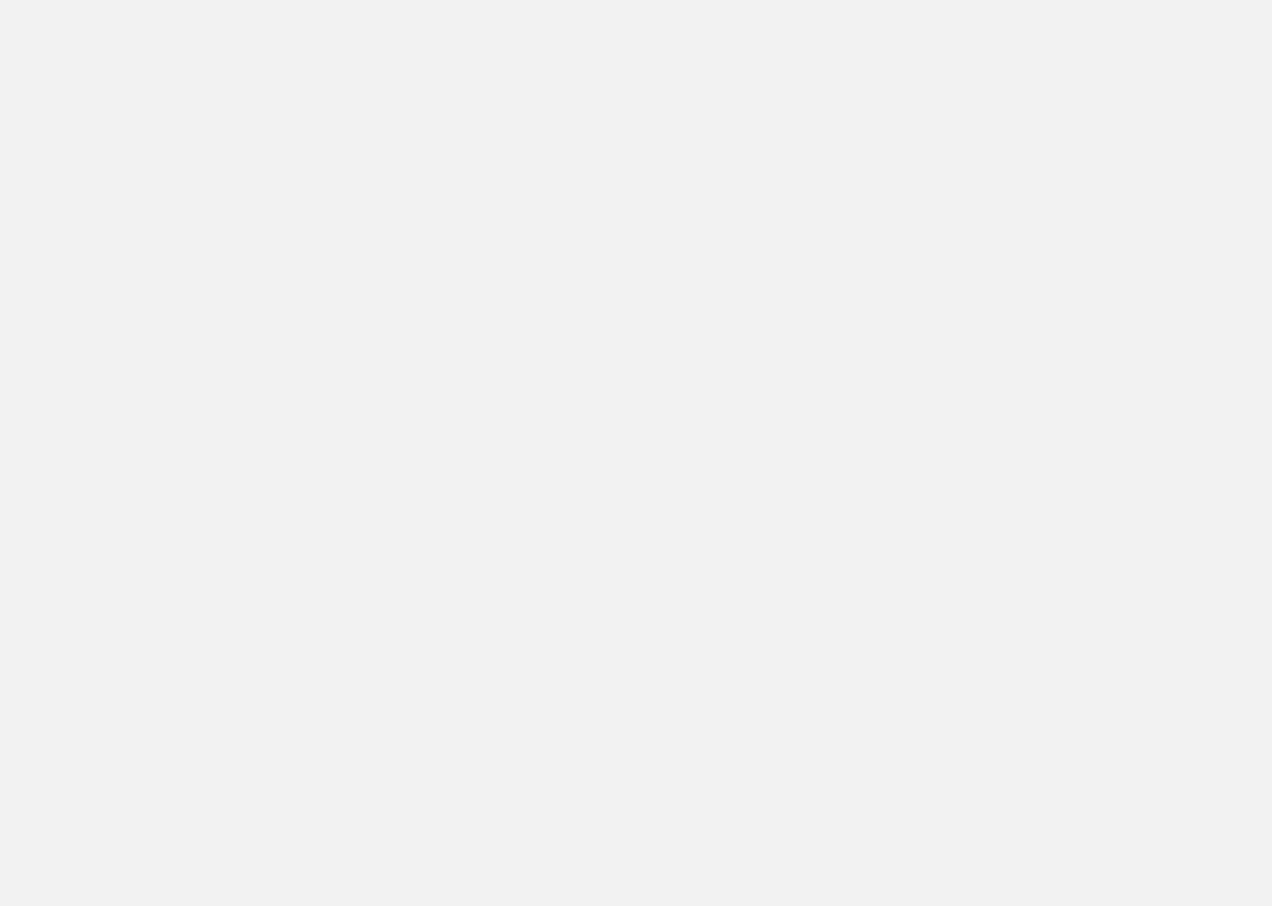 scroll, scrollTop: 0, scrollLeft: 0, axis: both 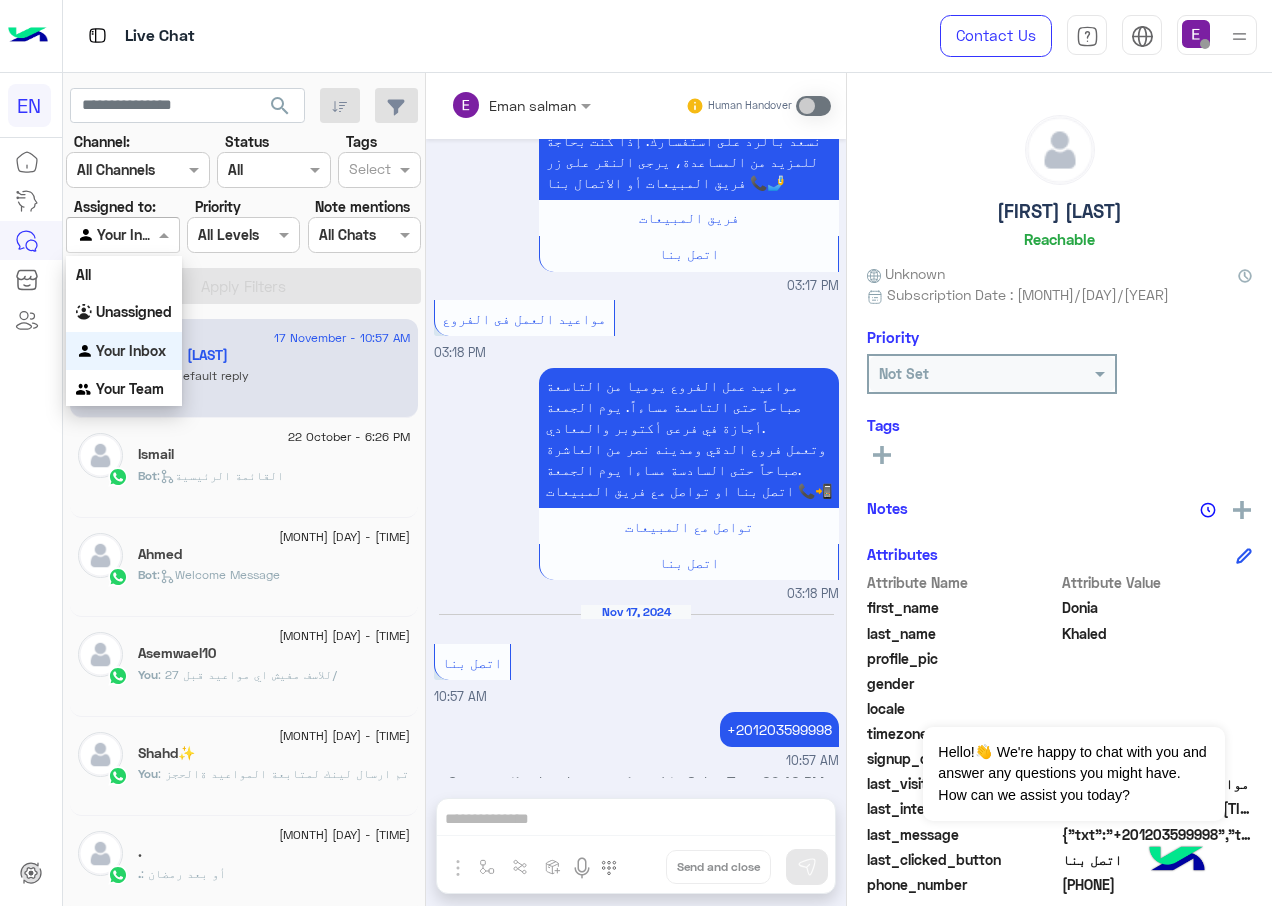 click at bounding box center (122, 234) 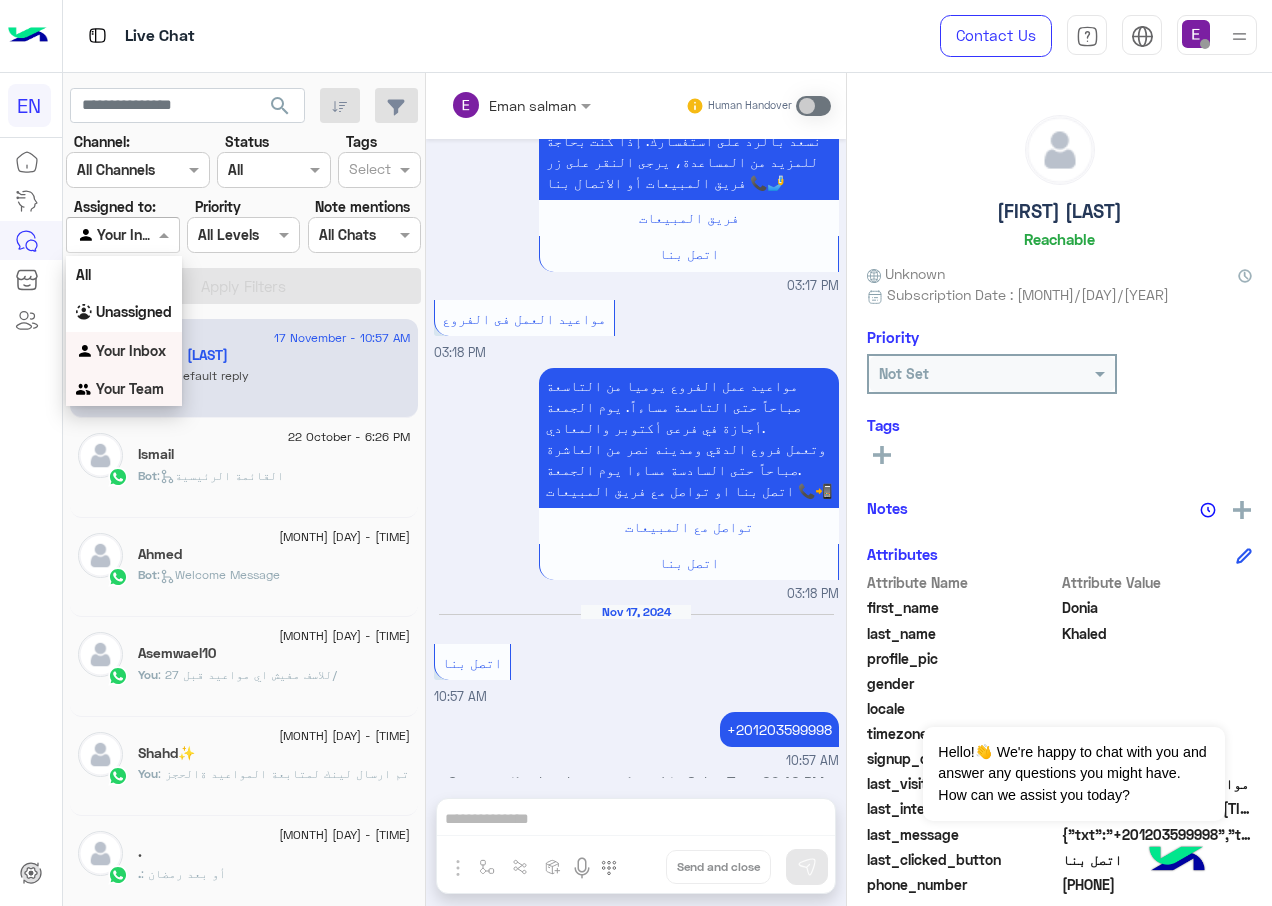 click on "Your Team" at bounding box center (130, 388) 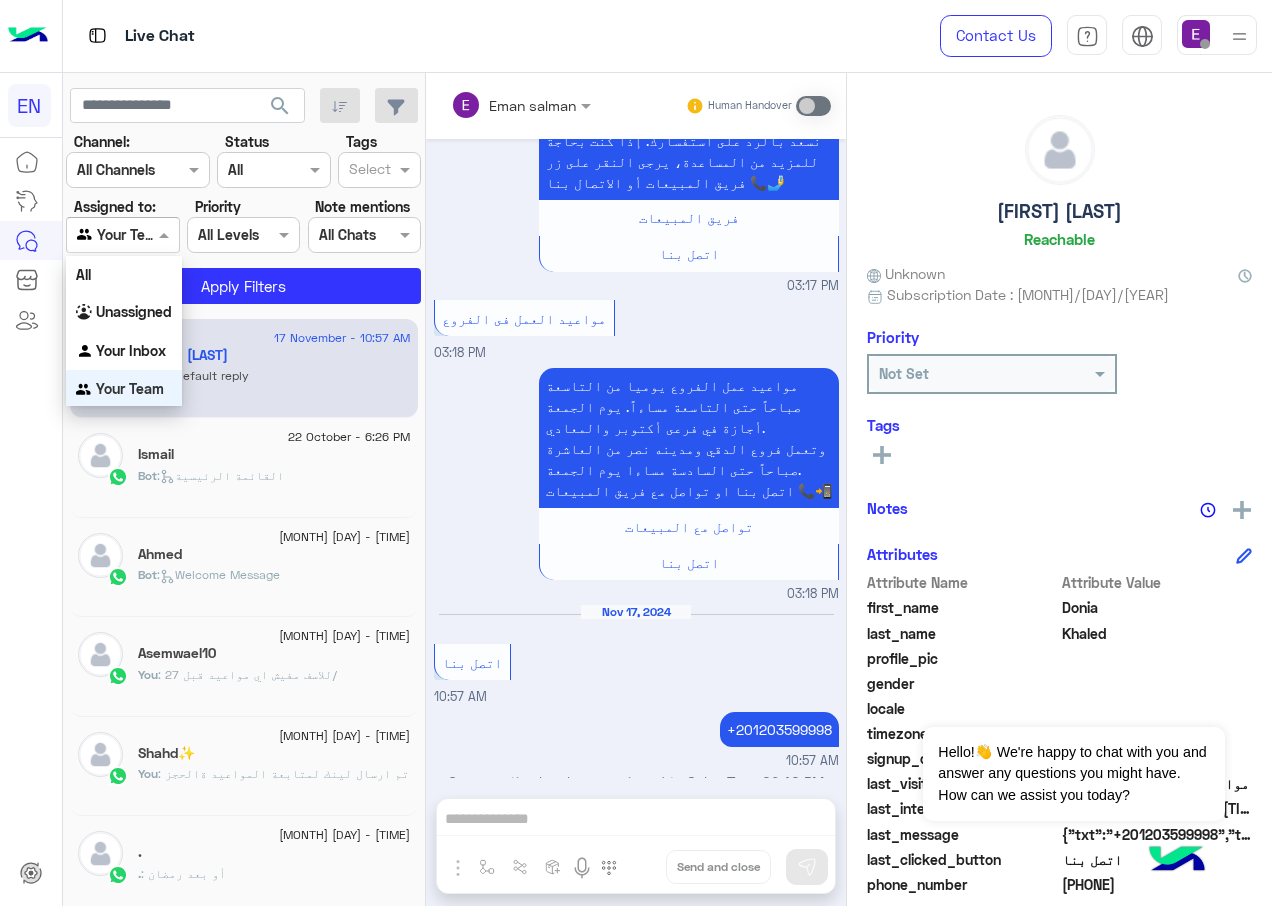 click at bounding box center (166, 234) 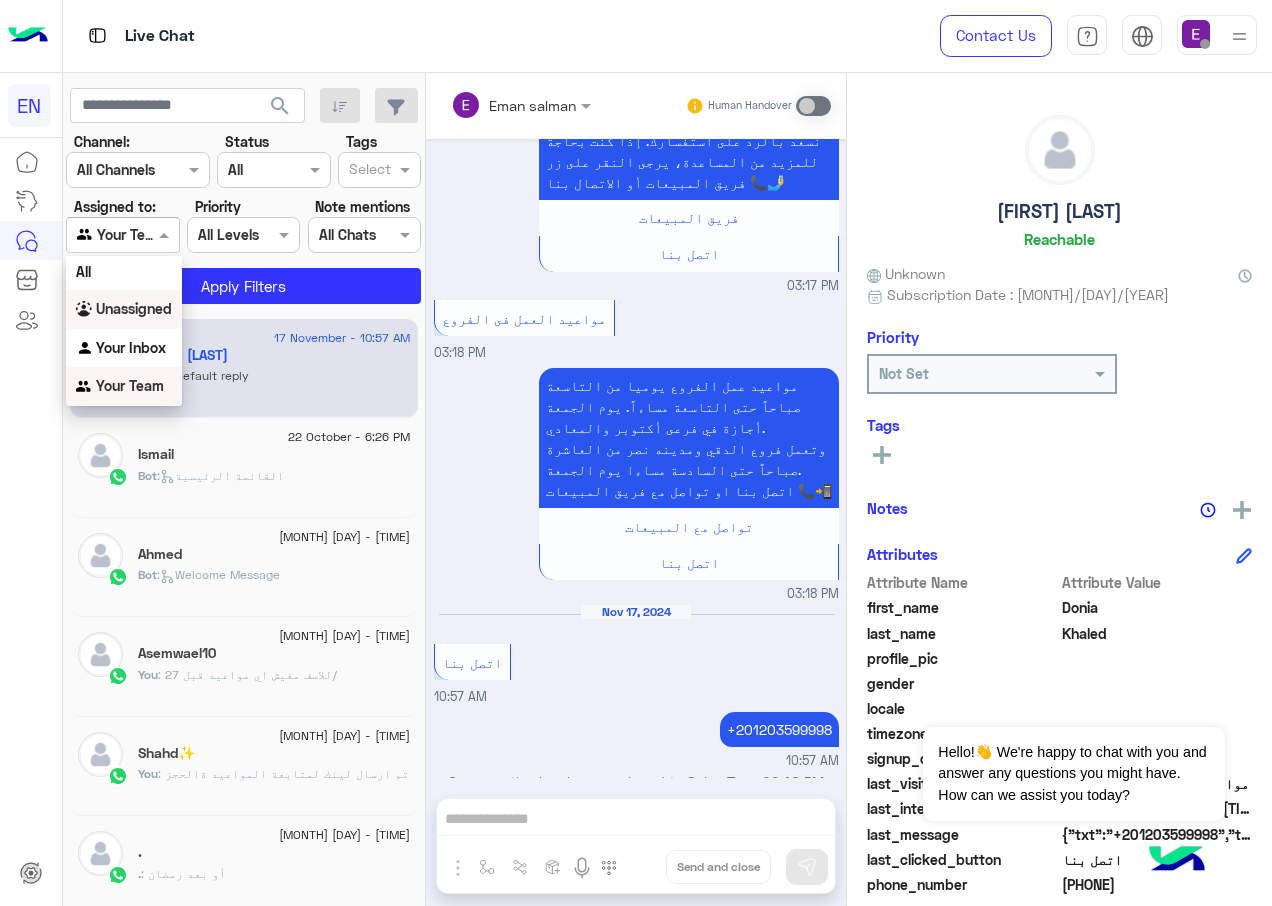 click on "Unassigned" at bounding box center (124, 309) 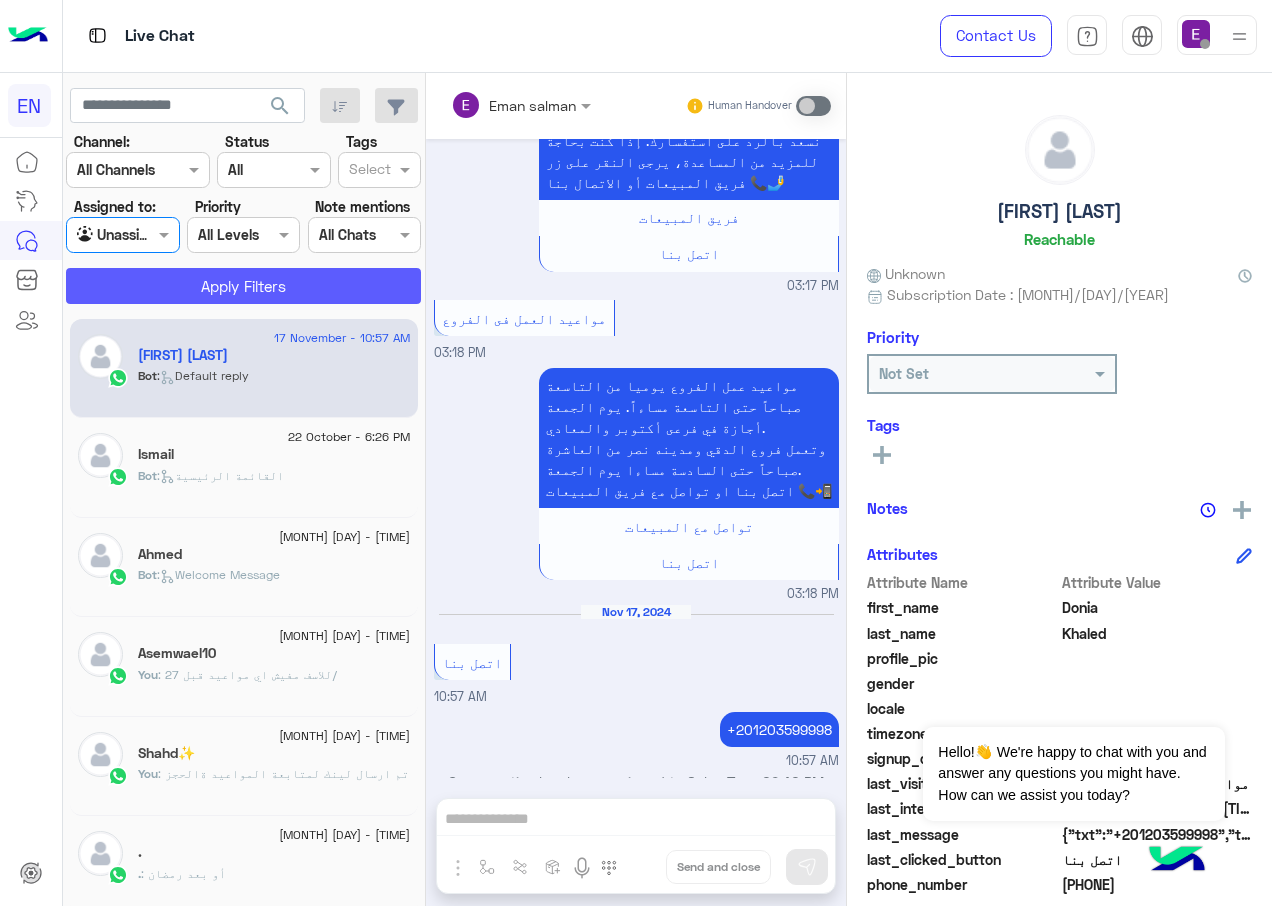 click on "Apply Filters" 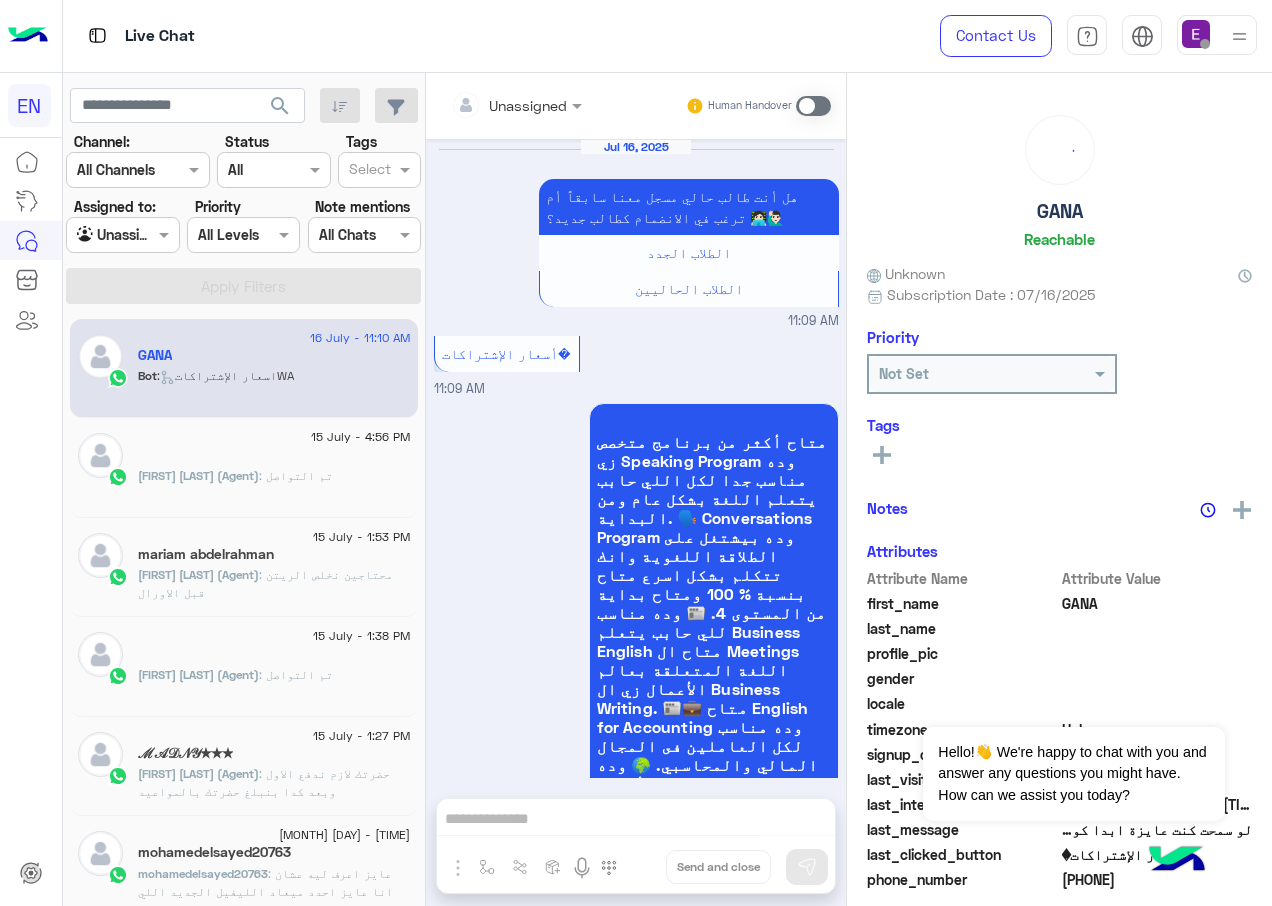 scroll, scrollTop: 2716, scrollLeft: 0, axis: vertical 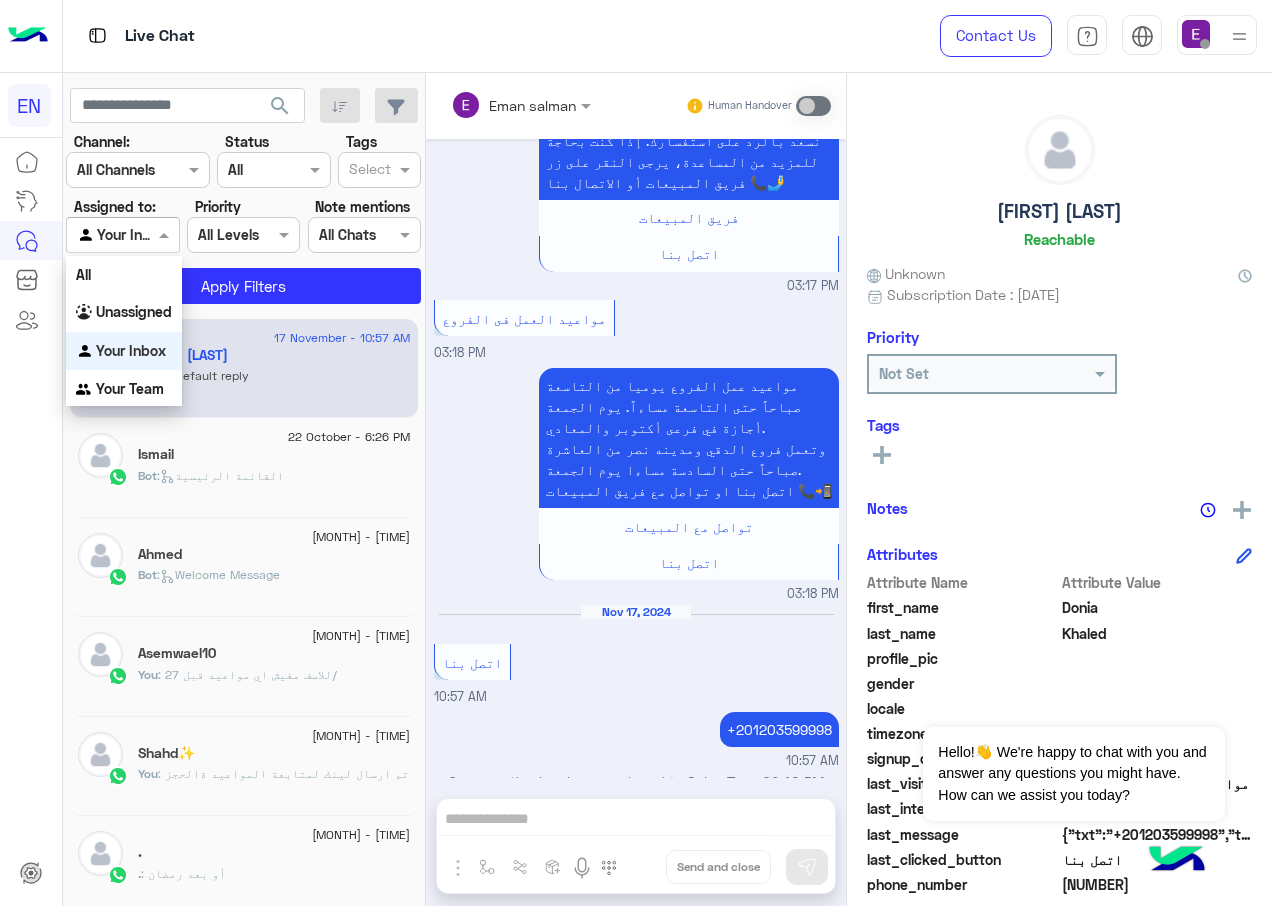 click at bounding box center [100, 235] 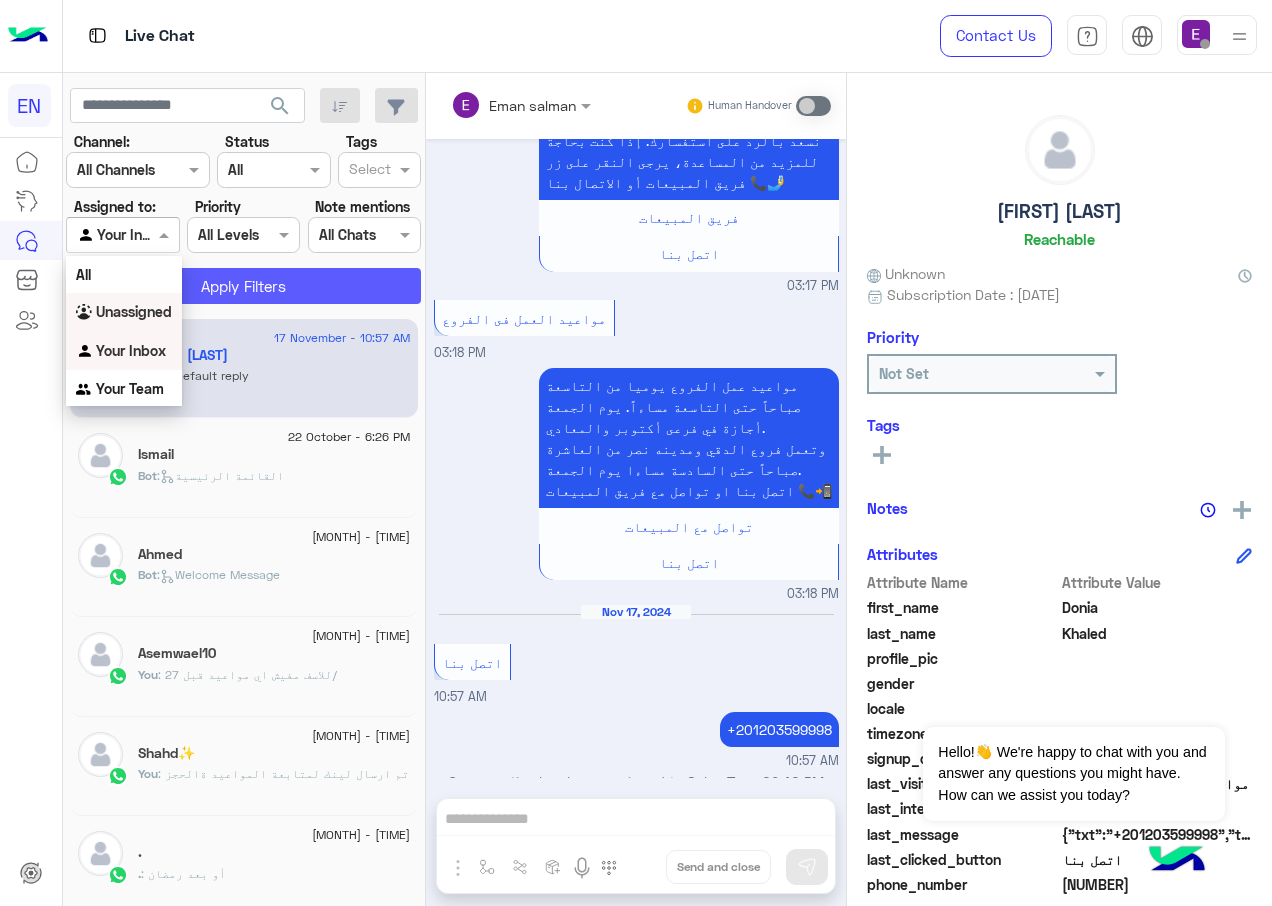 drag, startPoint x: 123, startPoint y: 316, endPoint x: 282, endPoint y: 298, distance: 160.01562 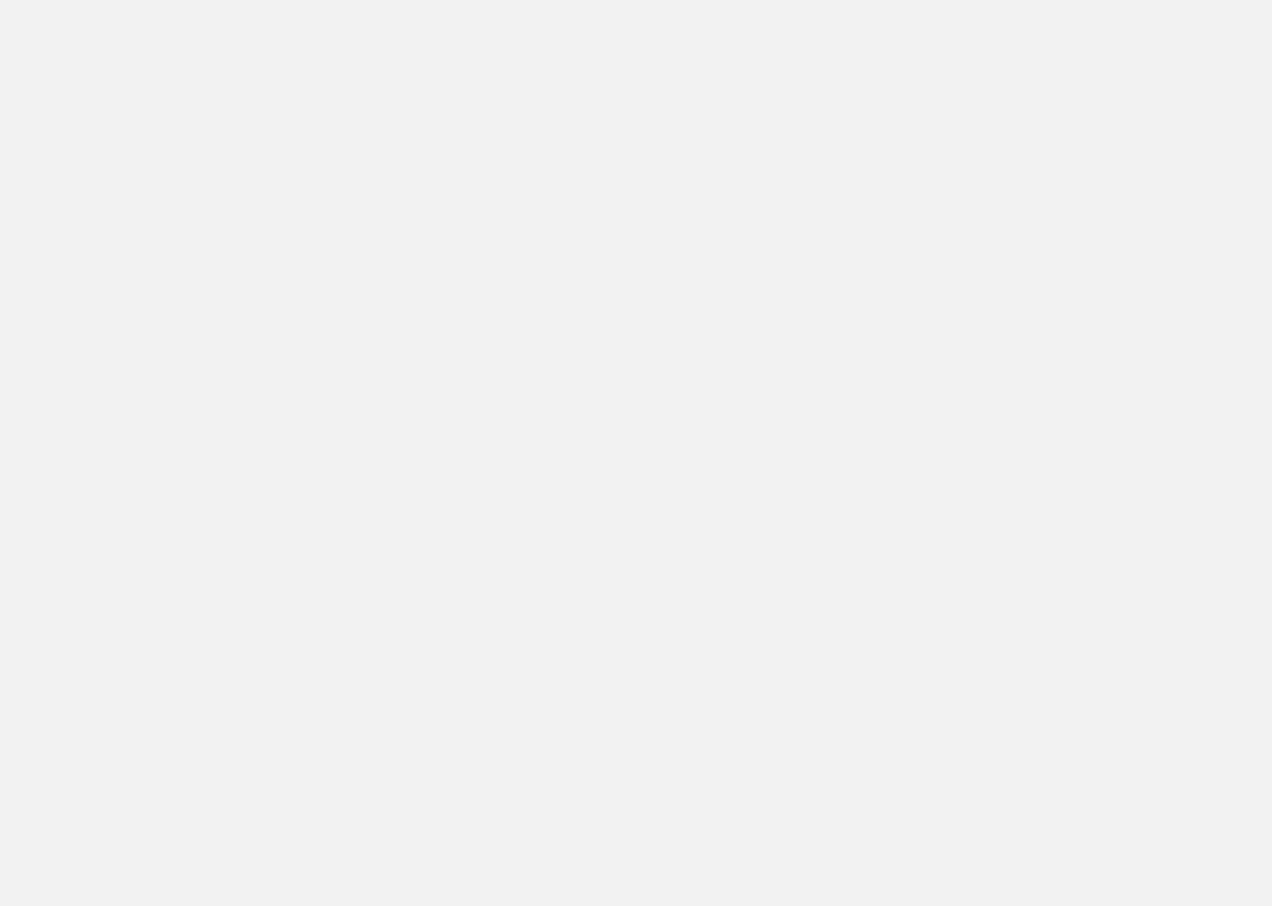 scroll, scrollTop: 0, scrollLeft: 0, axis: both 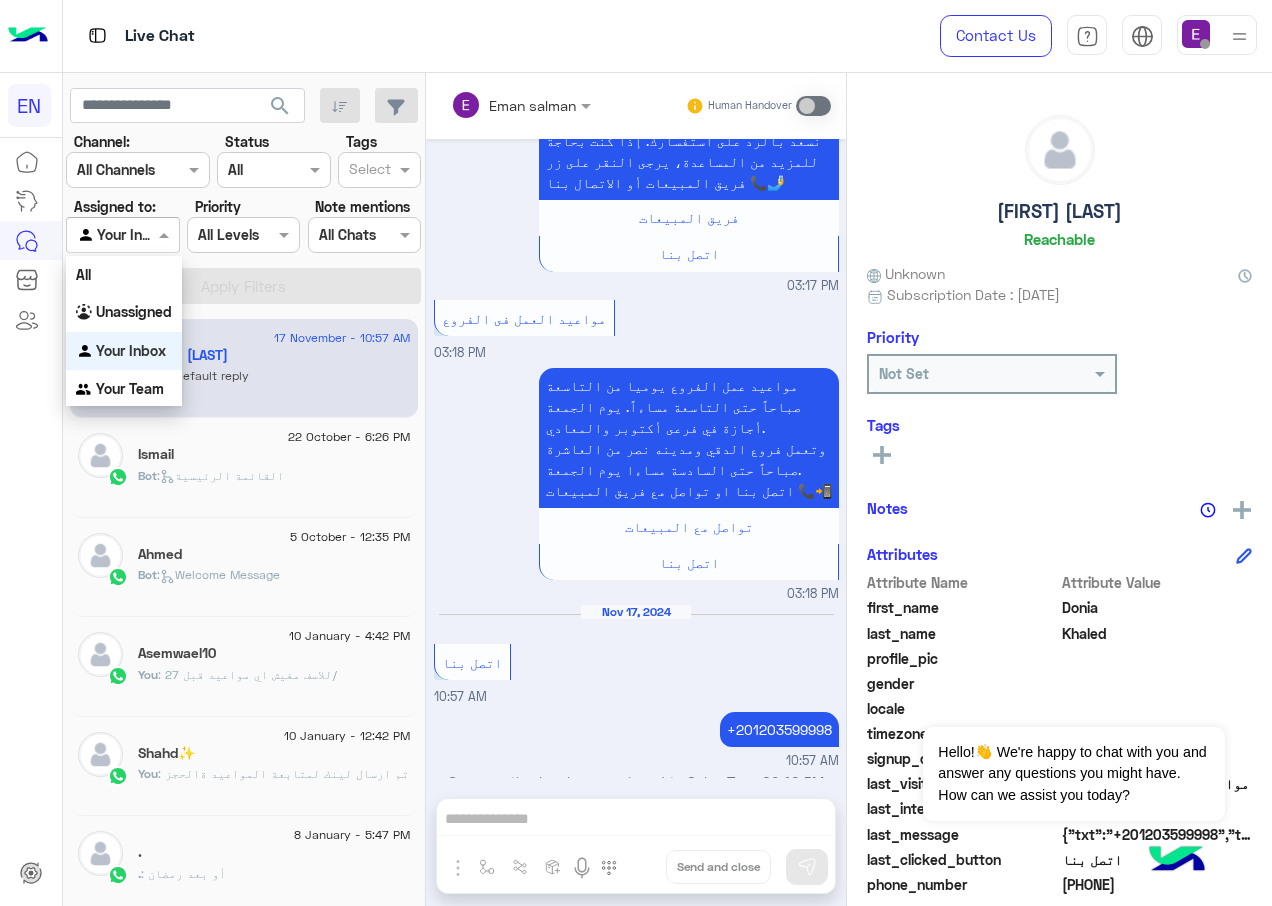 click at bounding box center [166, 234] 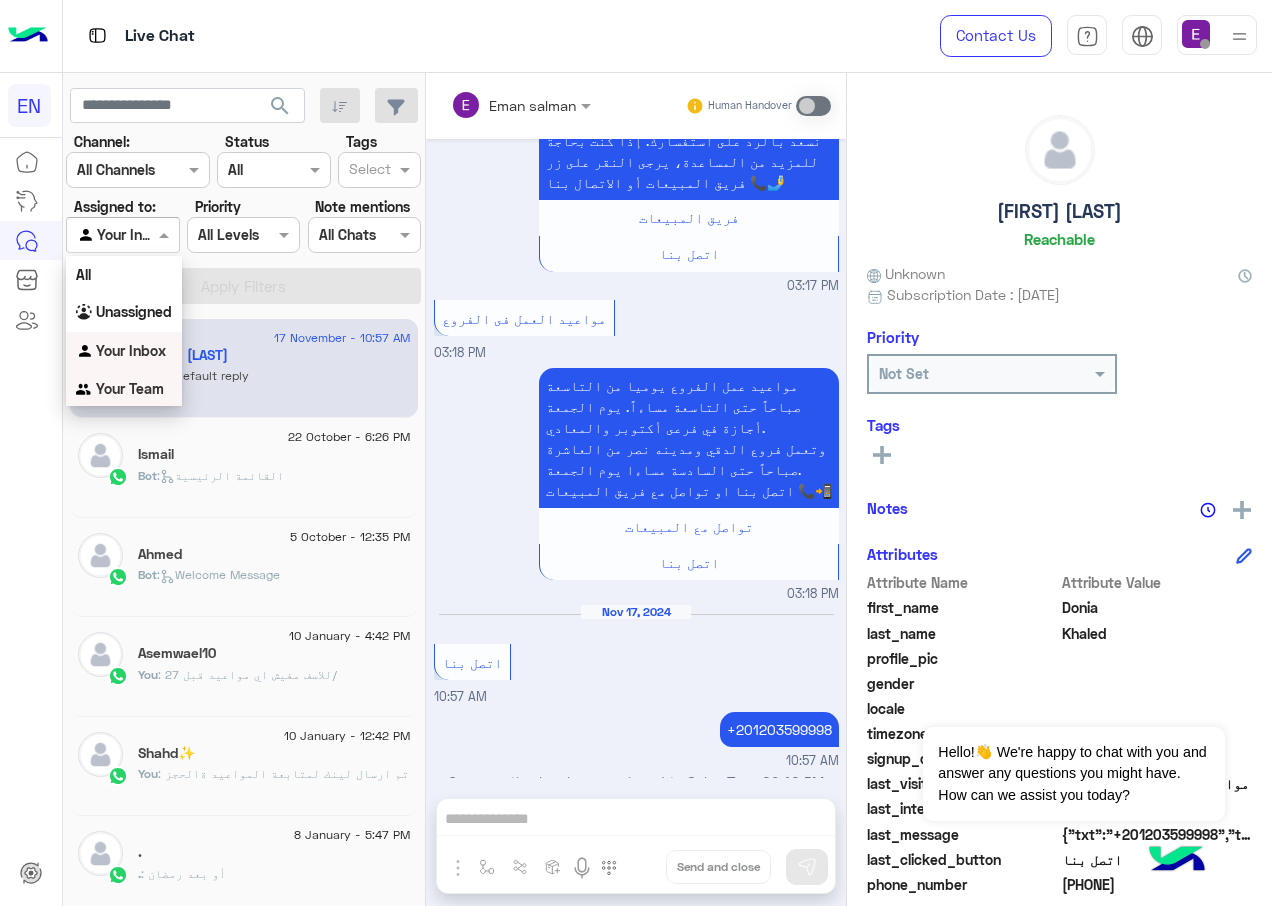 click on "Your Team" at bounding box center [130, 388] 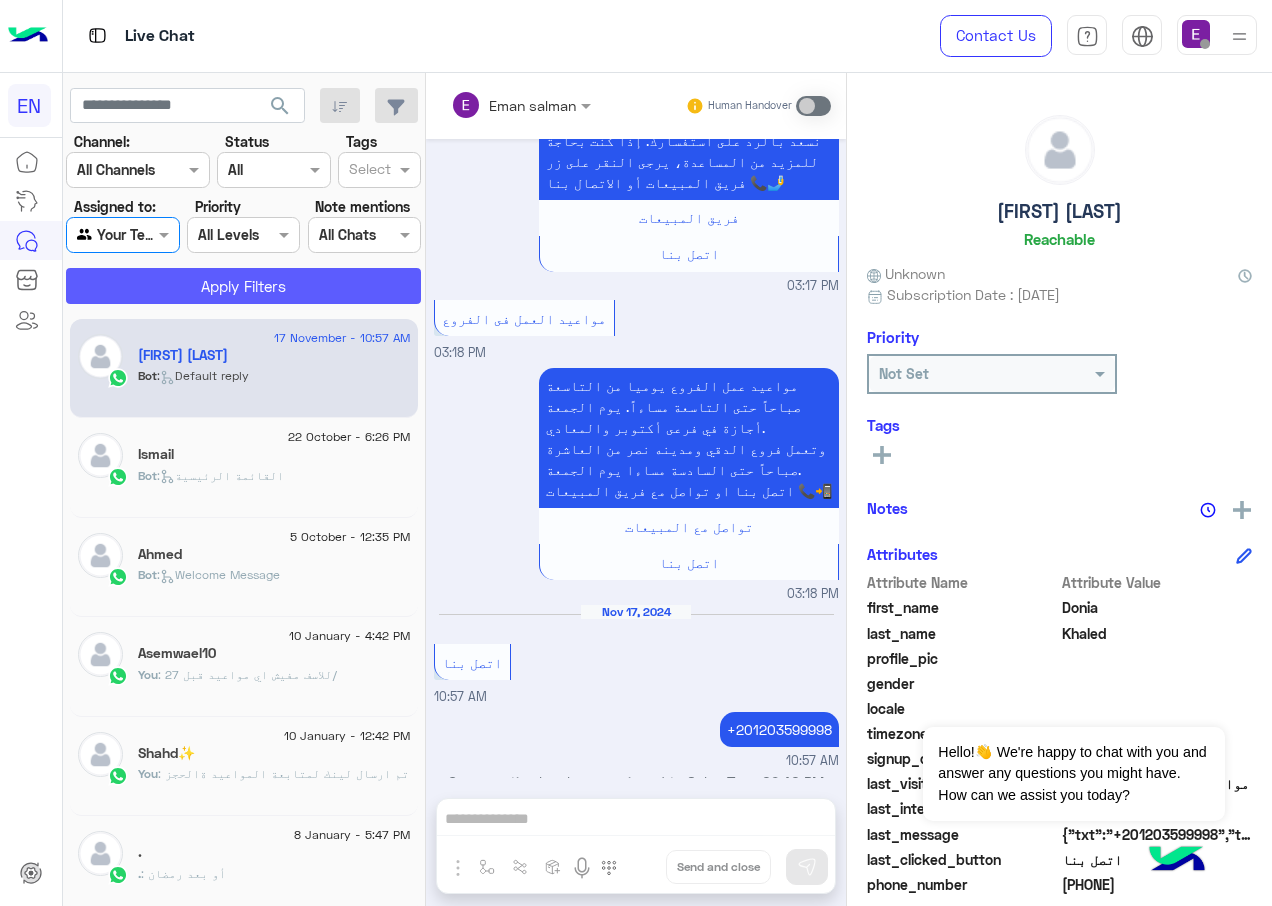 click on "Apply Filters" 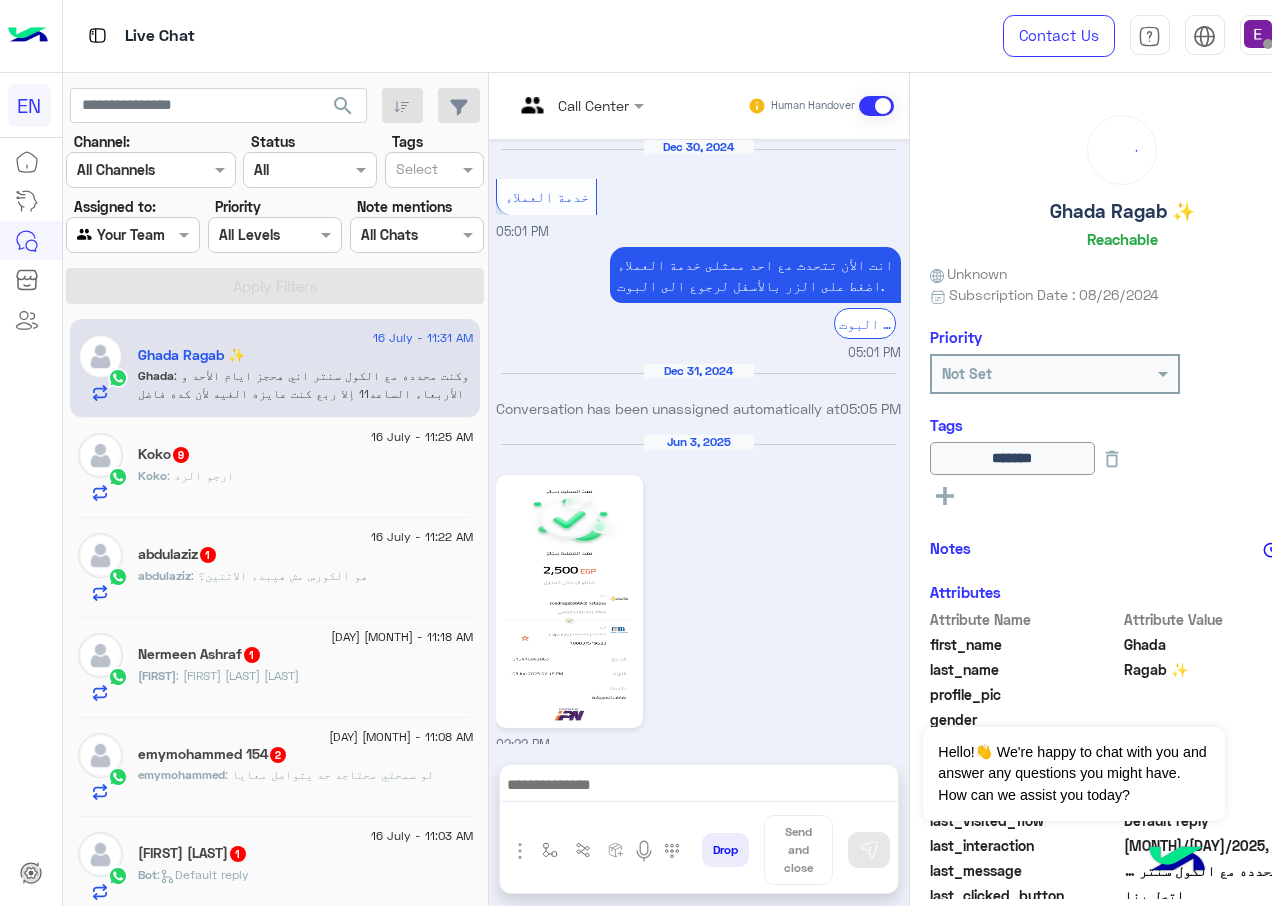 scroll, scrollTop: 1981, scrollLeft: 0, axis: vertical 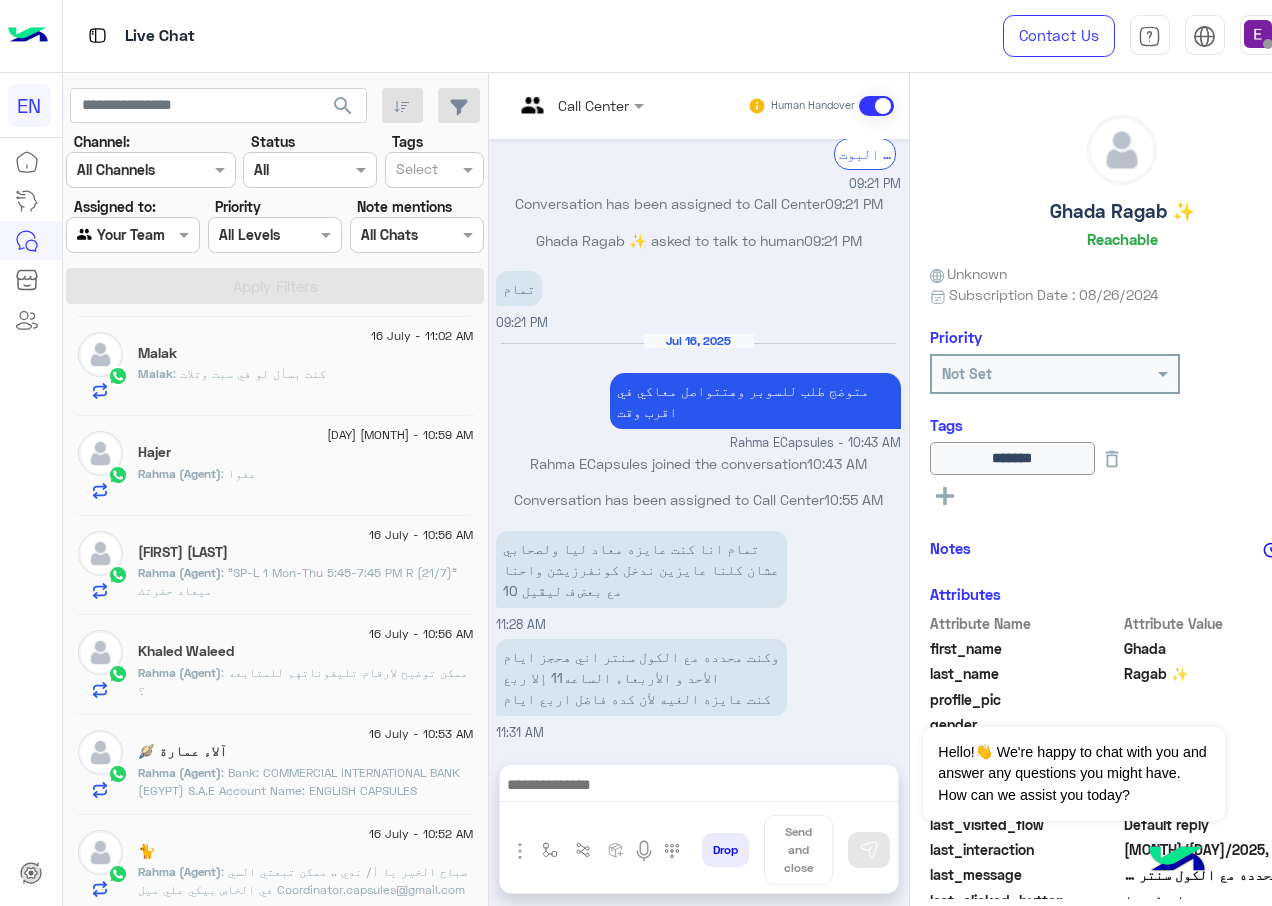 click at bounding box center (133, 234) 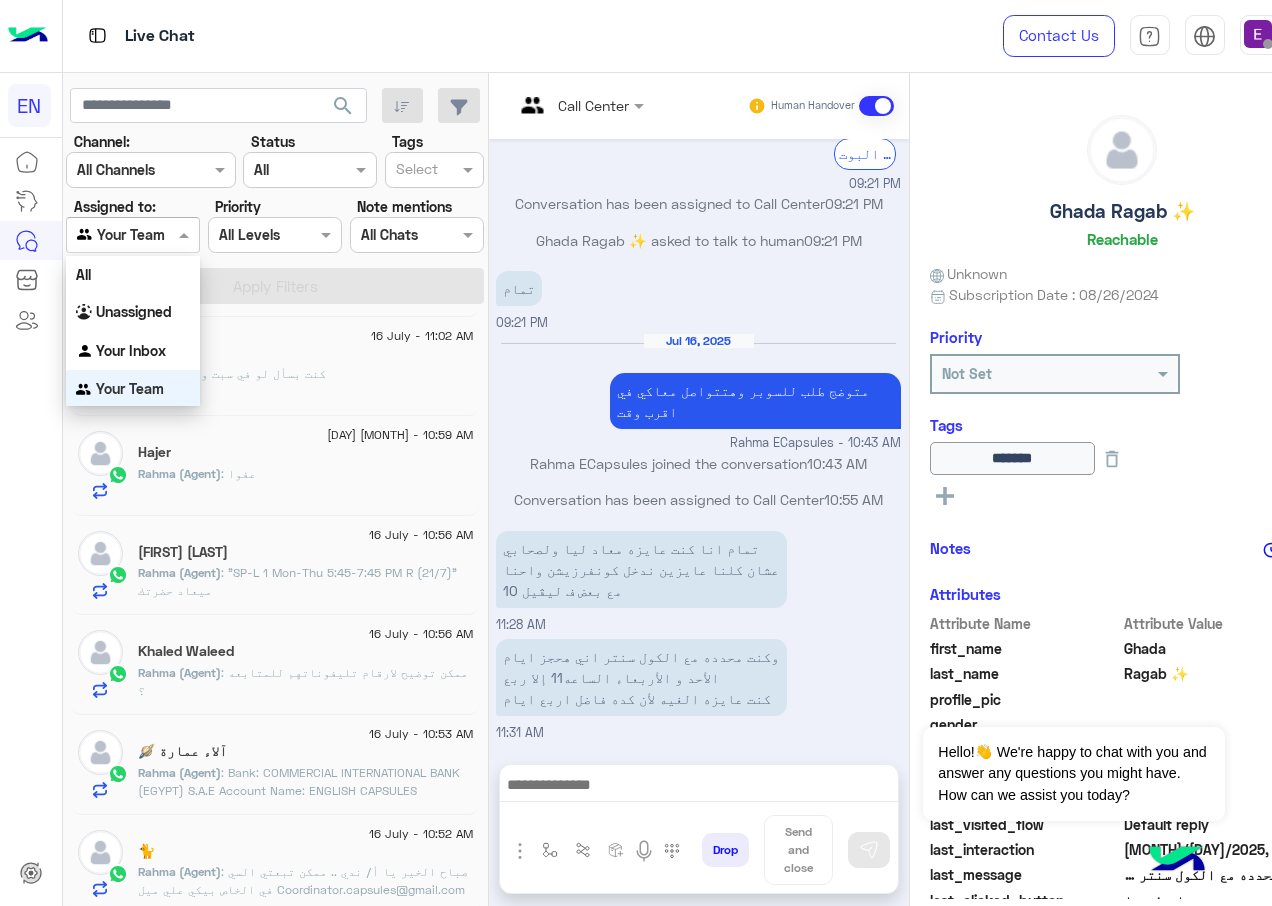 scroll, scrollTop: 1, scrollLeft: 0, axis: vertical 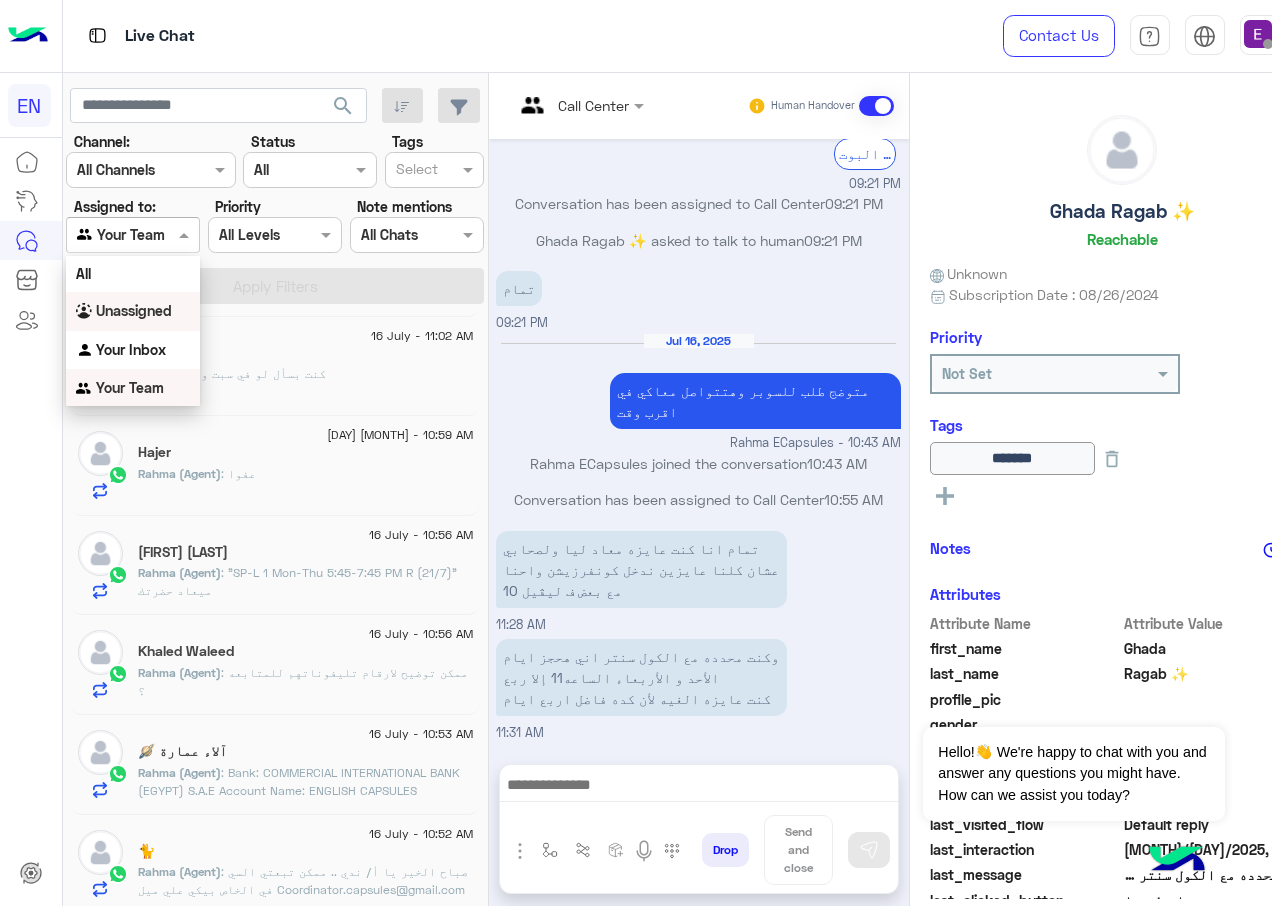 click on "Unassigned" at bounding box center [134, 310] 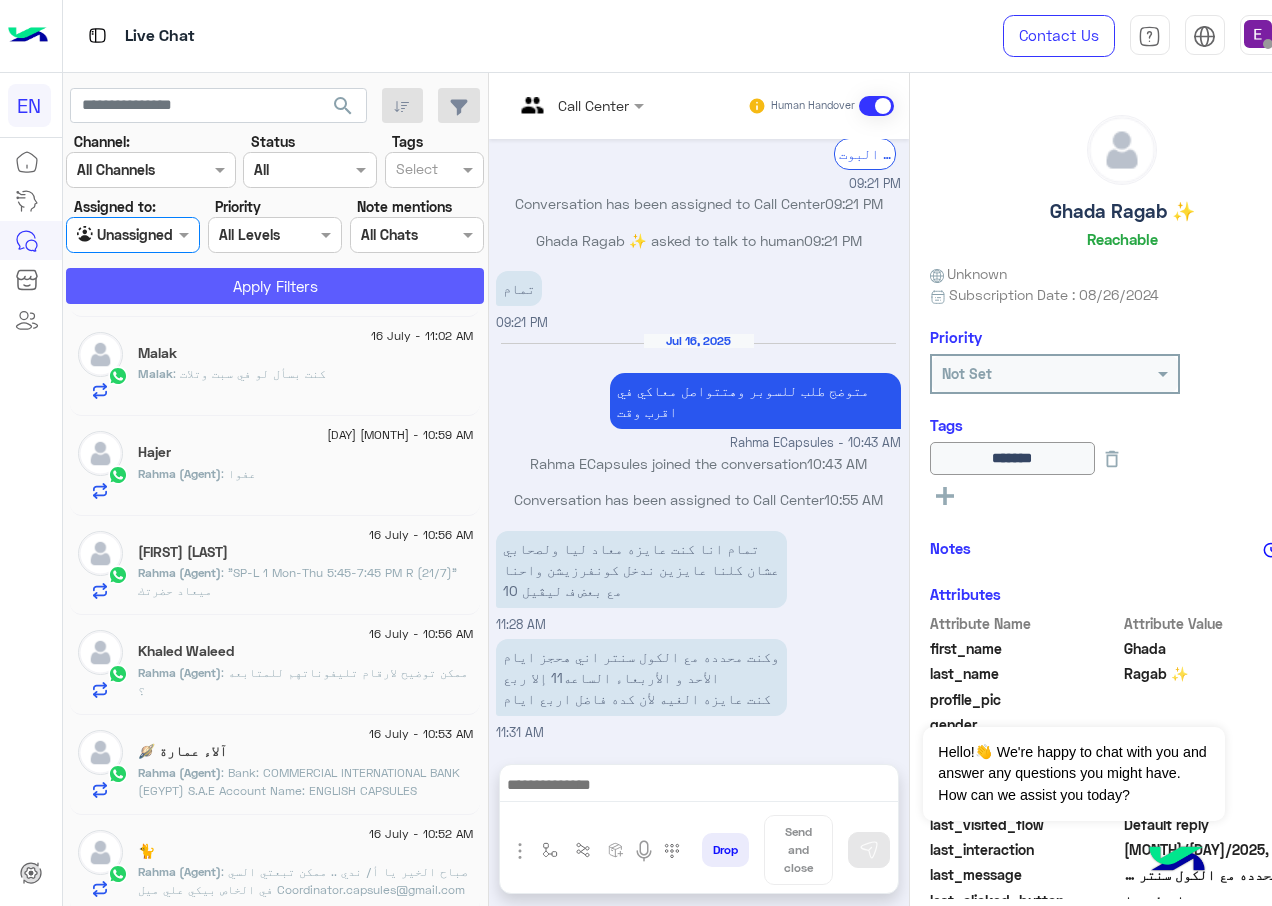 click on "Apply Filters" 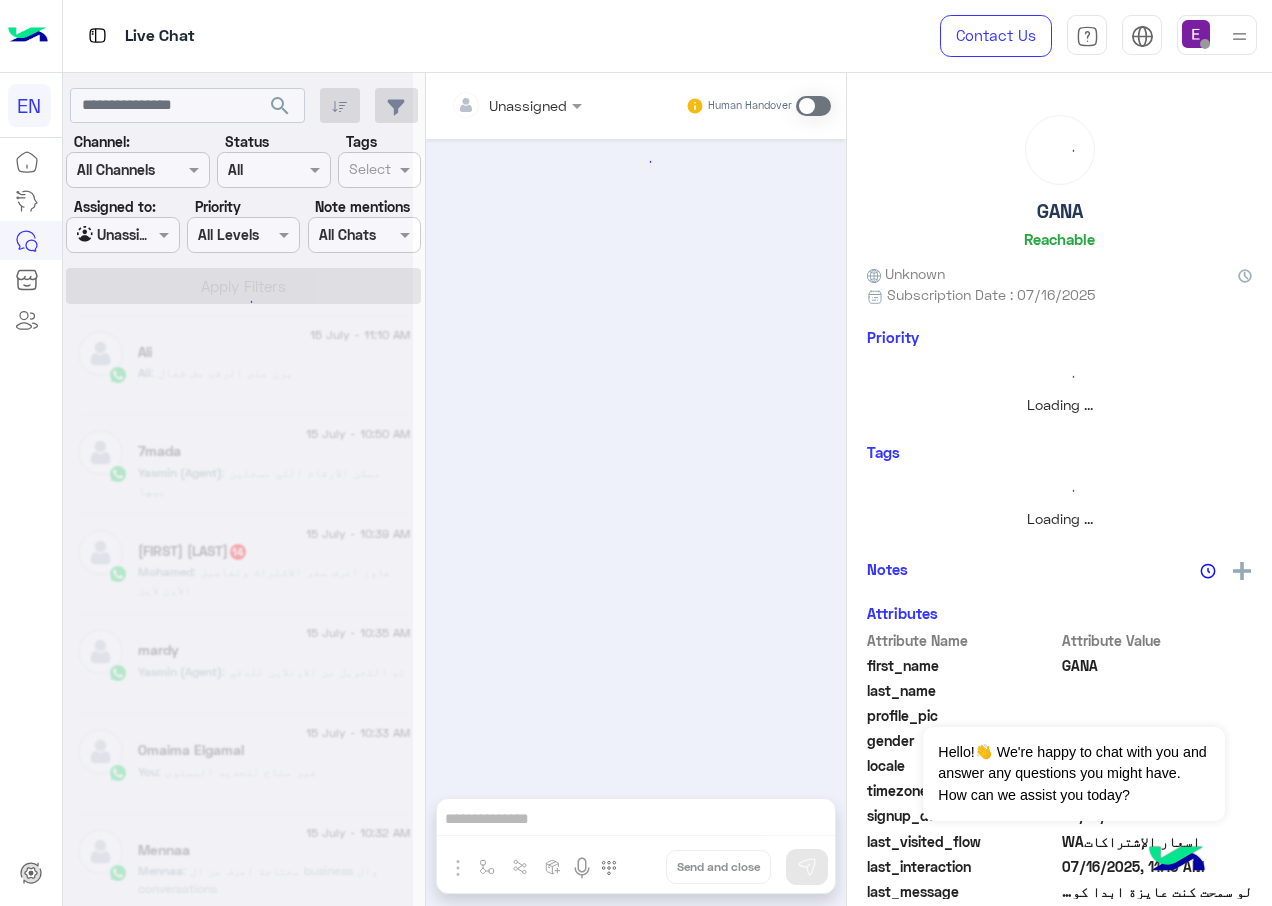 scroll, scrollTop: 0, scrollLeft: 0, axis: both 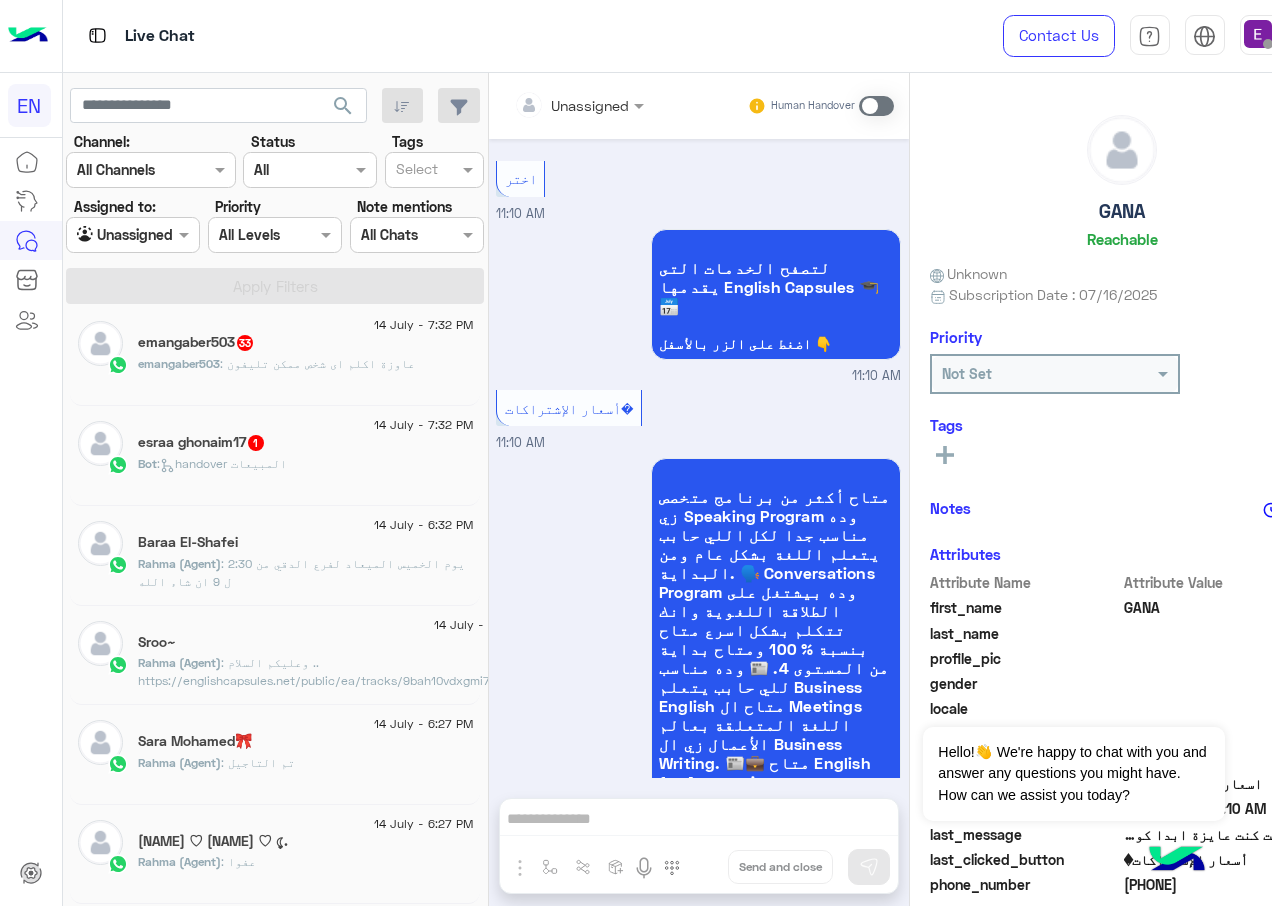 click on ": عاوزة اكلم اى شخص ممكن تليفون" 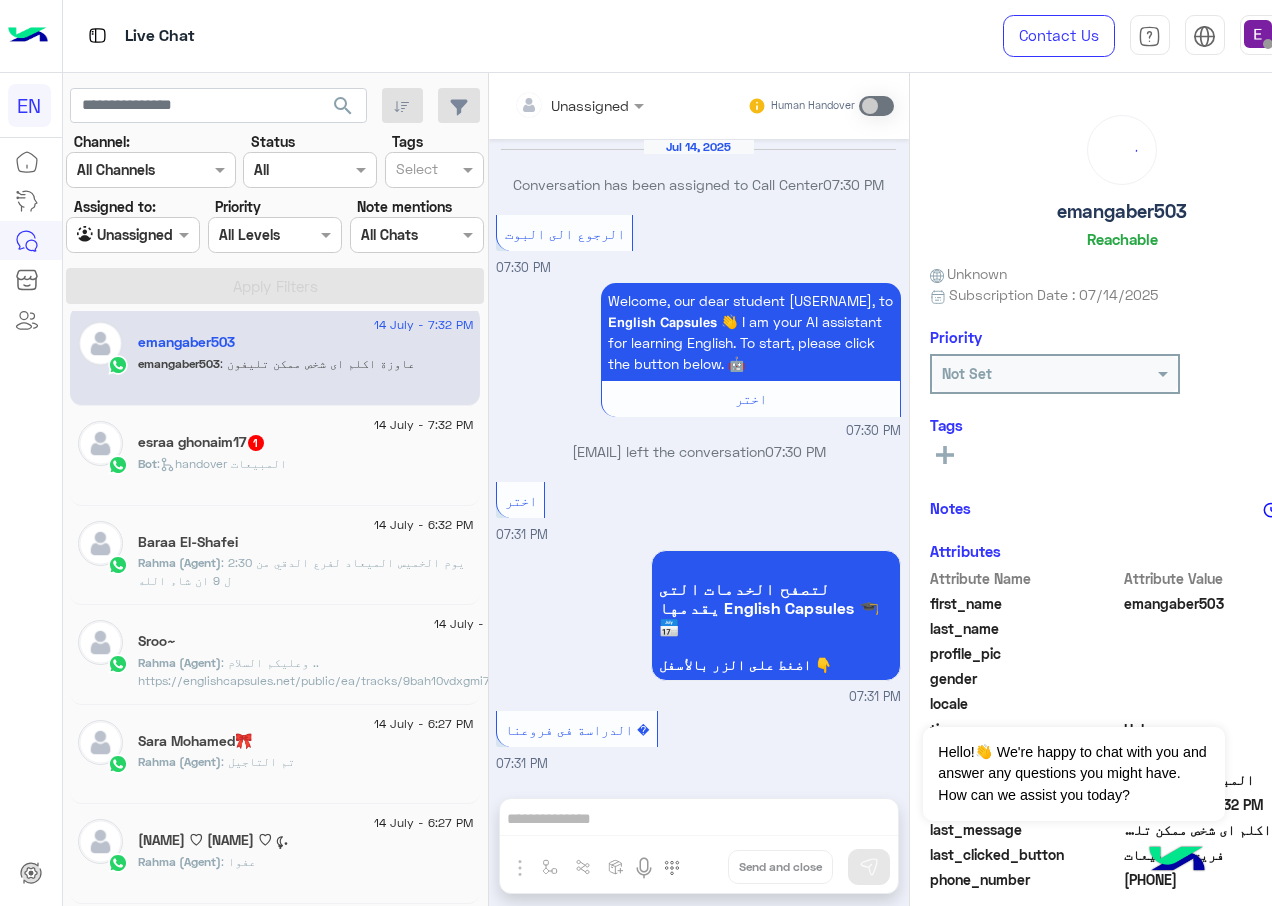 scroll, scrollTop: 1707, scrollLeft: 0, axis: vertical 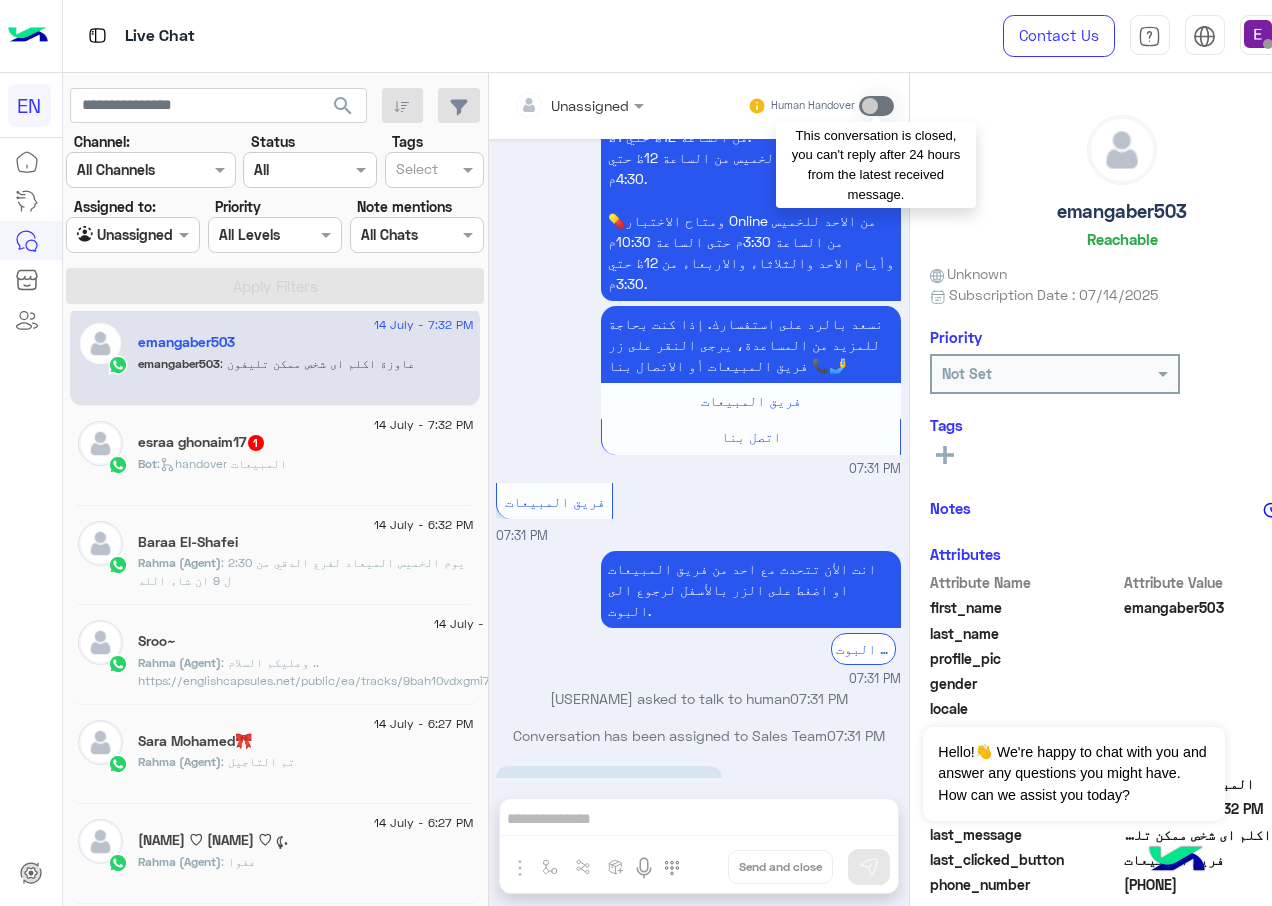 click at bounding box center (876, 106) 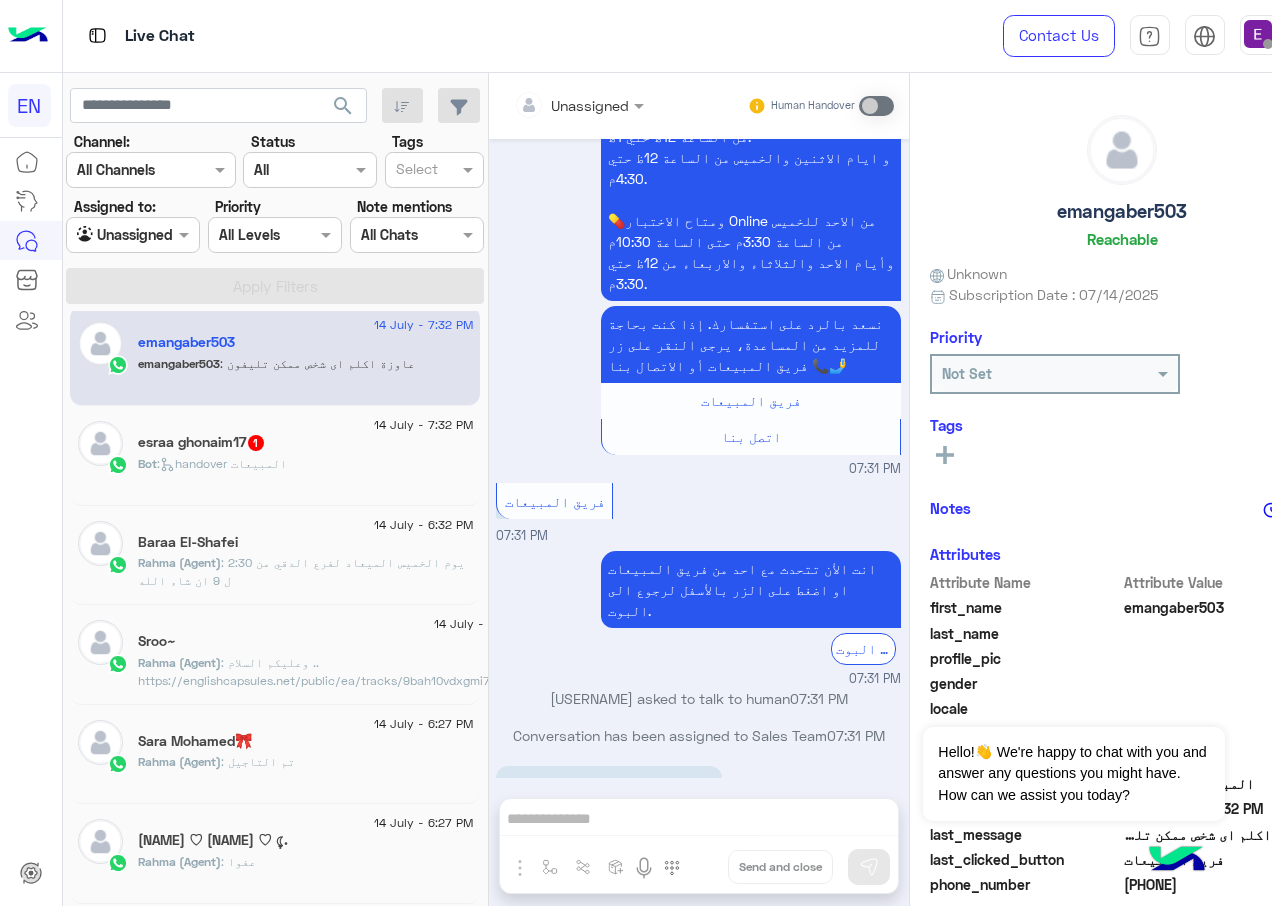 click on "Bot :   handover المبيعات" 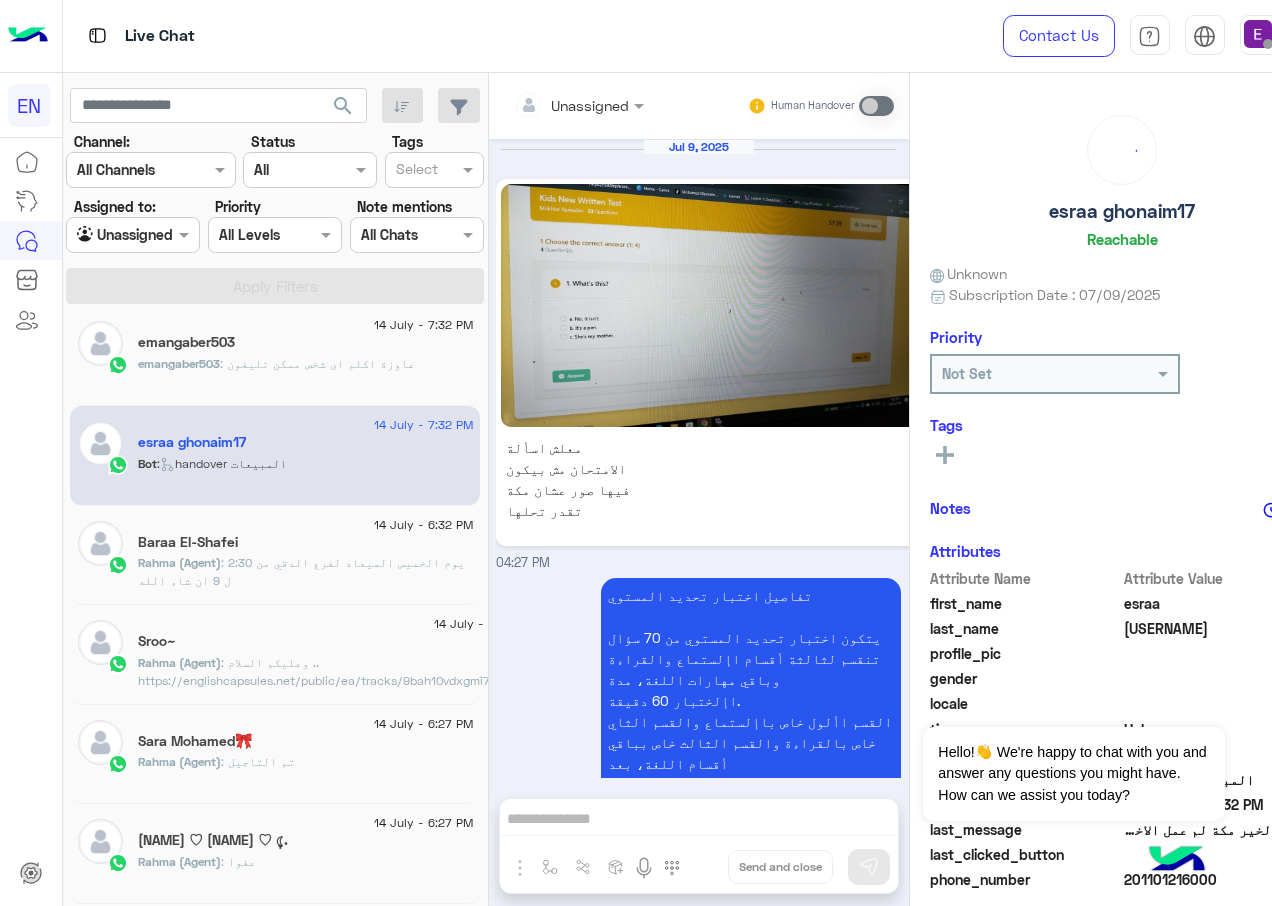 scroll, scrollTop: 1176, scrollLeft: 0, axis: vertical 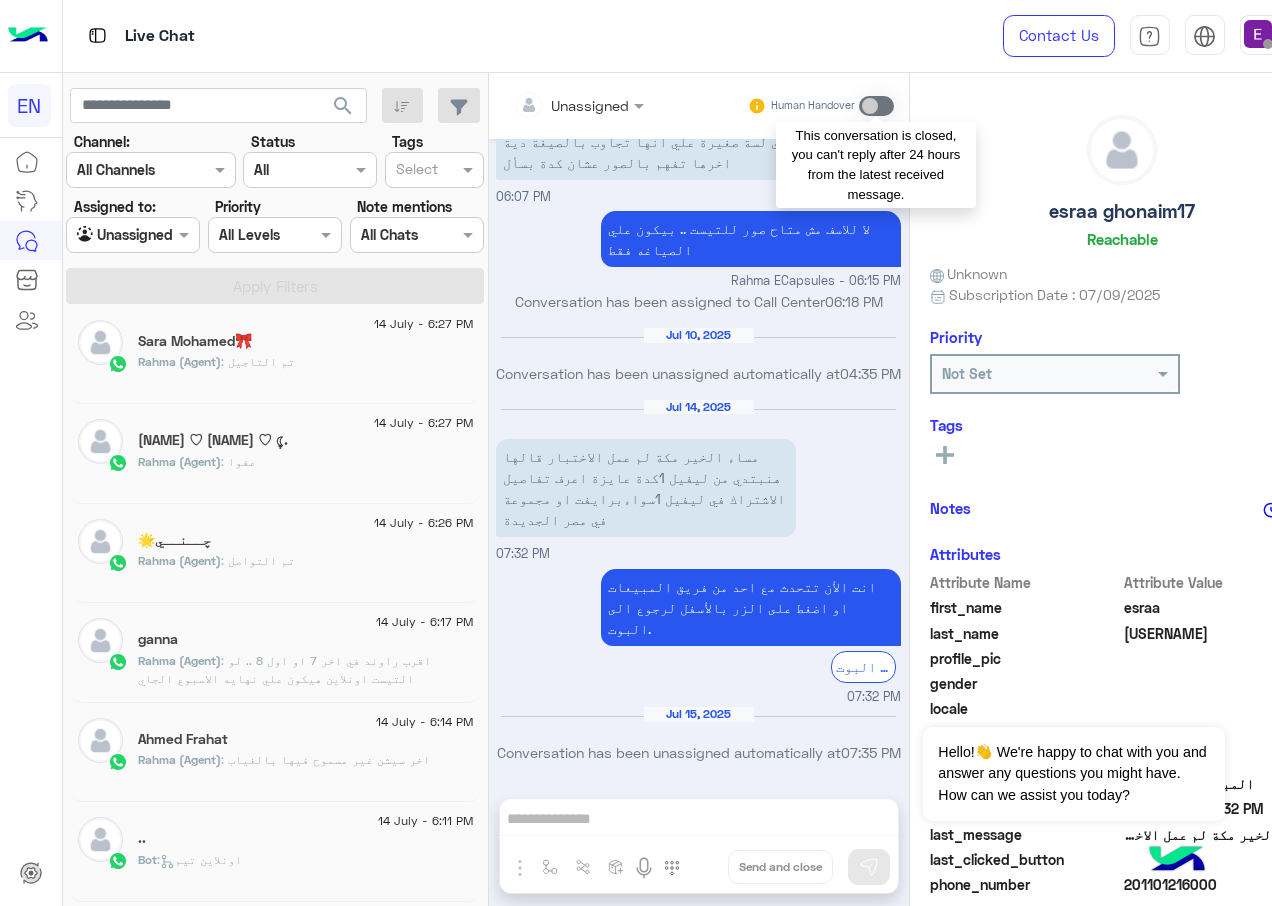 click at bounding box center [876, 106] 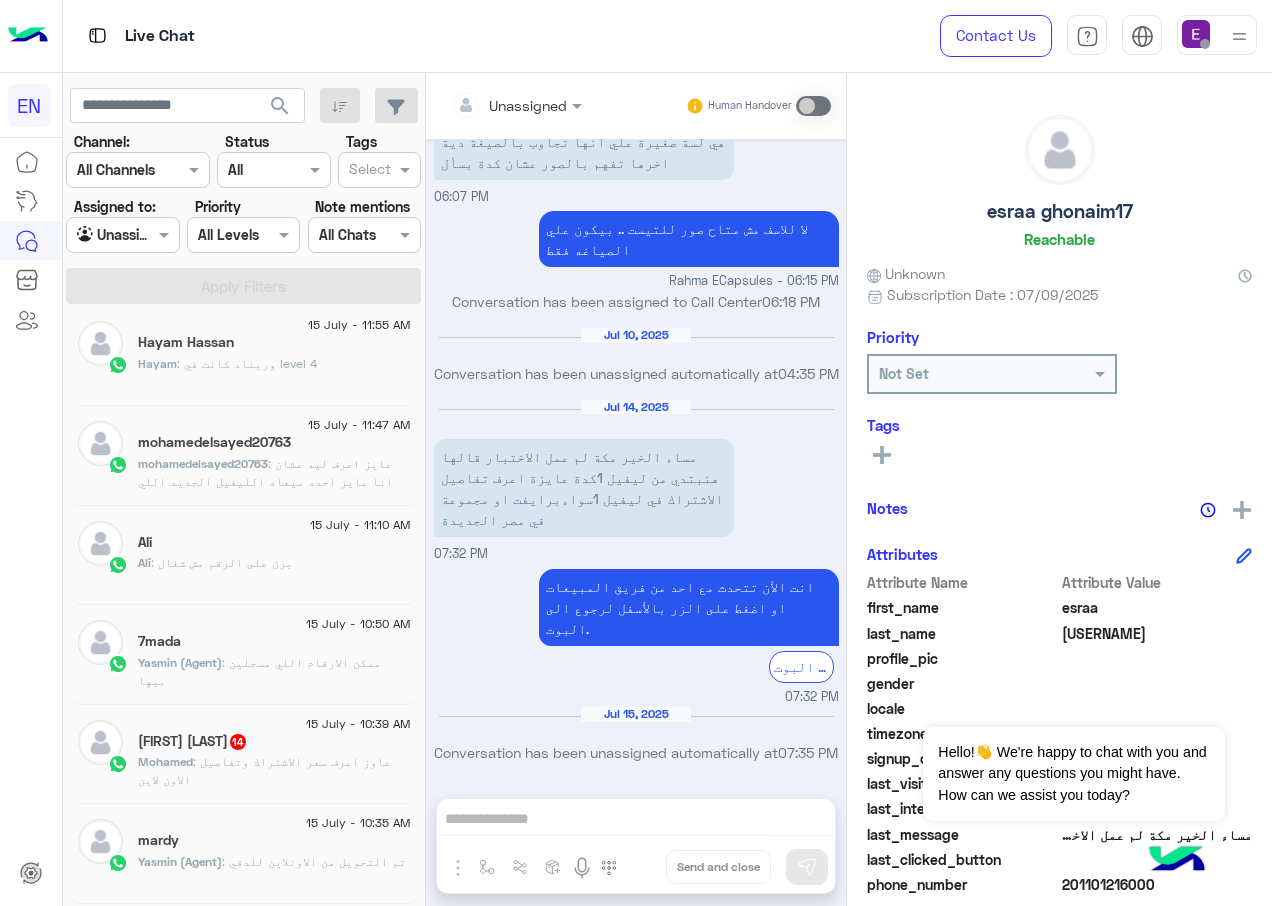 scroll, scrollTop: 610, scrollLeft: 0, axis: vertical 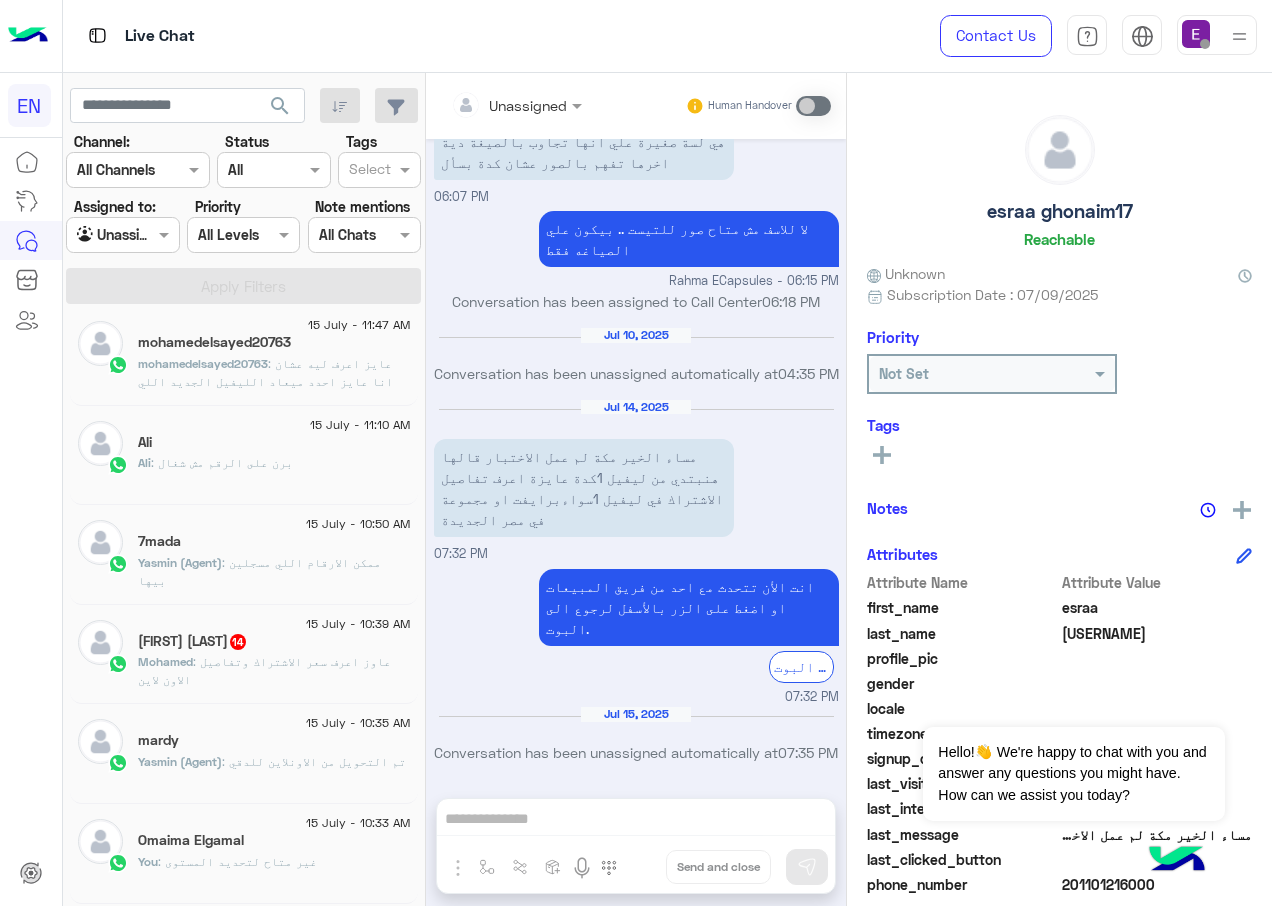 click on ": عاوز اعرف سعر الاشتراك وتفاصيل الاون لاين" 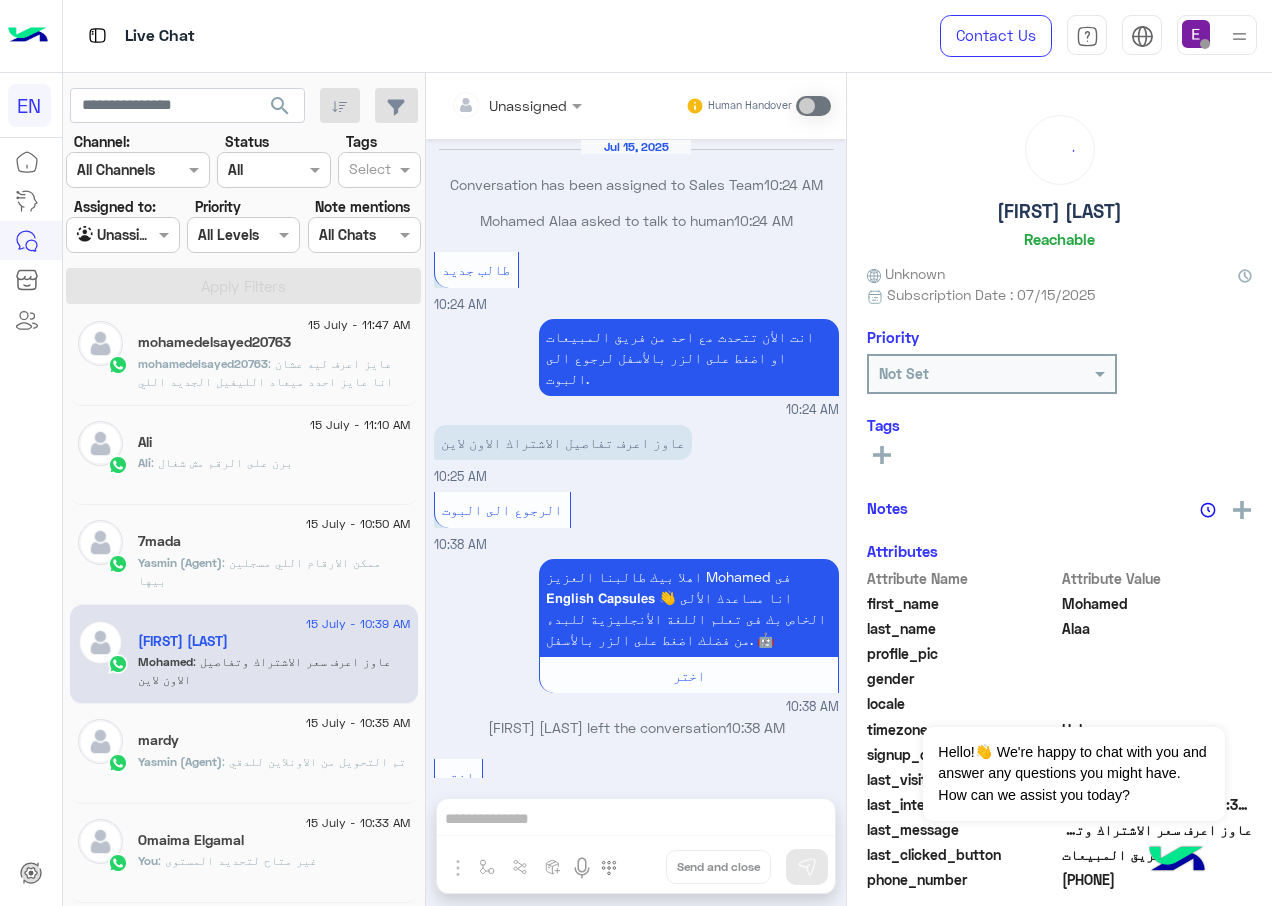 scroll, scrollTop: 2303, scrollLeft: 0, axis: vertical 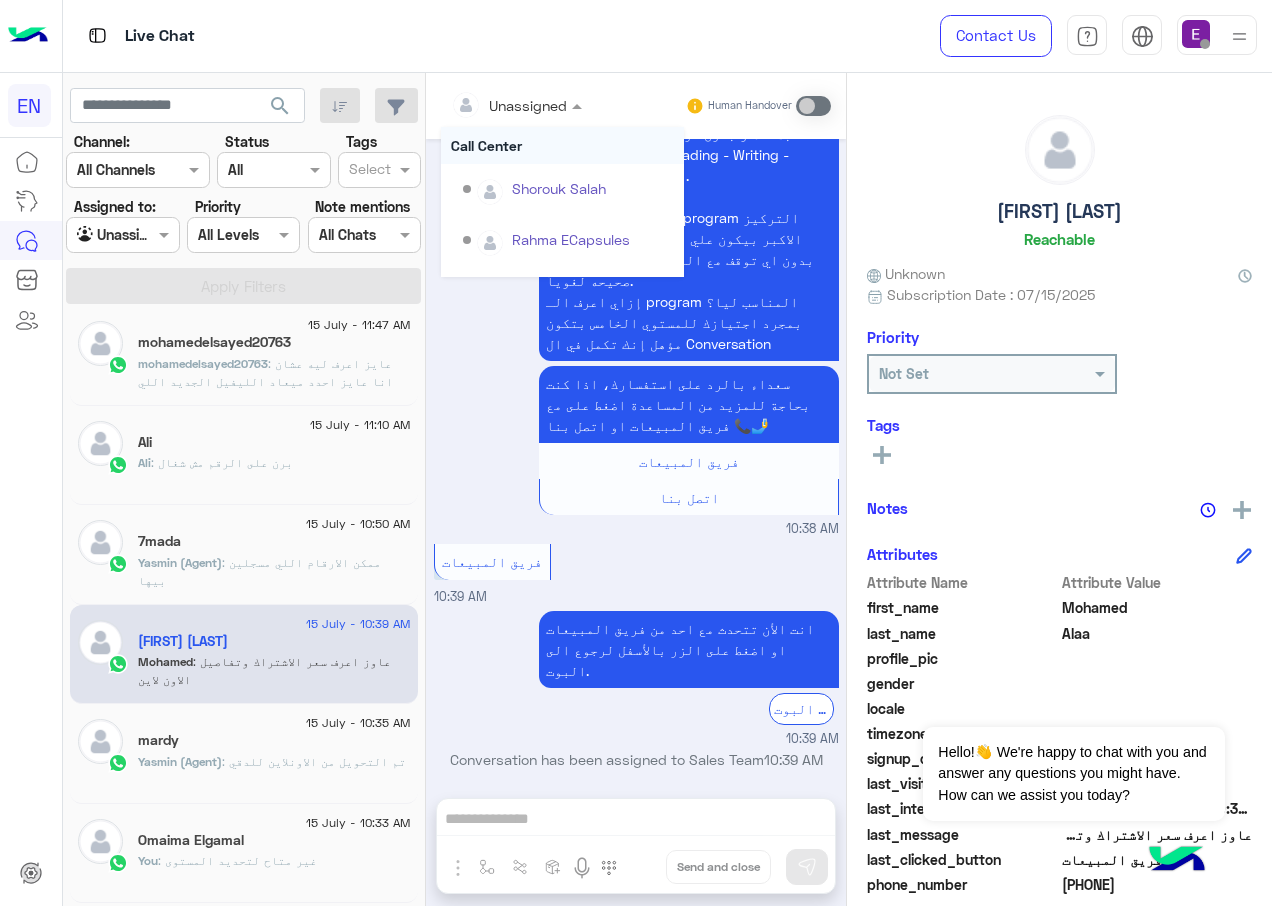 click at bounding box center [516, 104] 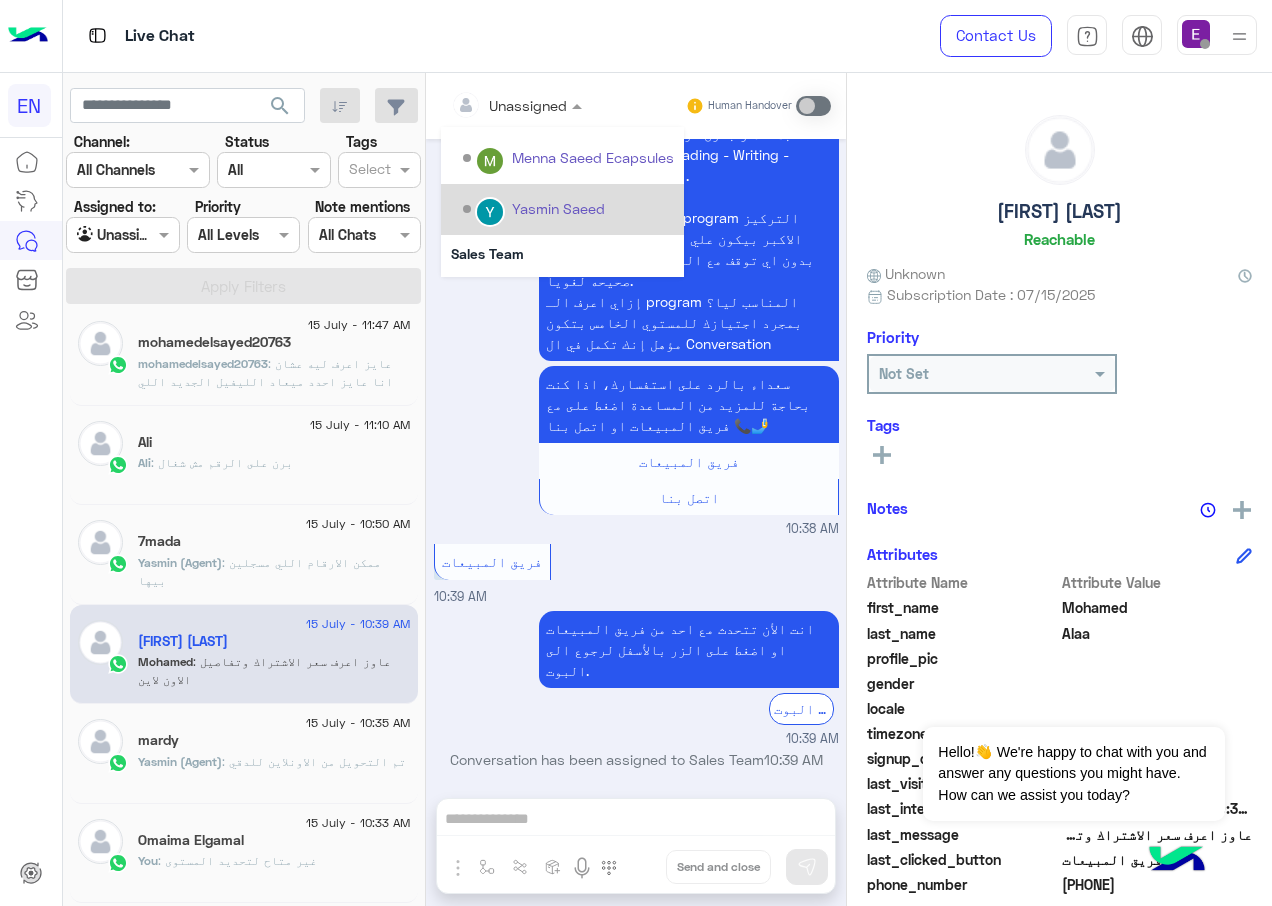 scroll, scrollTop: 332, scrollLeft: 0, axis: vertical 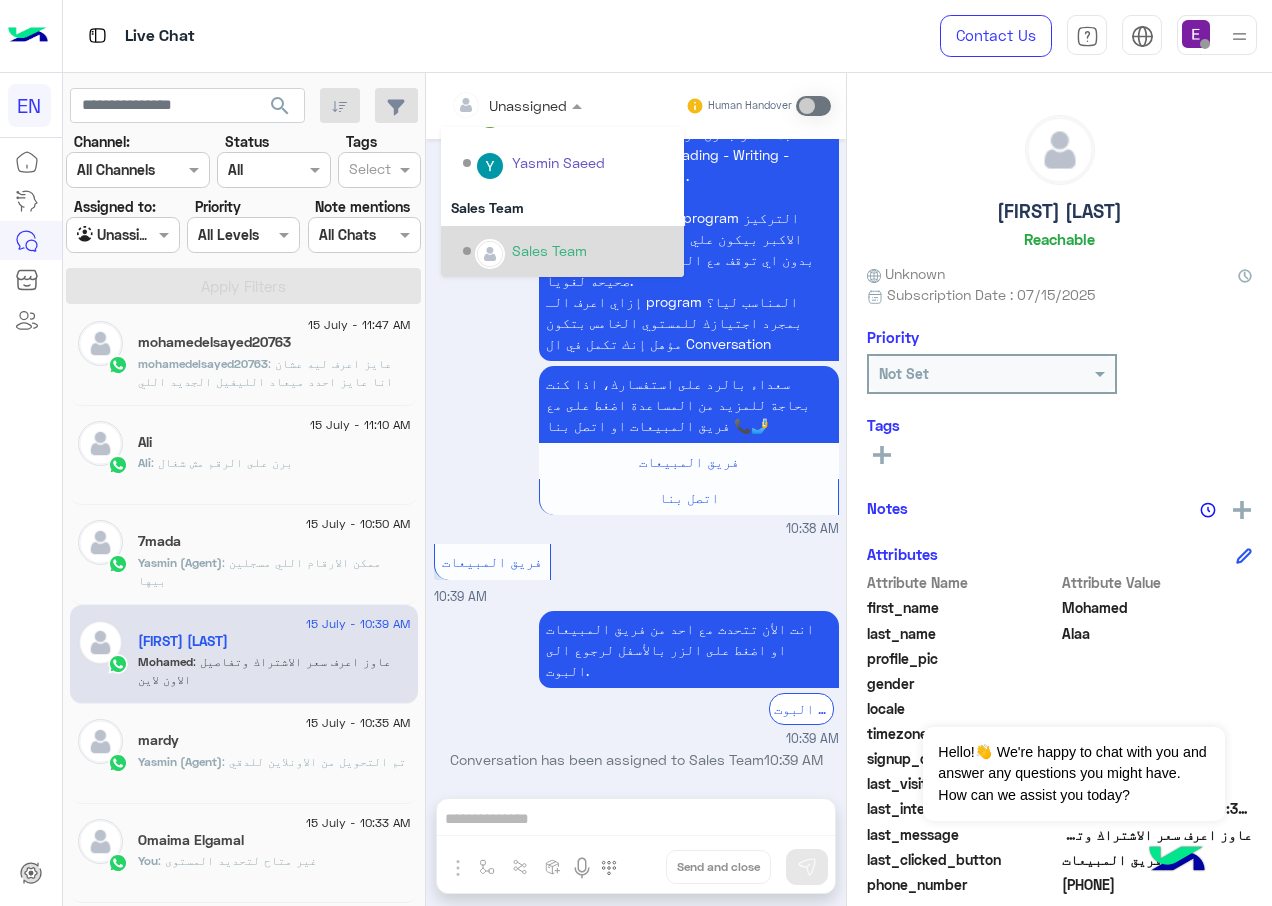 click on "Sales Team" at bounding box center (549, 250) 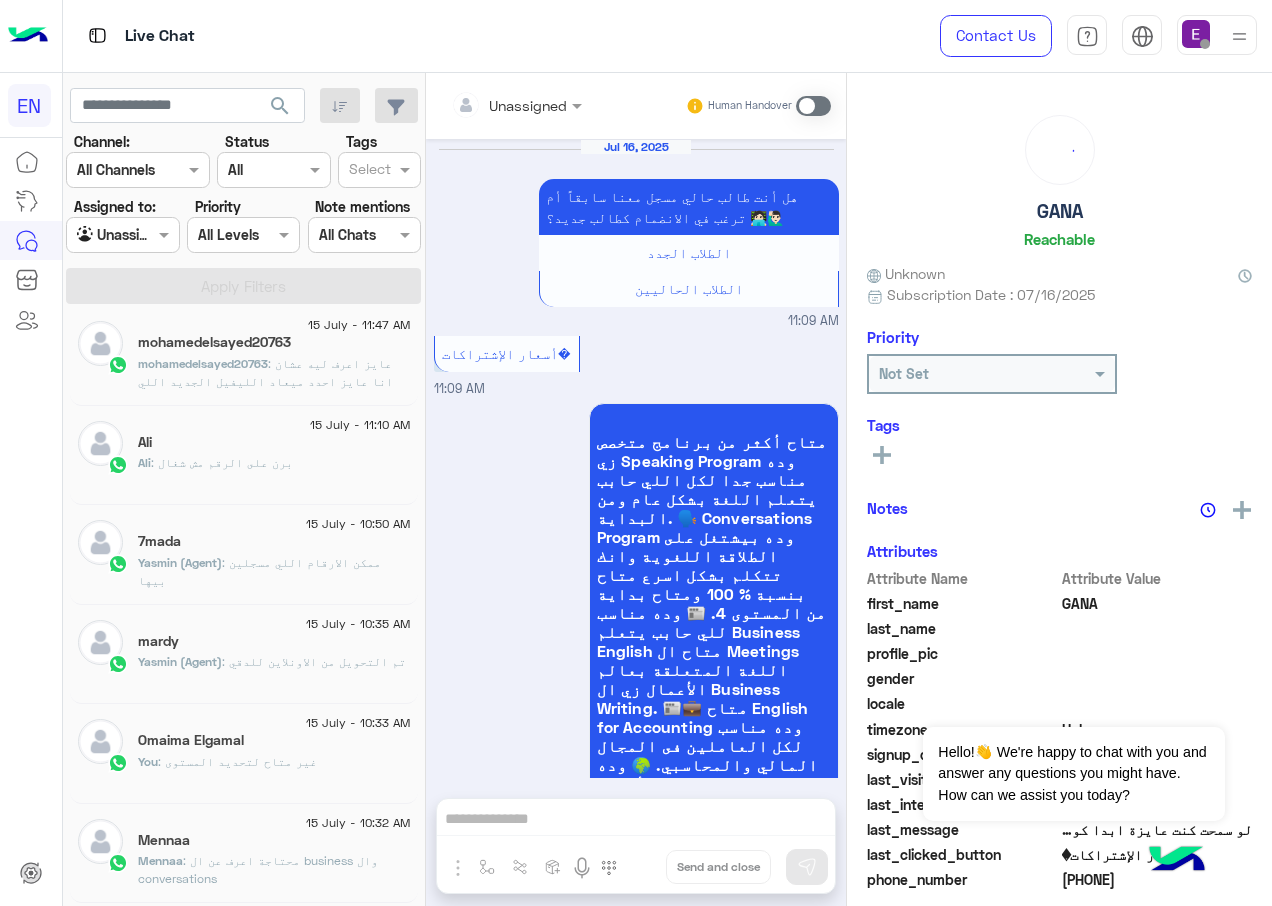 scroll, scrollTop: 2716, scrollLeft: 0, axis: vertical 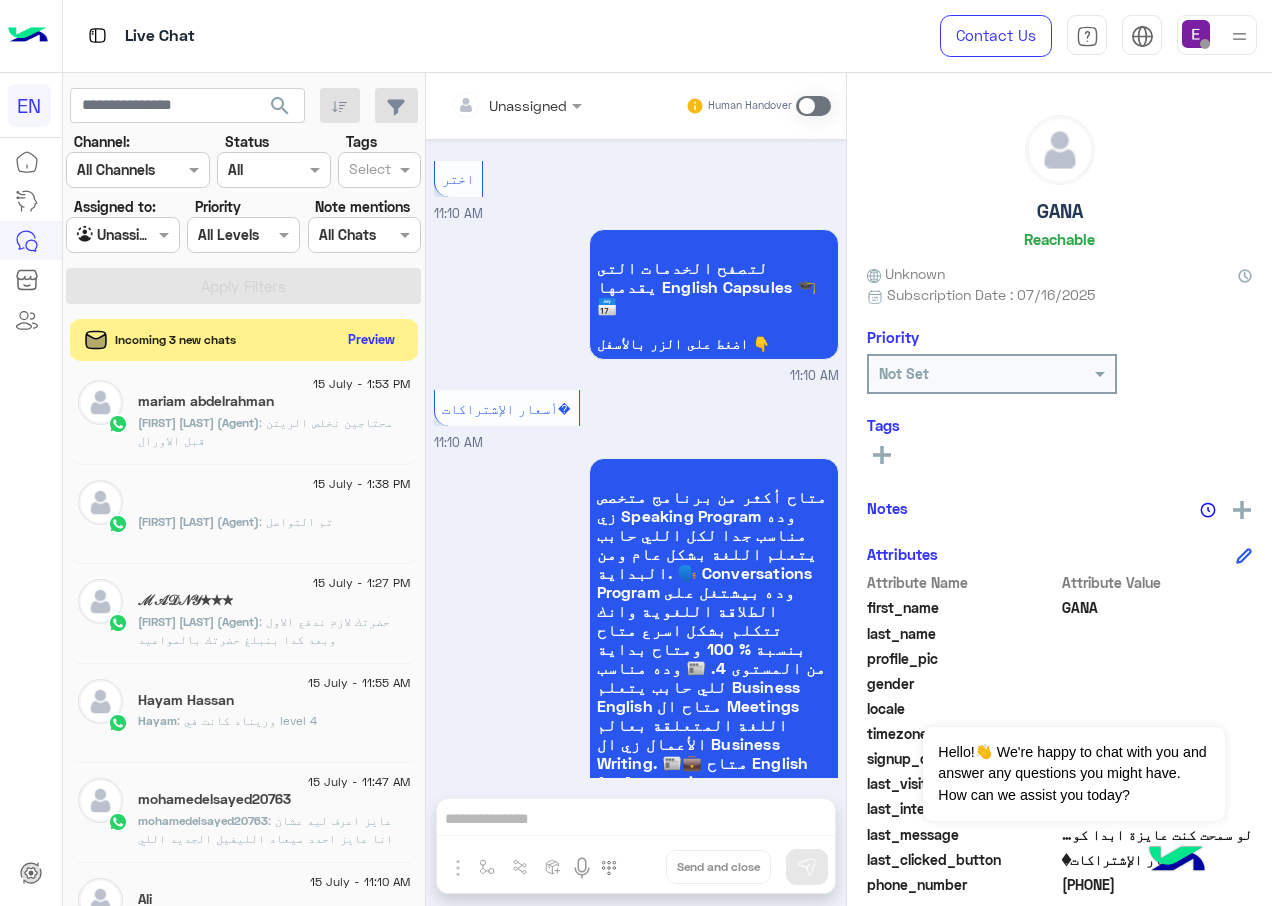 click on "Preview" 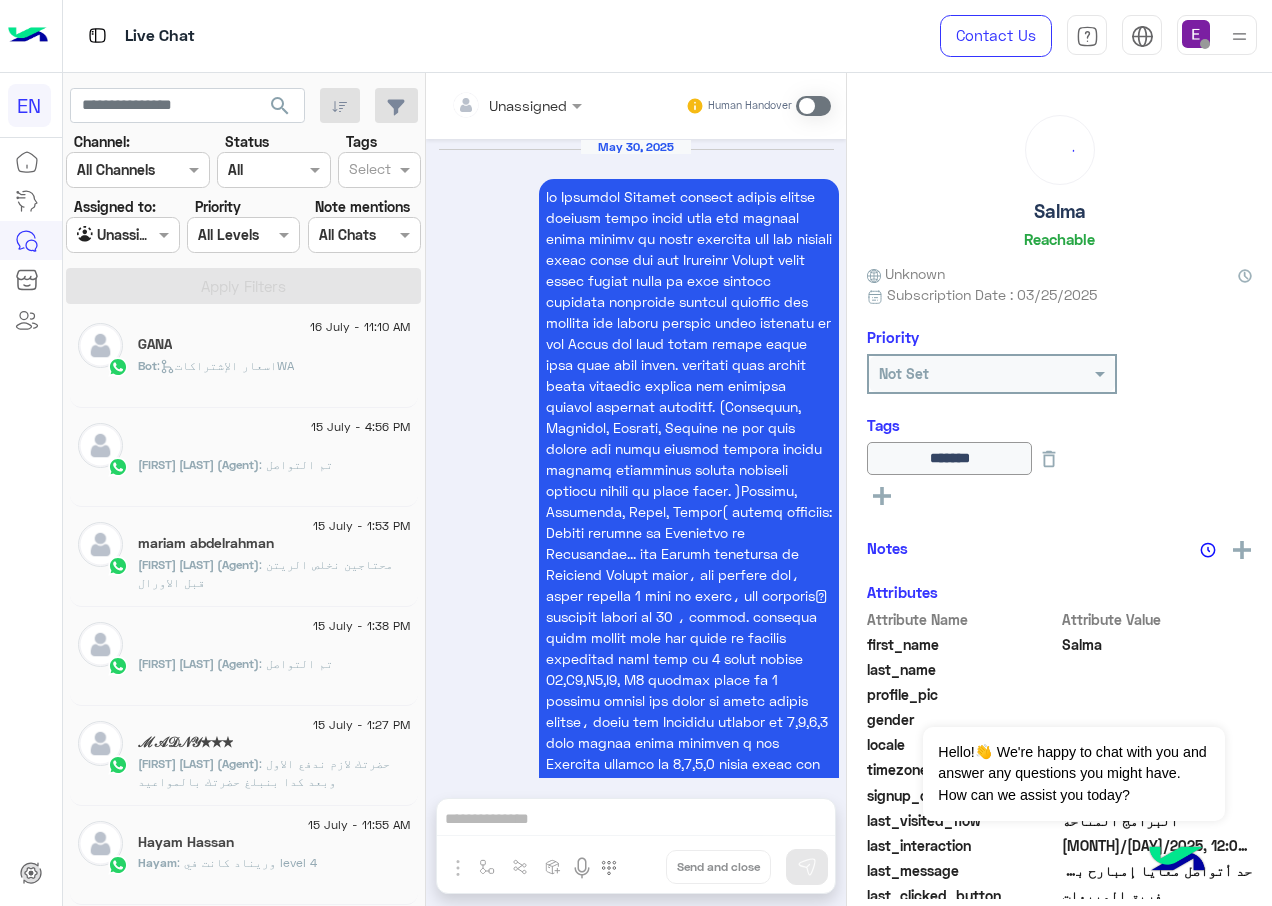 scroll, scrollTop: 2932, scrollLeft: 0, axis: vertical 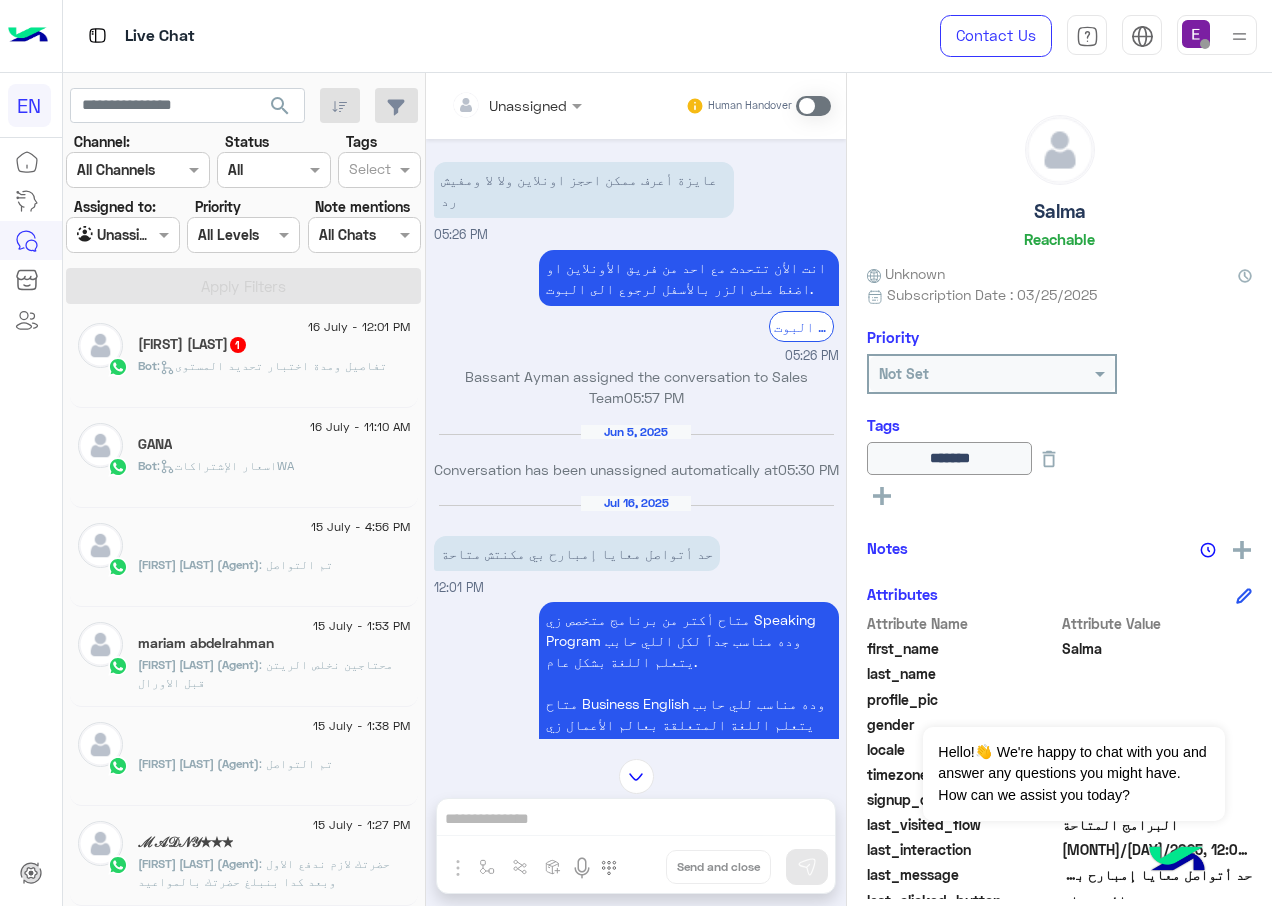 click on ":   تفاصيل ومدة اختبار تحديد المستوى" 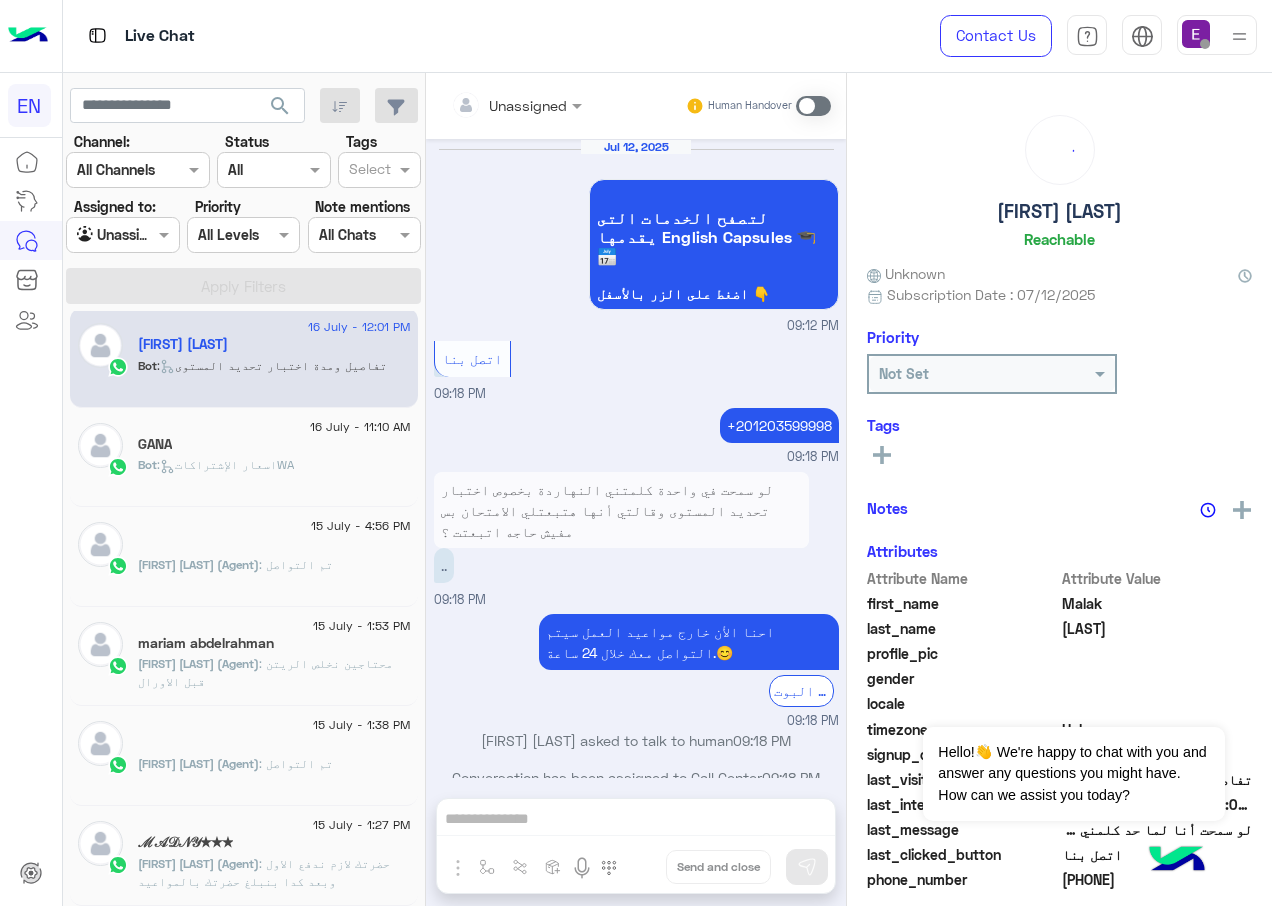 scroll, scrollTop: 1901, scrollLeft: 0, axis: vertical 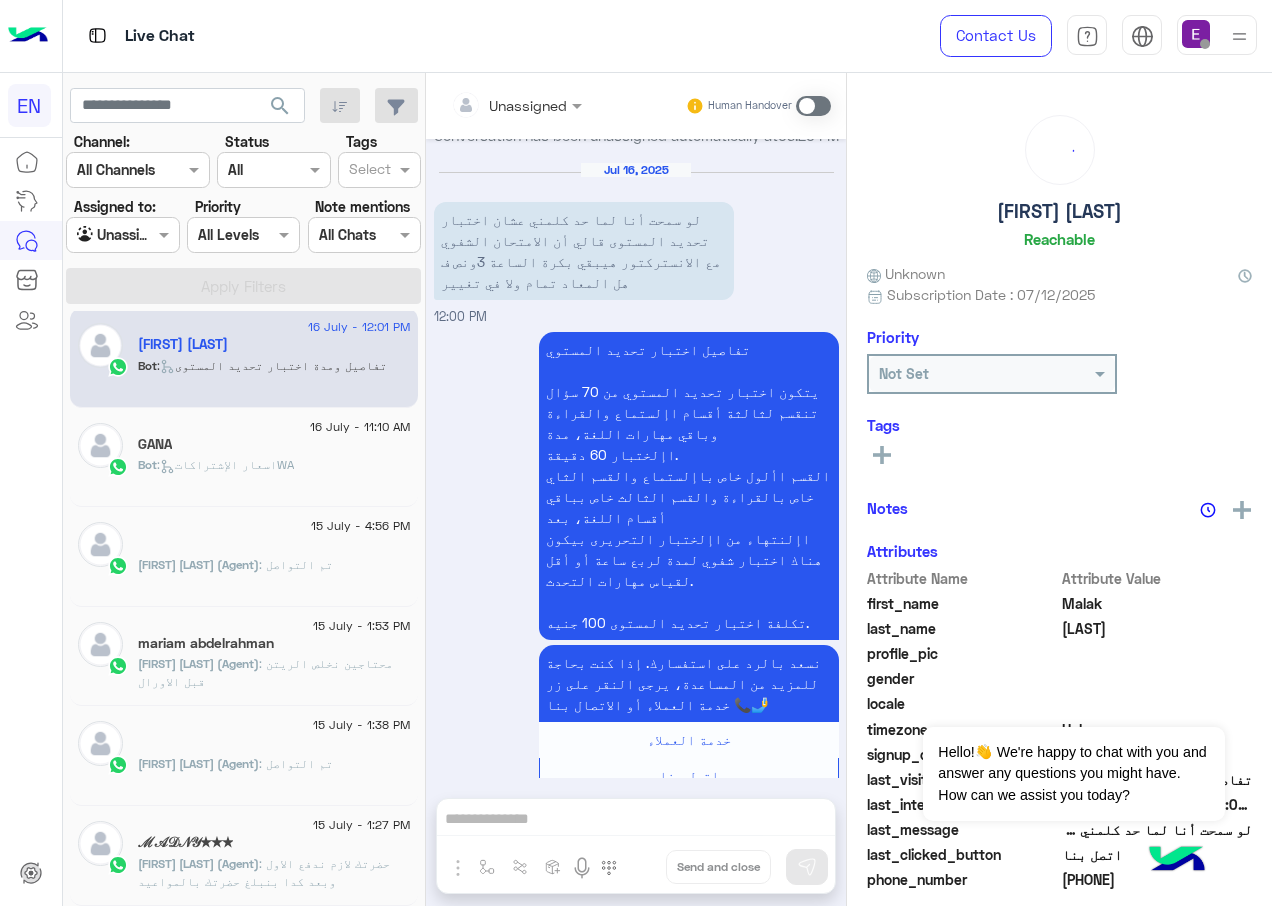 click at bounding box center (491, 105) 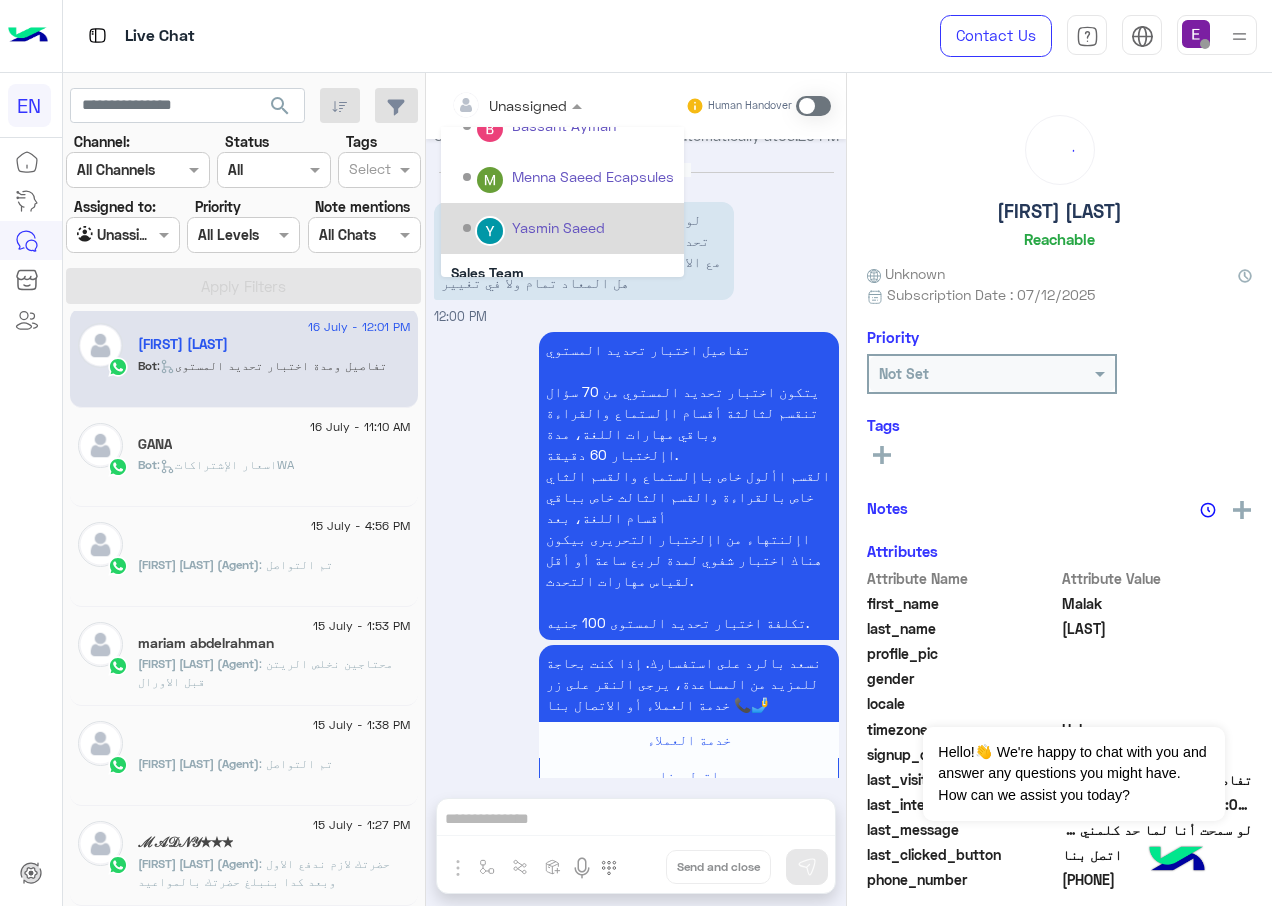 scroll, scrollTop: 332, scrollLeft: 0, axis: vertical 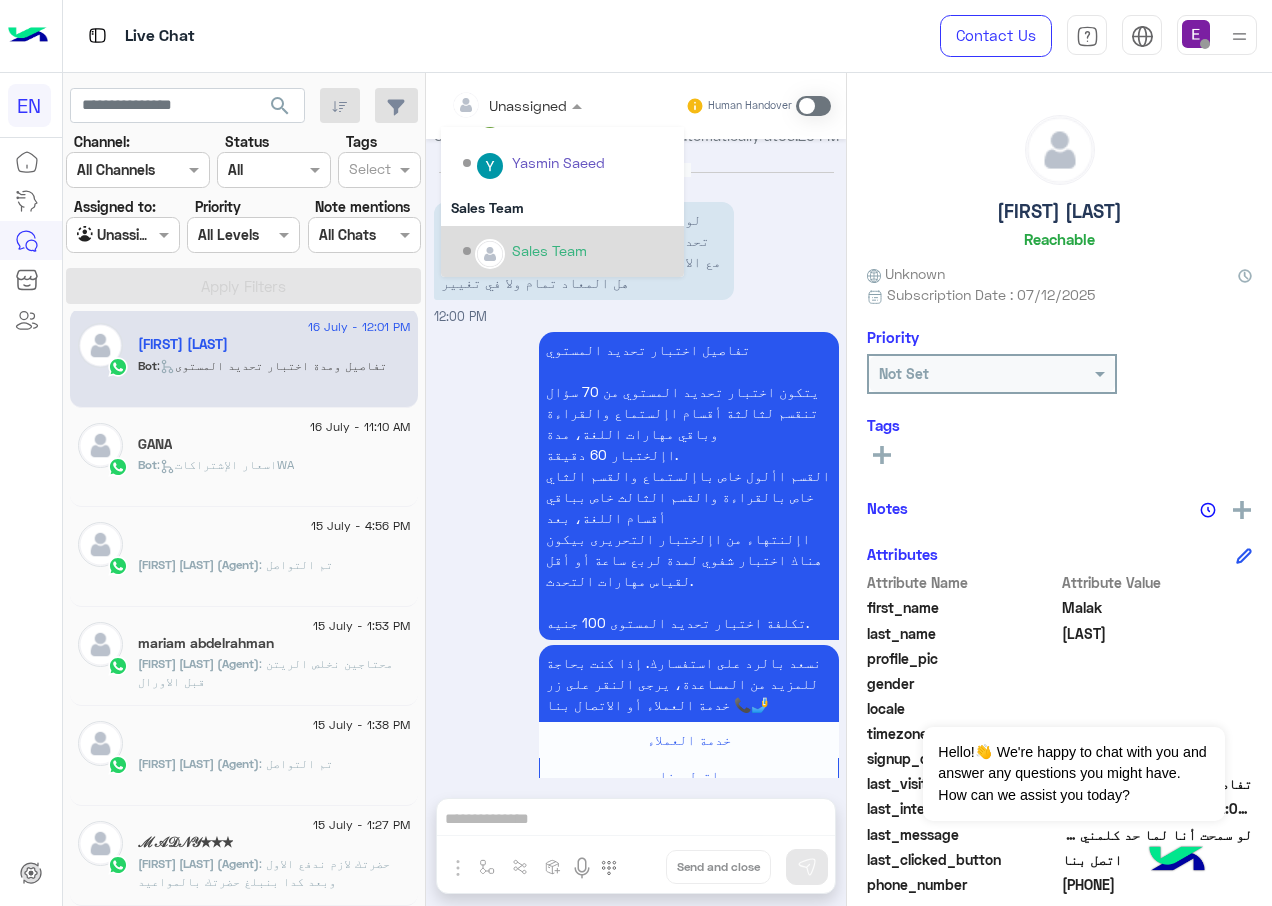 click at bounding box center (490, 254) 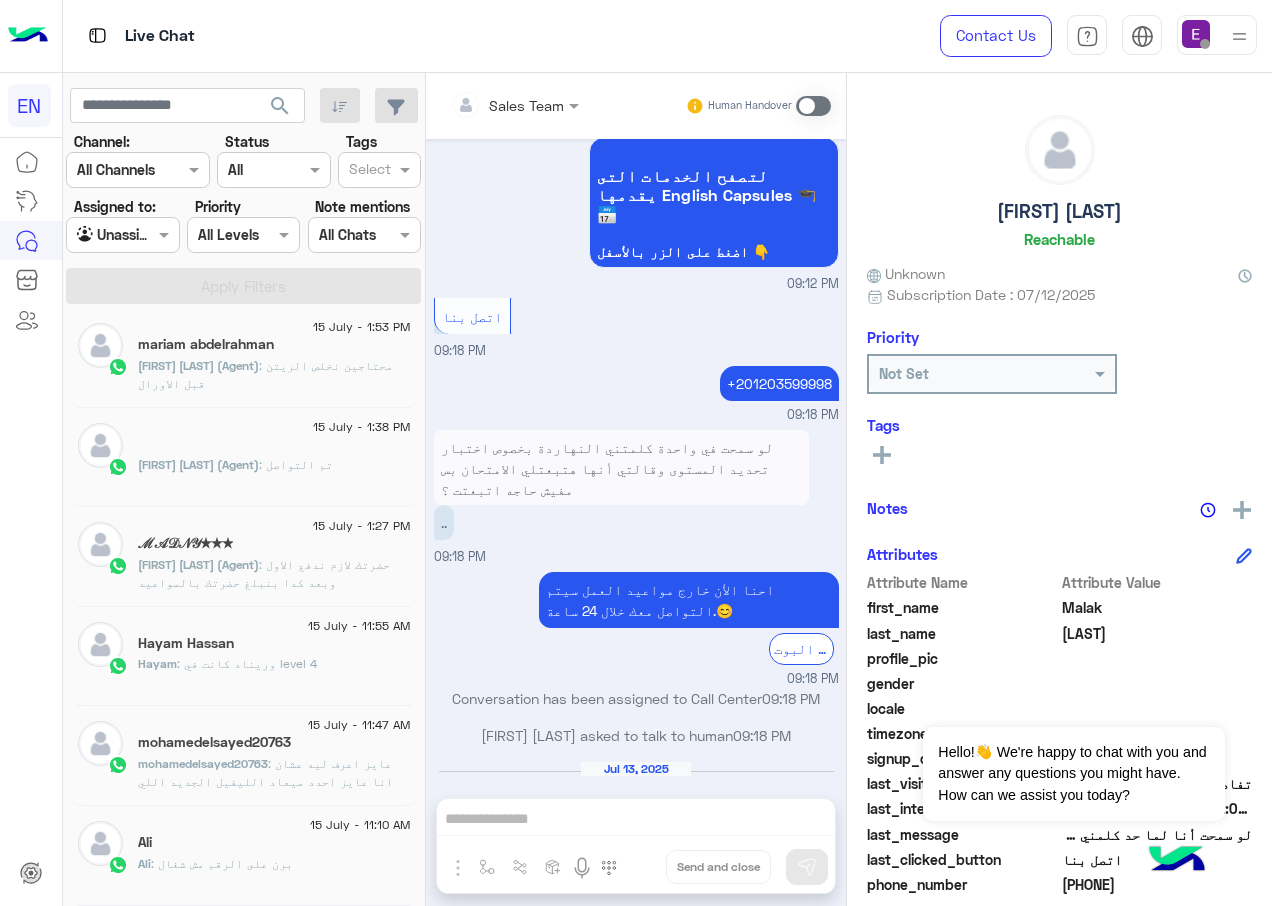 scroll, scrollTop: 3712, scrollLeft: 0, axis: vertical 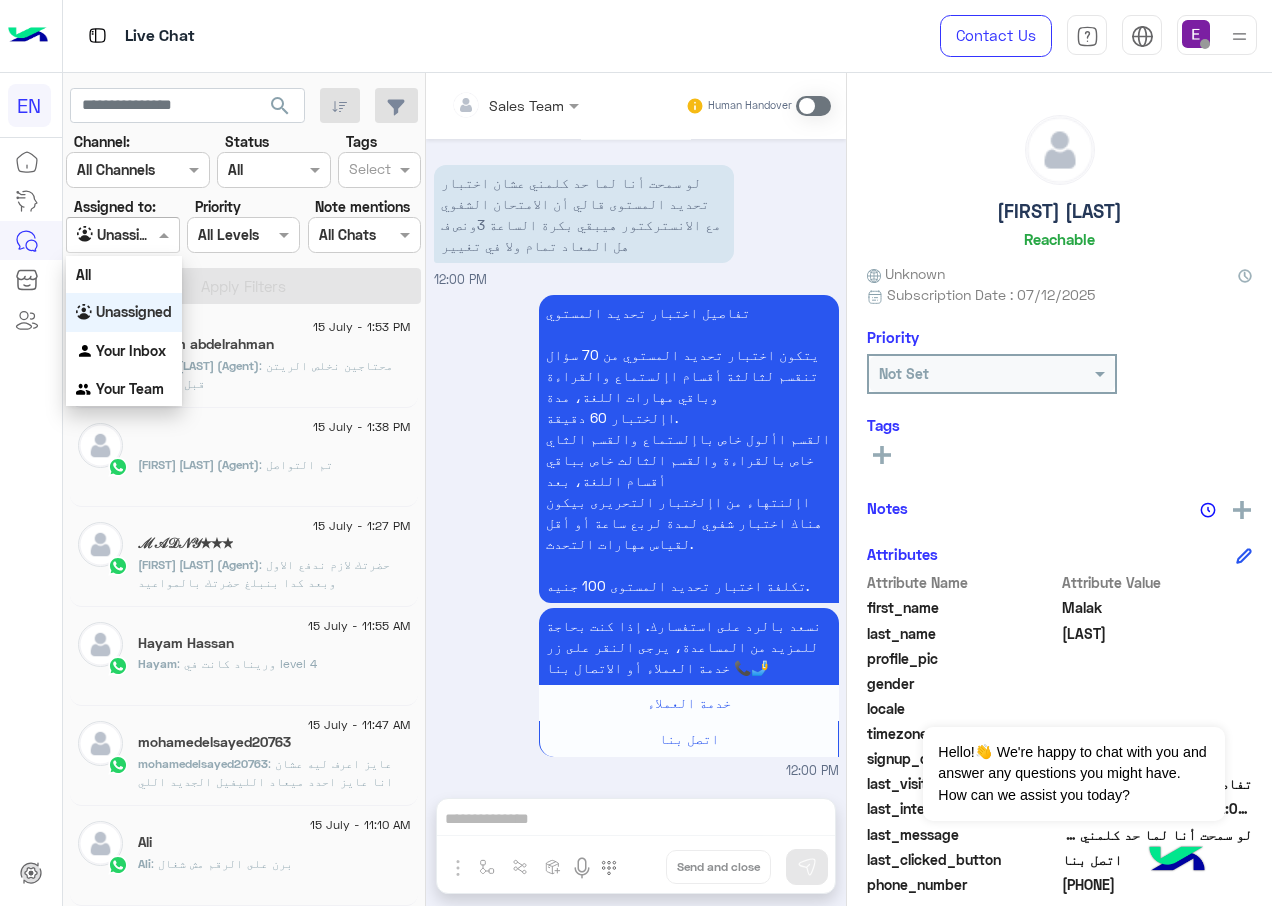 click at bounding box center (100, 235) 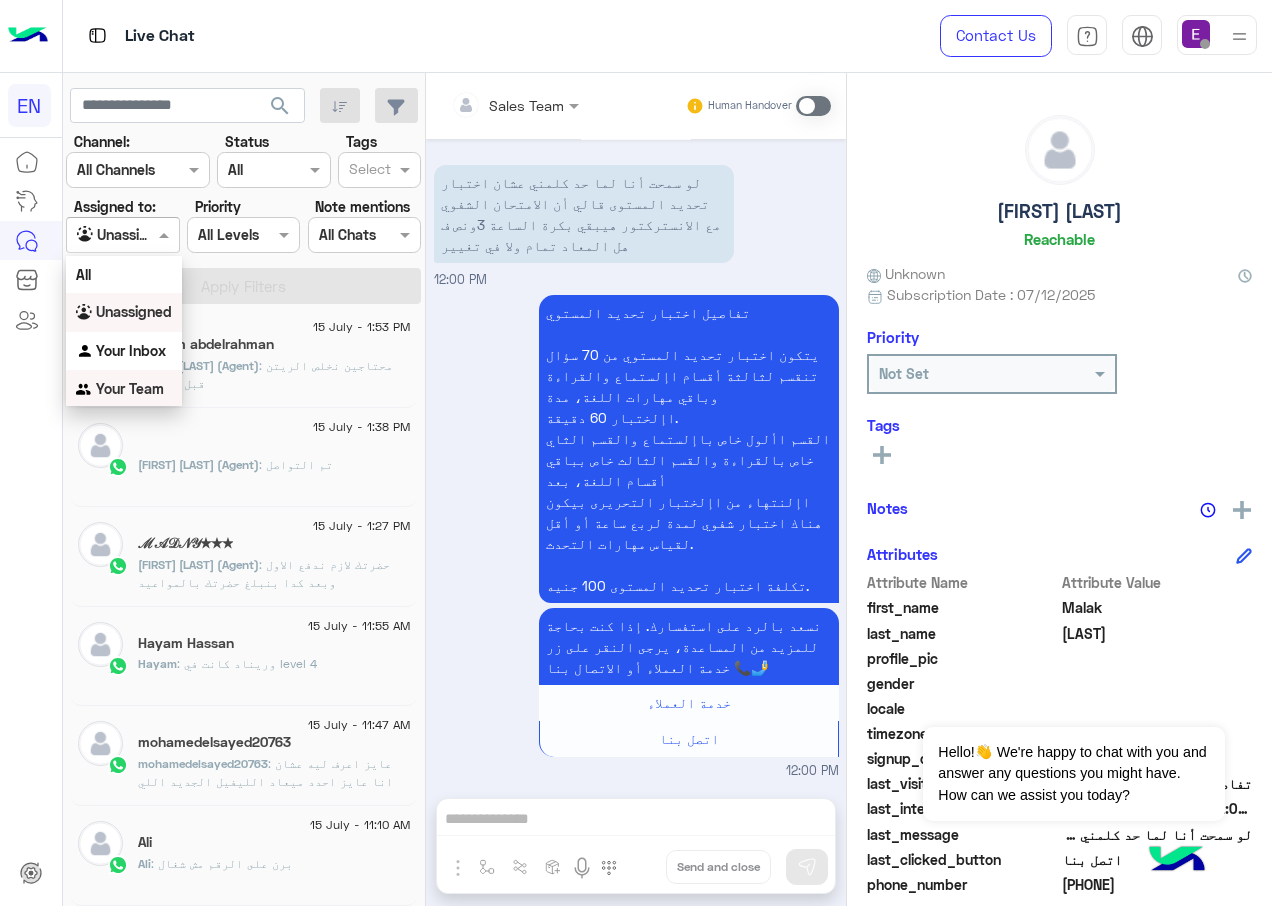 click on "Your Team" at bounding box center (130, 388) 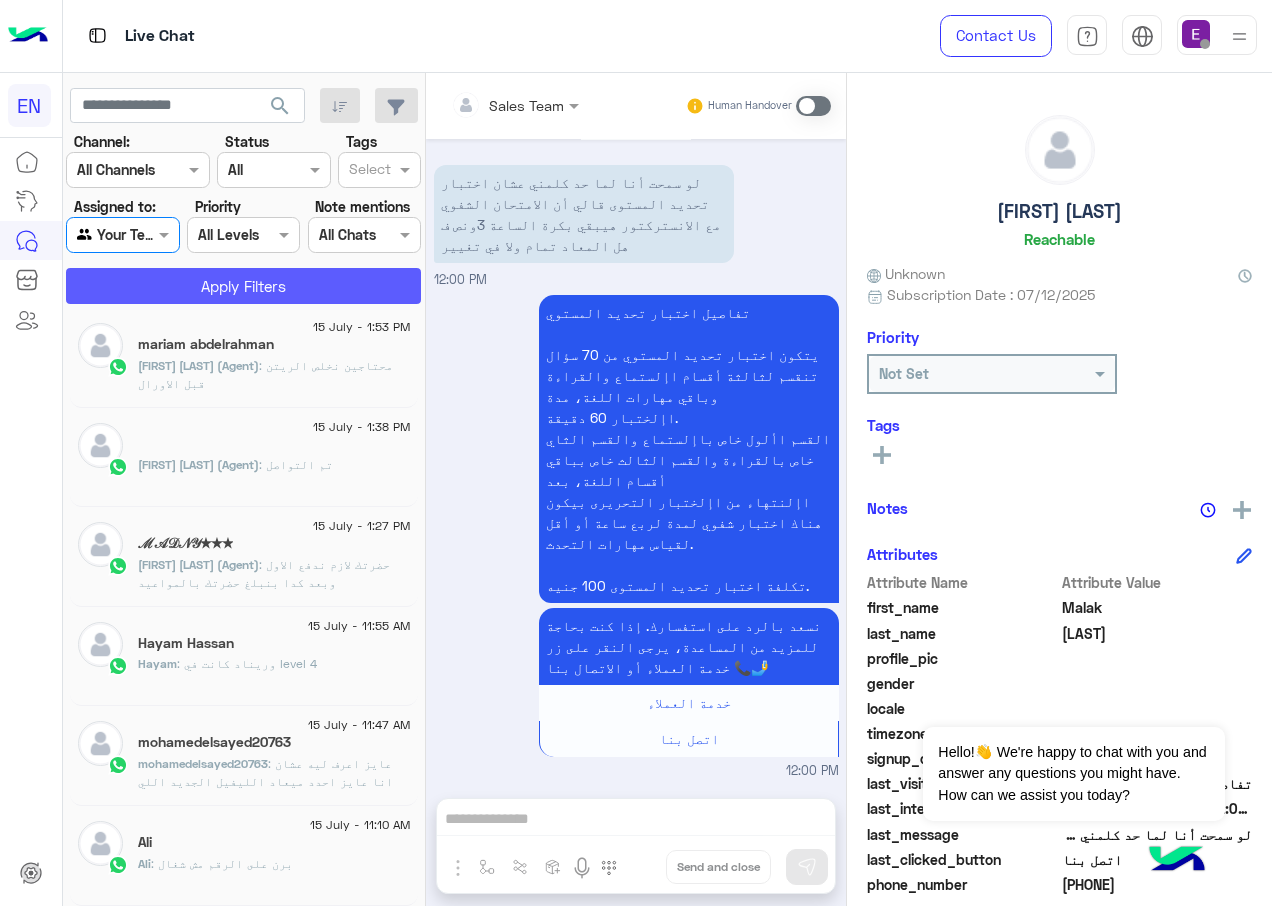 click on "Apply Filters" 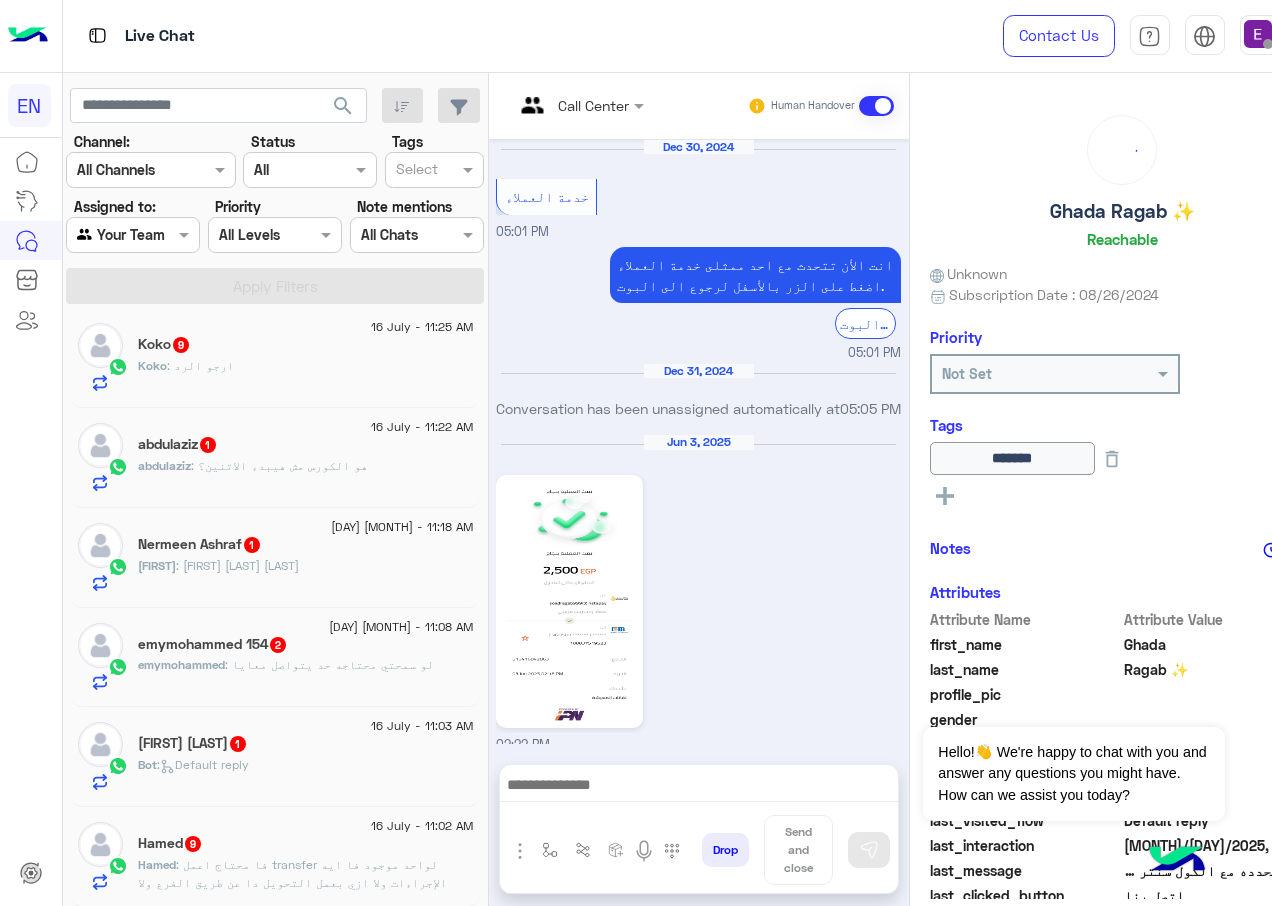 scroll, scrollTop: 1981, scrollLeft: 0, axis: vertical 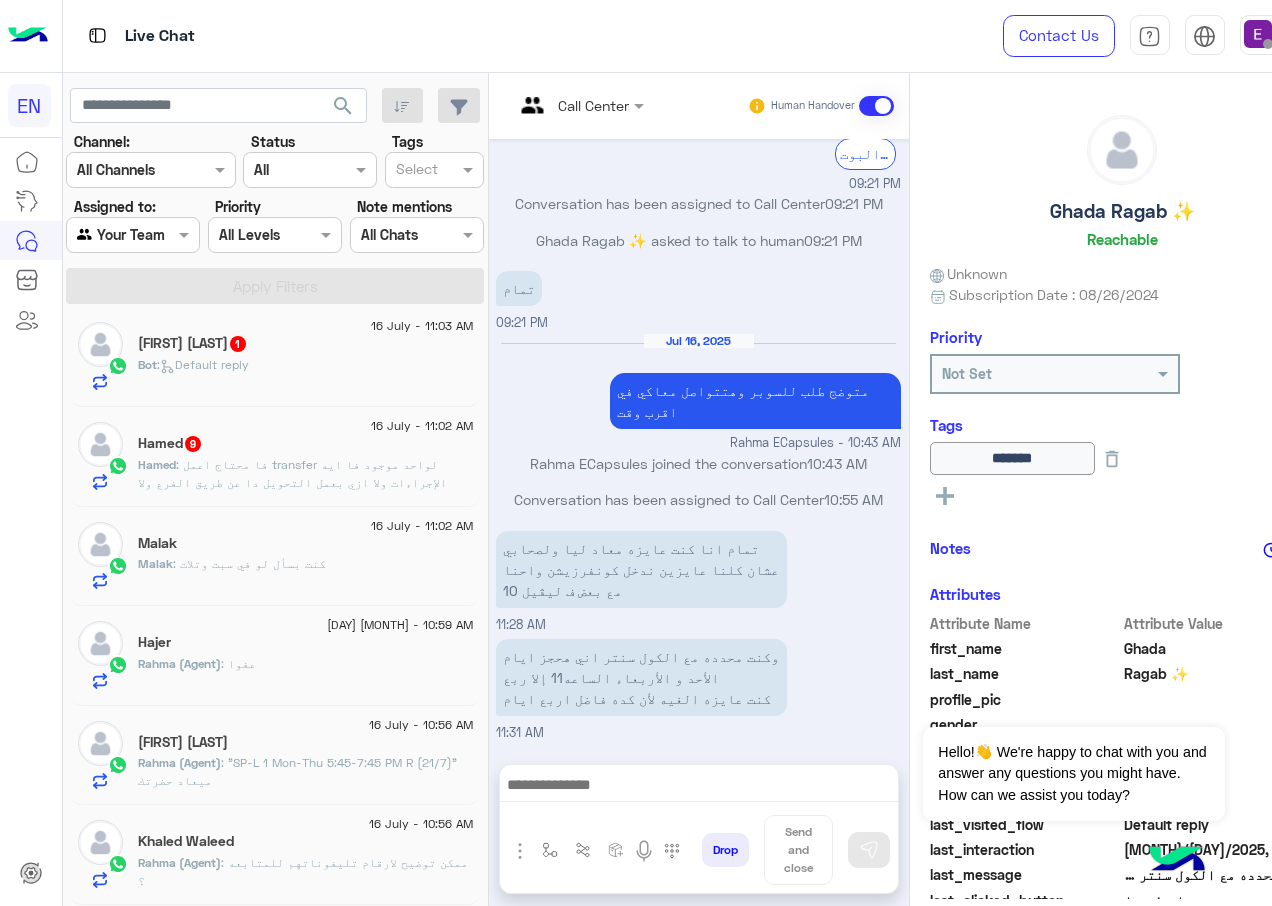 click on ": فا محتاج اعمل transfer لواحد موجود فا ايه الإجراءات ولا ازي بعمل التحويل دا عن طريق الفرع ولا عادي" 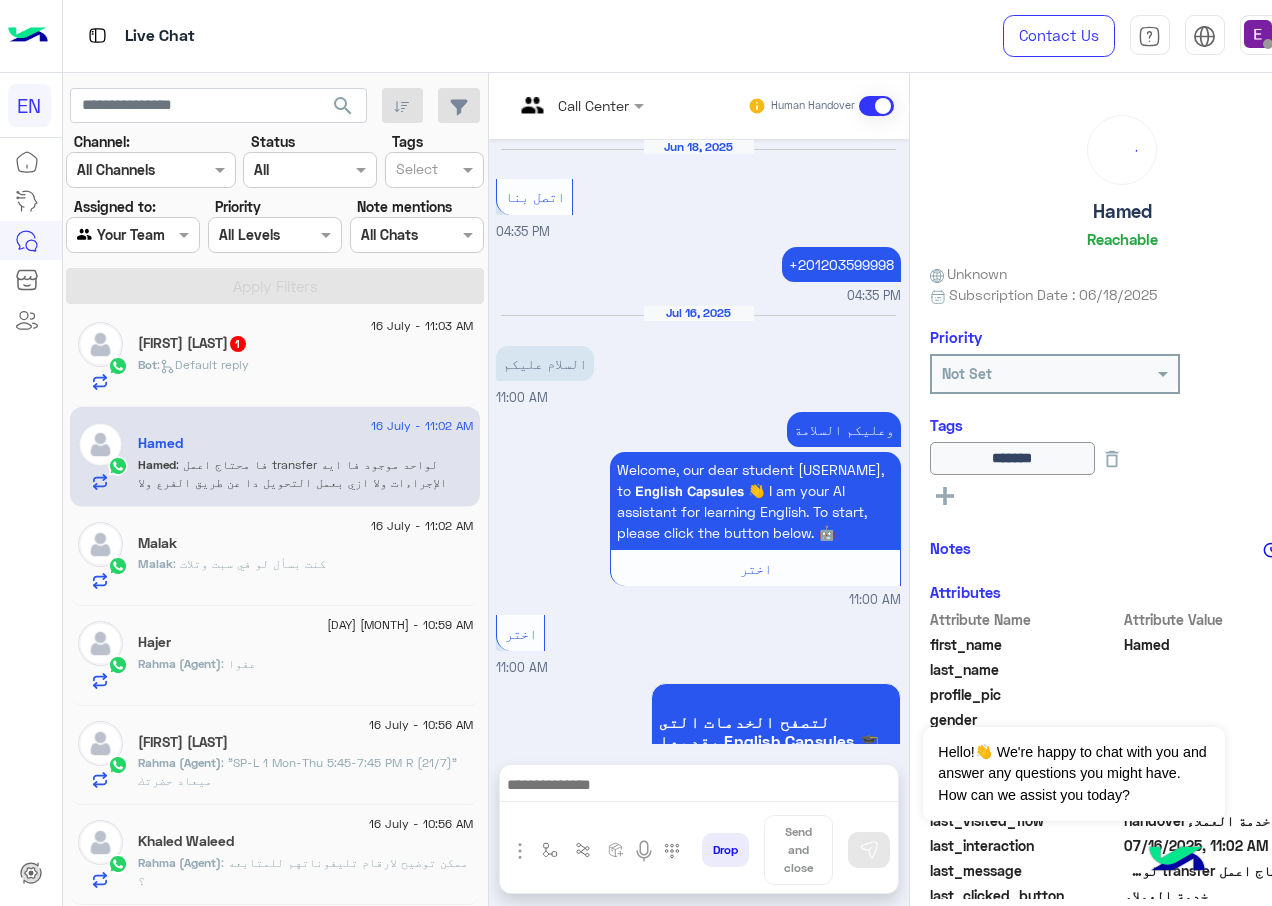 scroll, scrollTop: 1346, scrollLeft: 0, axis: vertical 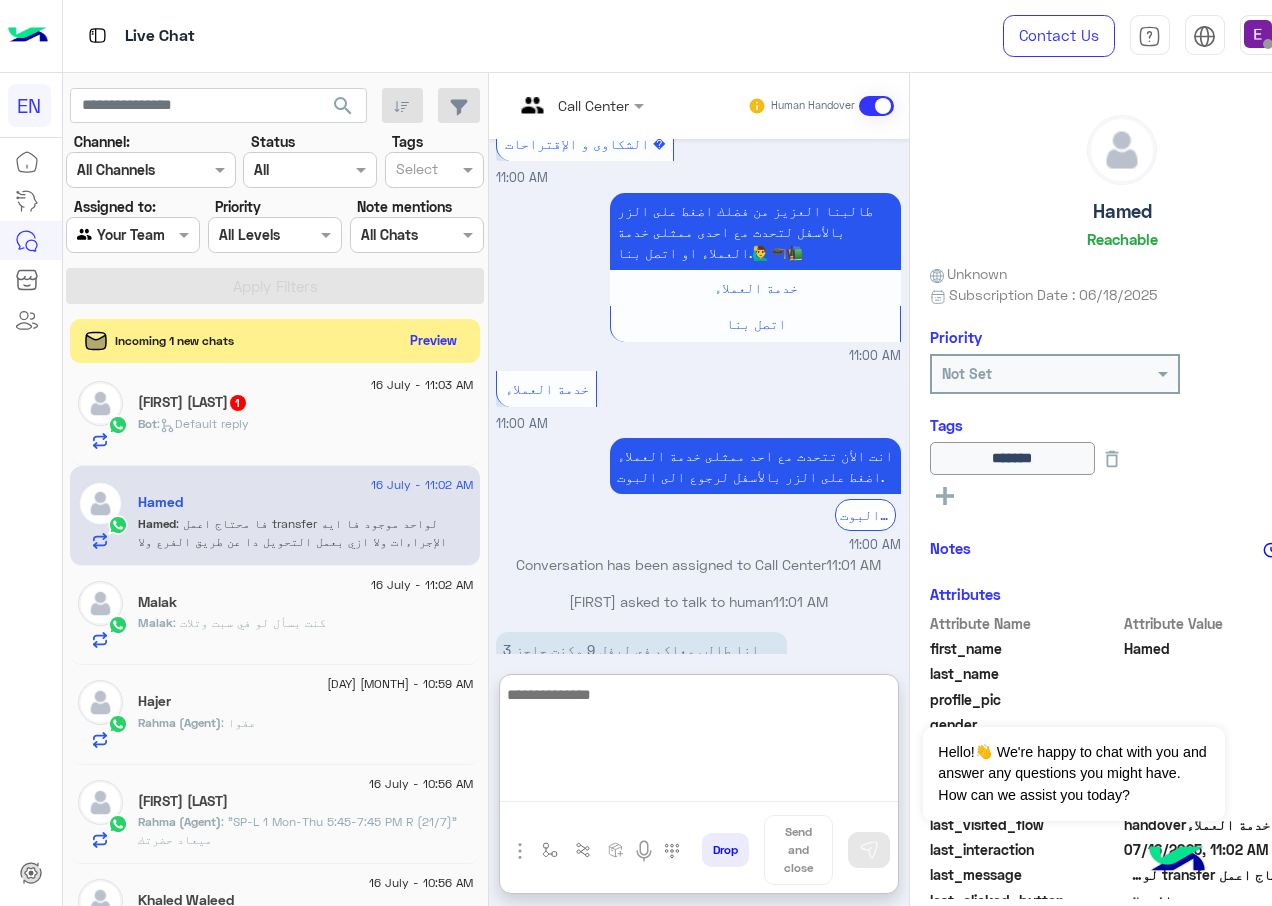 click at bounding box center (699, 742) 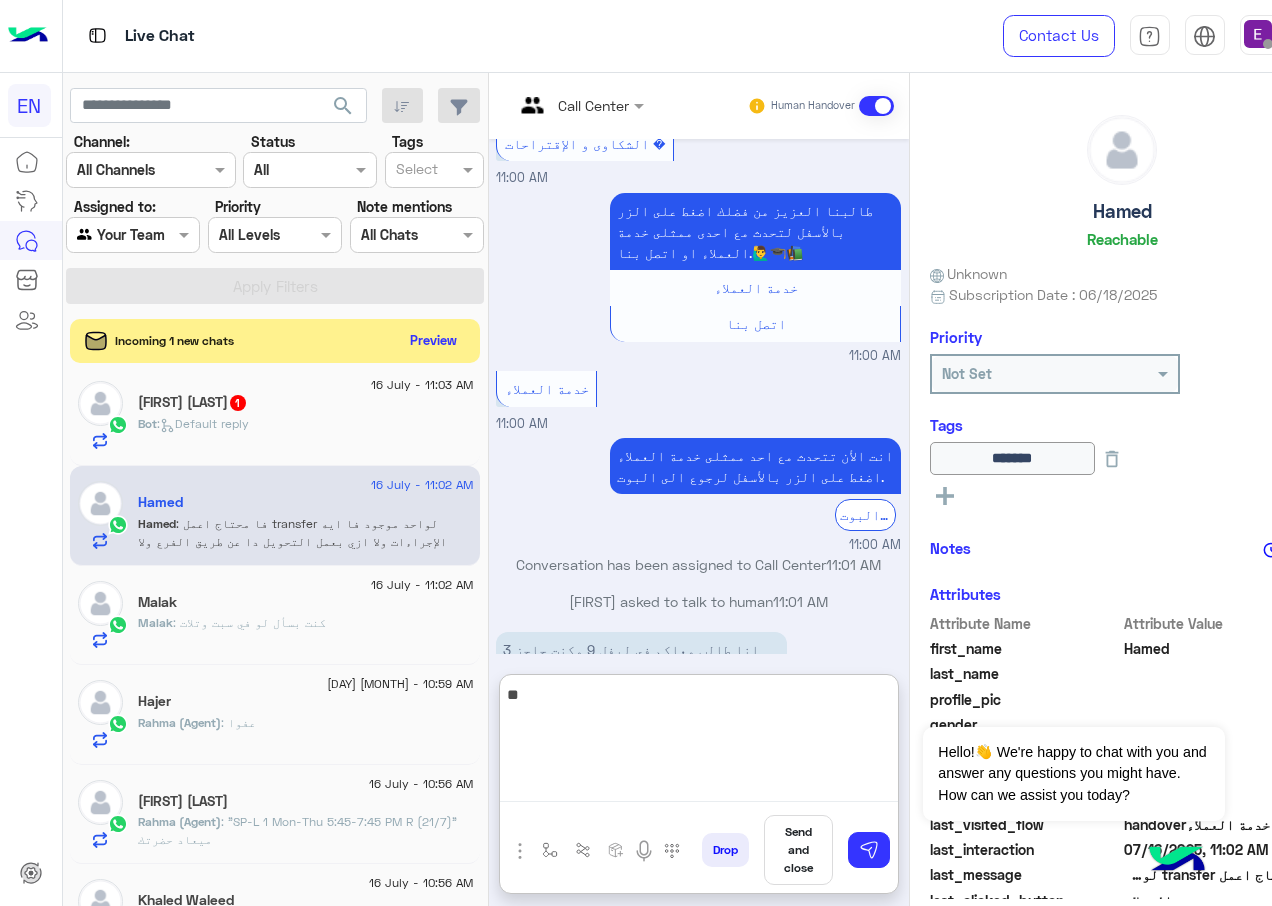 type on "*" 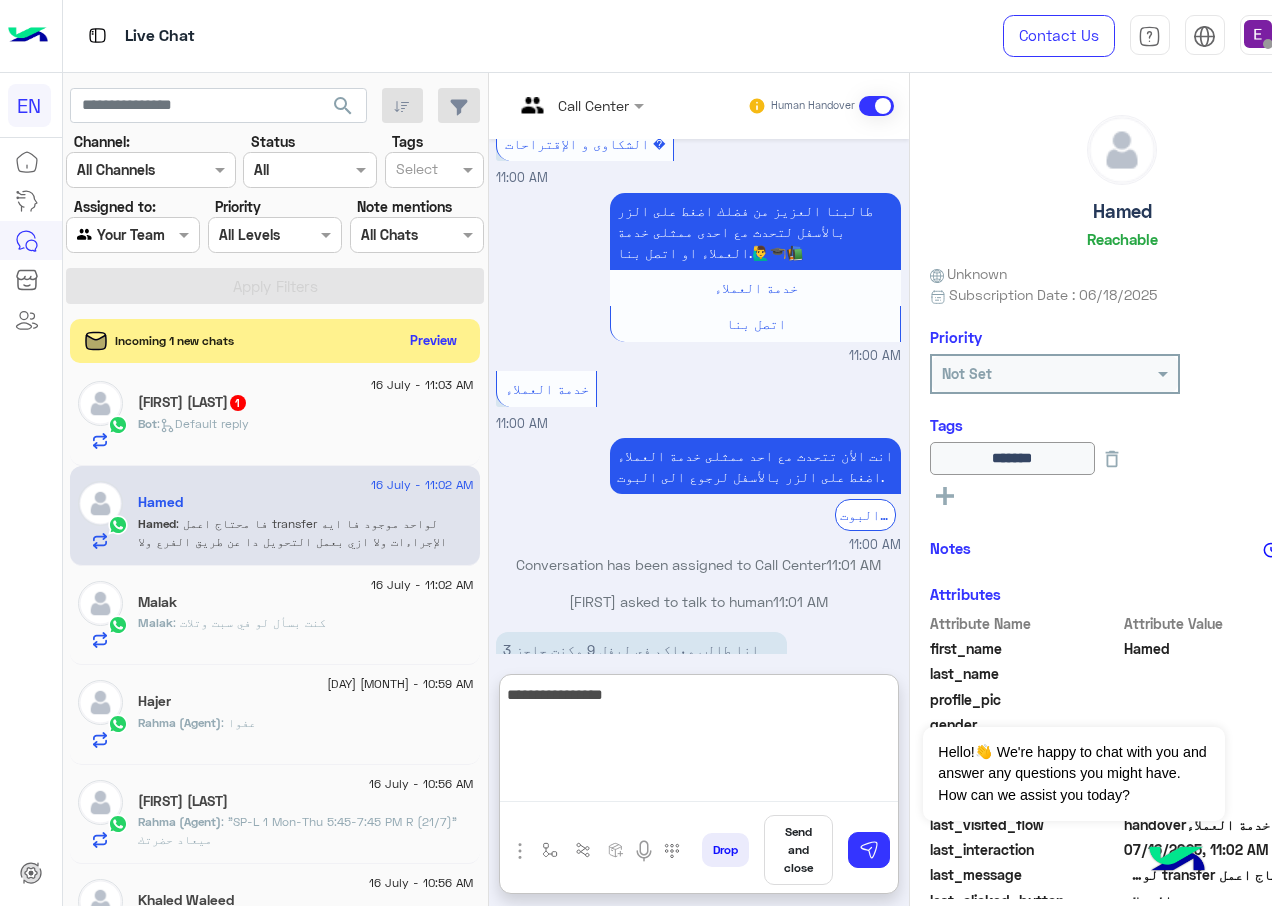 type on "**********" 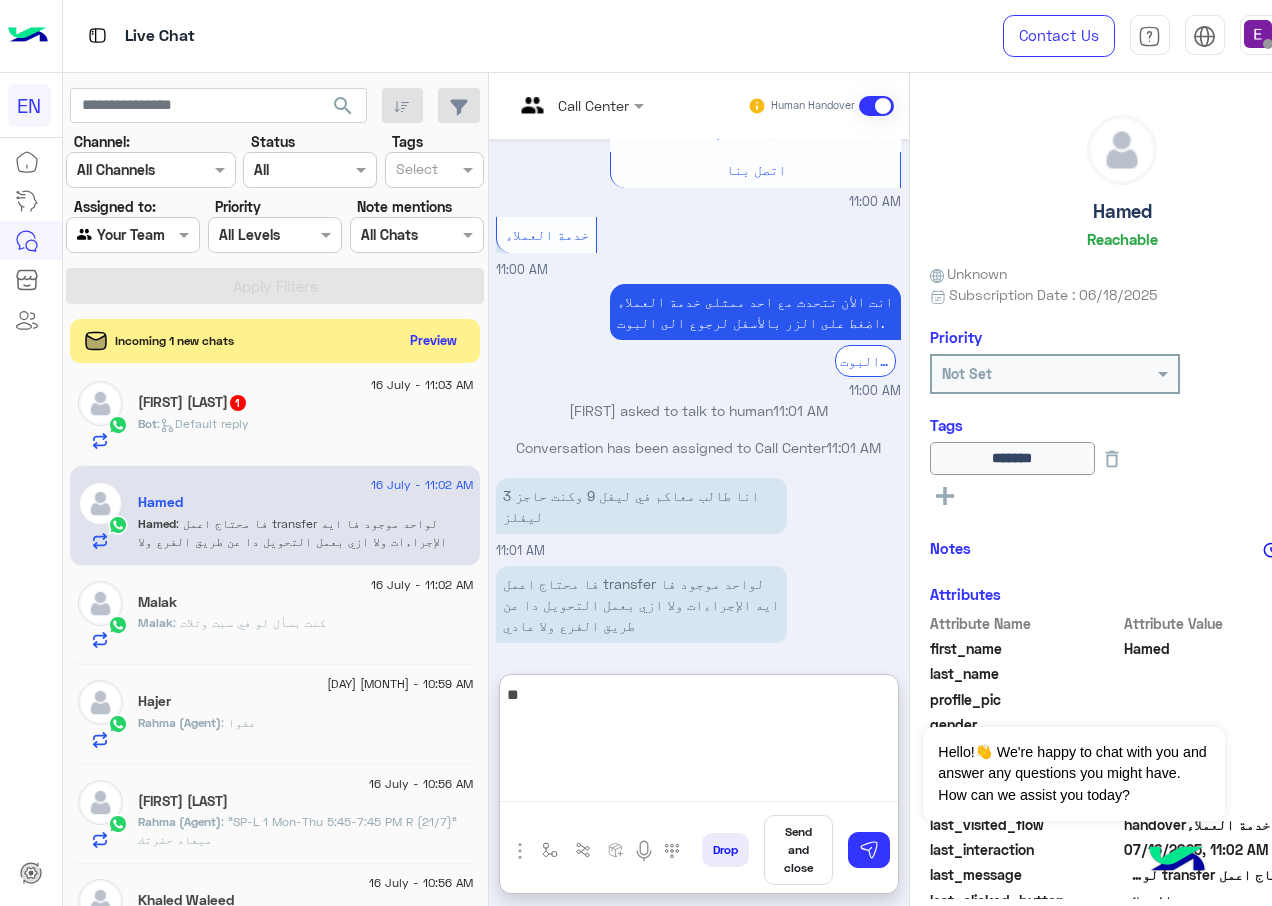 scroll, scrollTop: 1536, scrollLeft: 0, axis: vertical 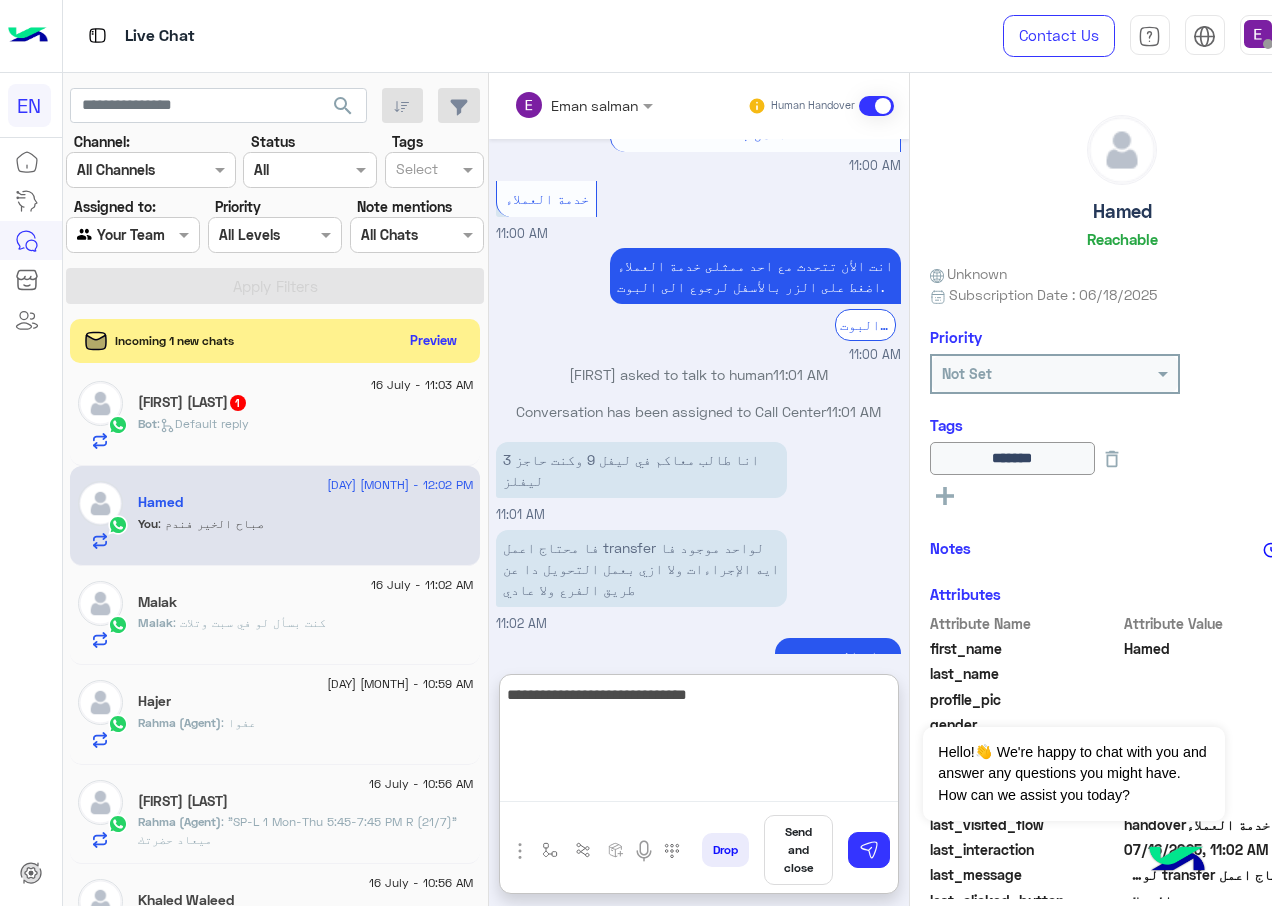 type on "**********" 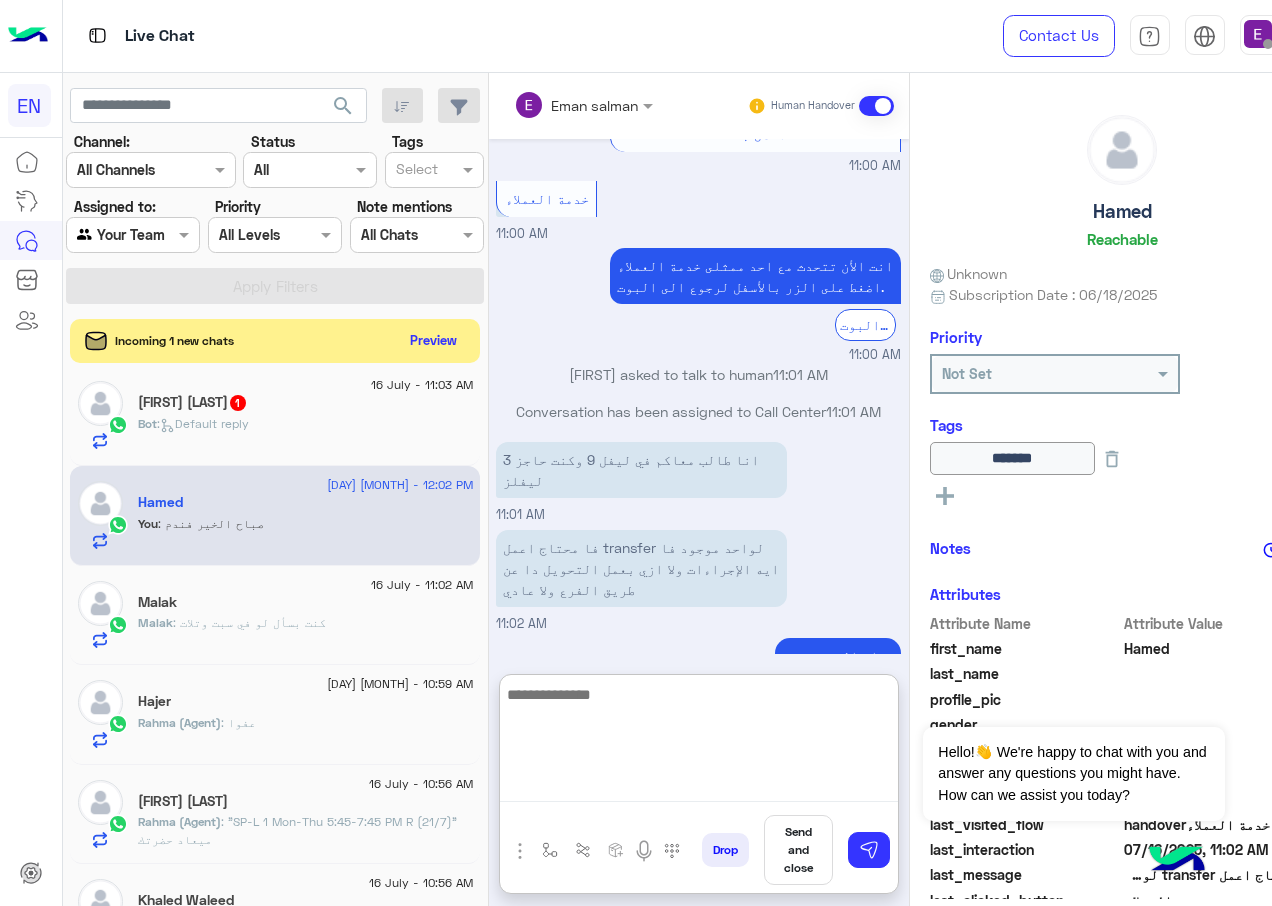 scroll, scrollTop: 1600, scrollLeft: 0, axis: vertical 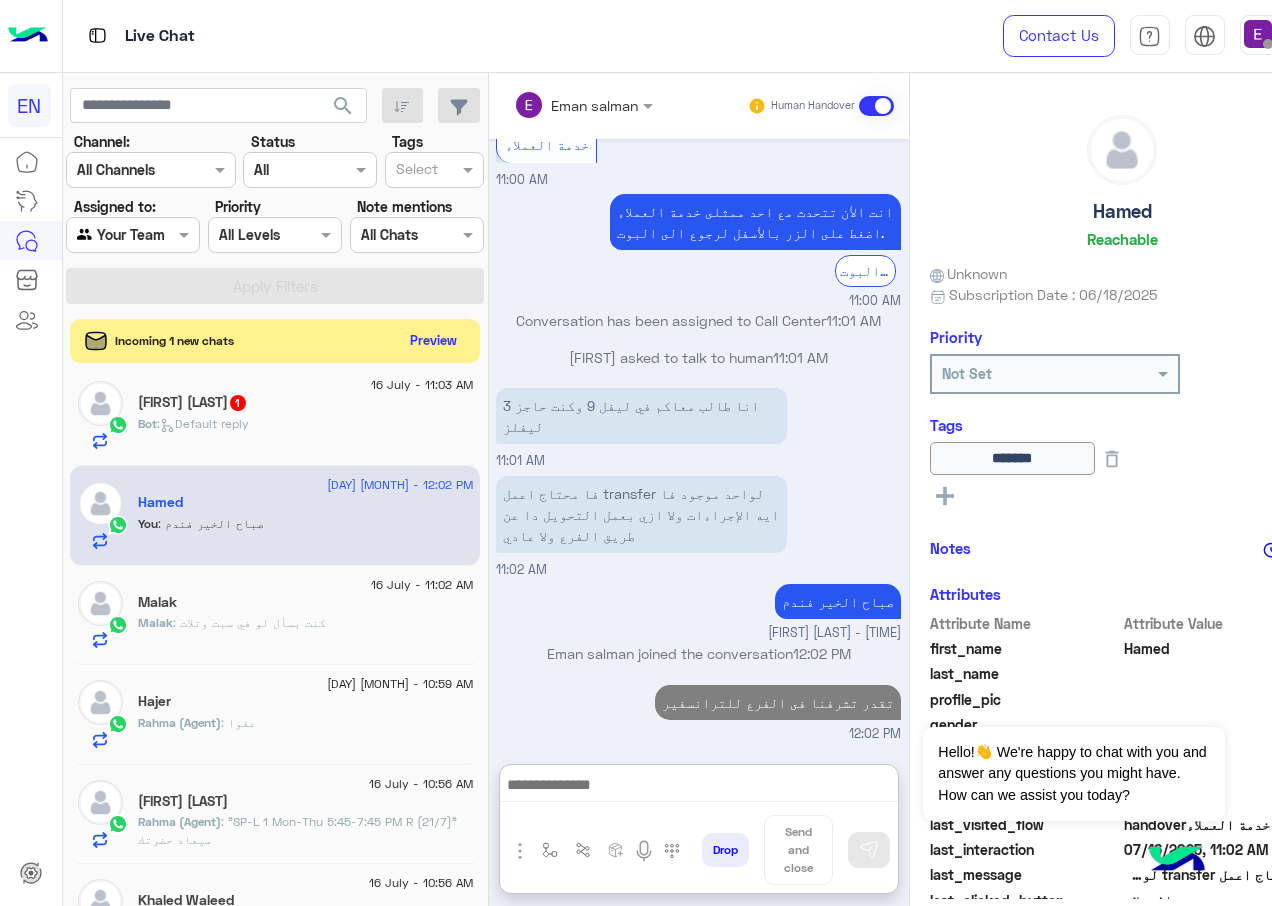 click on "[FIRST] [LAST]  1" 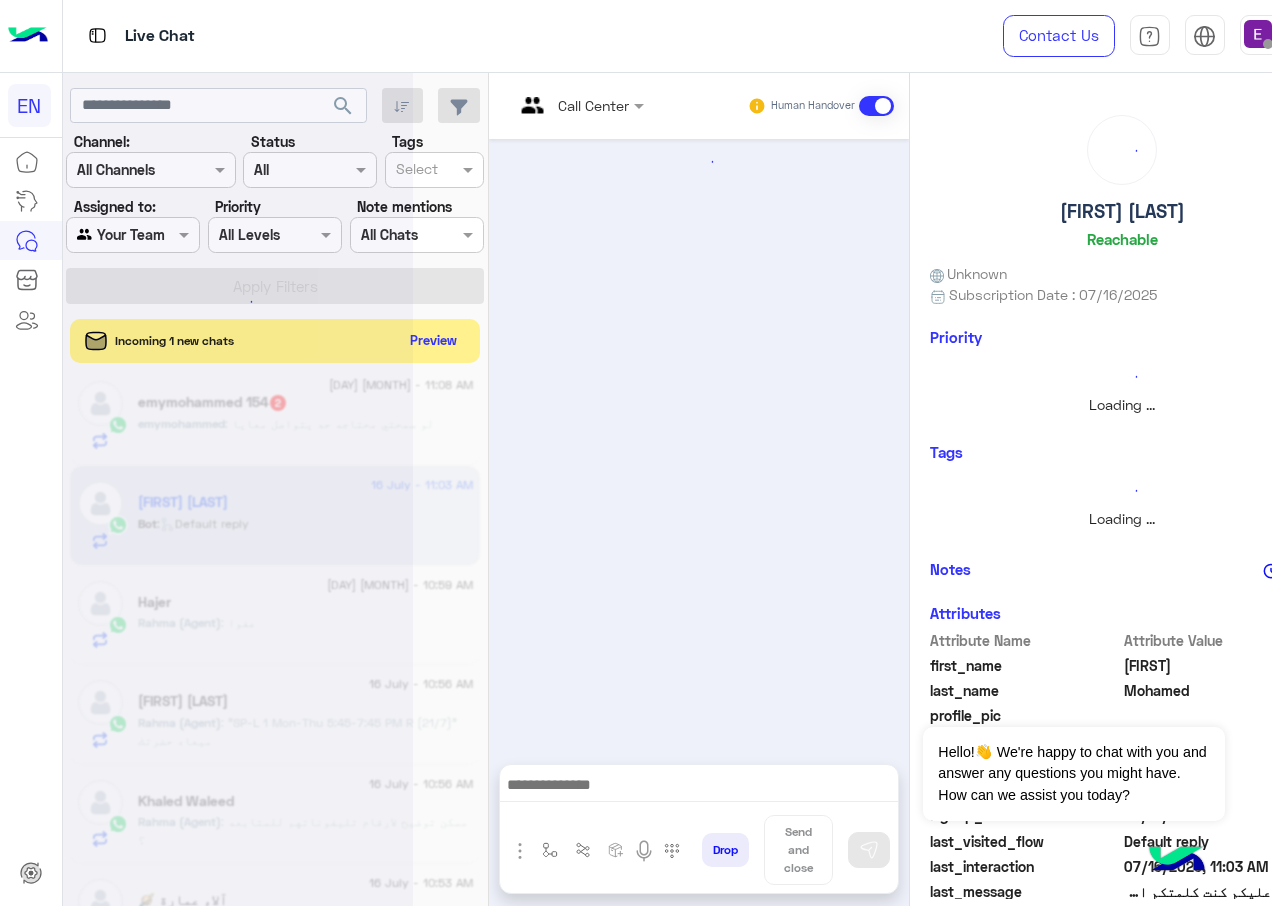 scroll, scrollTop: 0, scrollLeft: 0, axis: both 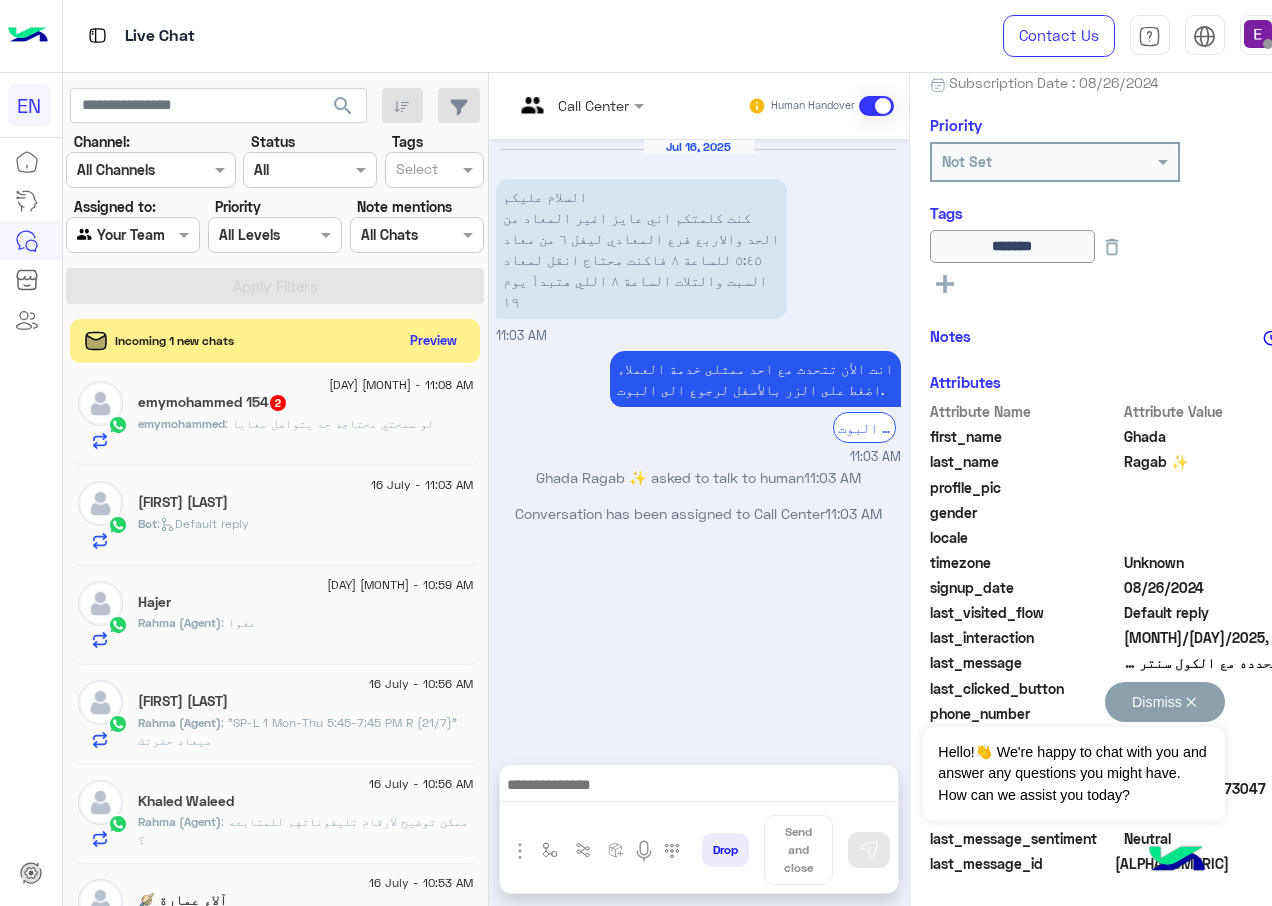 drag, startPoint x: 1254, startPoint y: 713, endPoint x: 1157, endPoint y: 714, distance: 97.00516 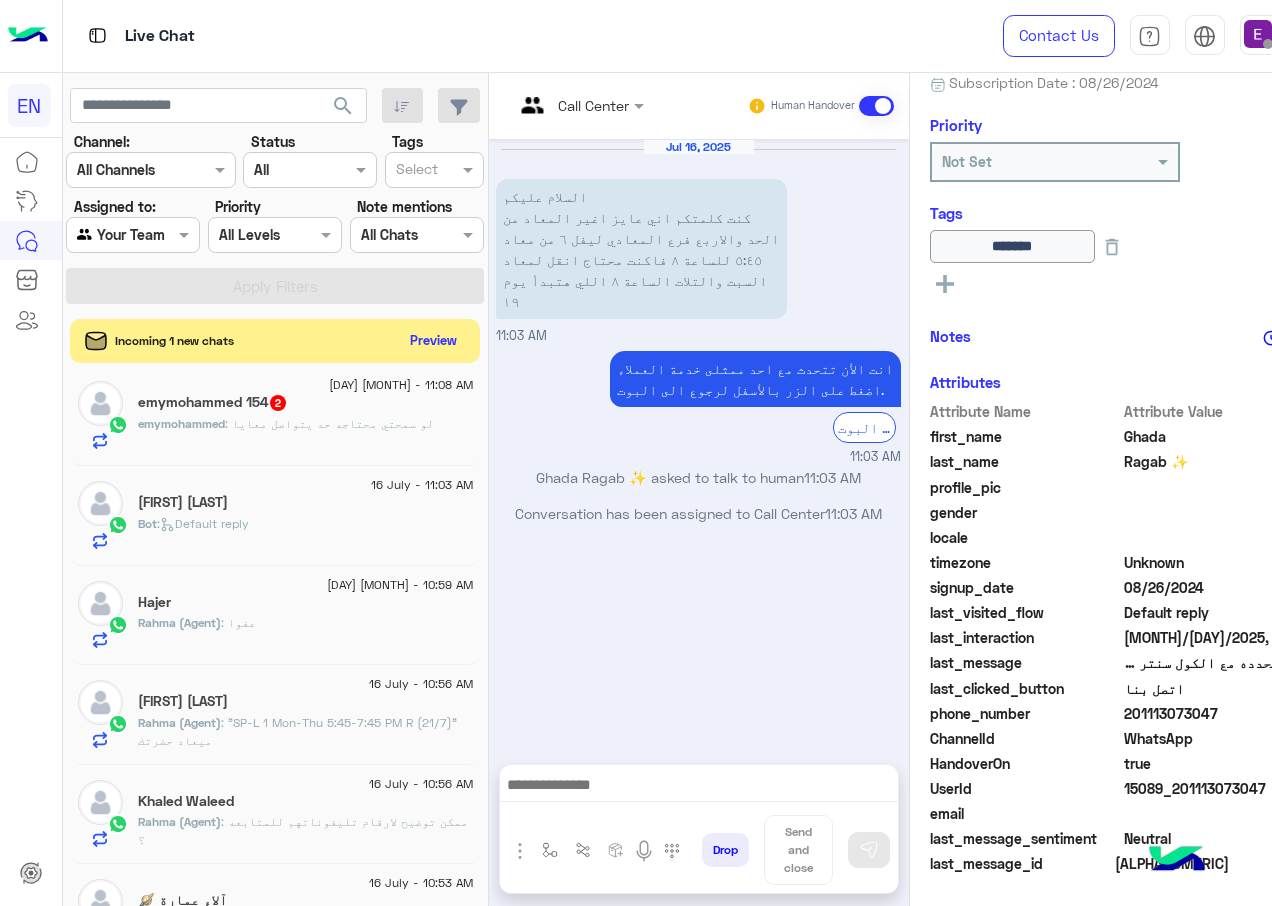 click on "201113073047" 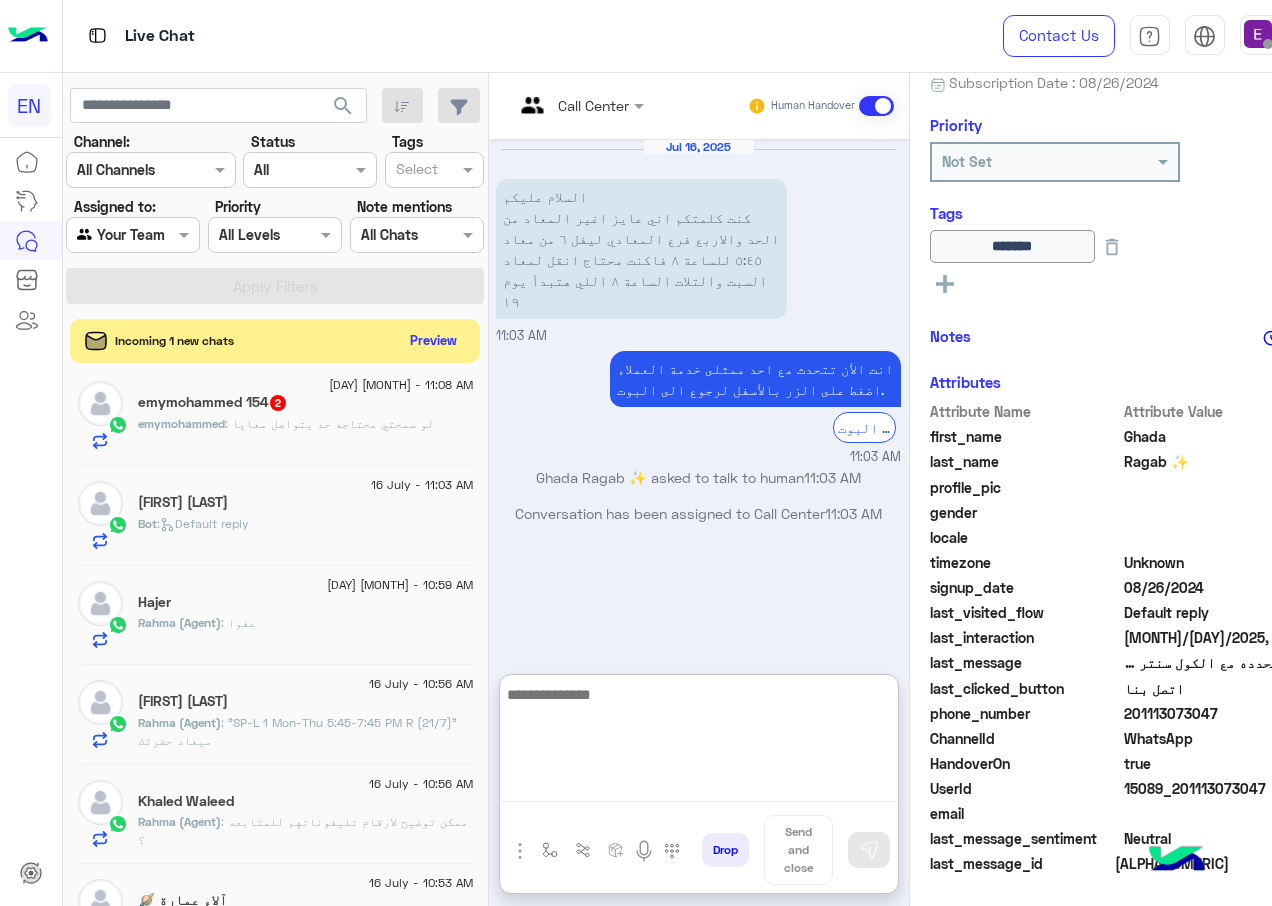 click at bounding box center [699, 742] 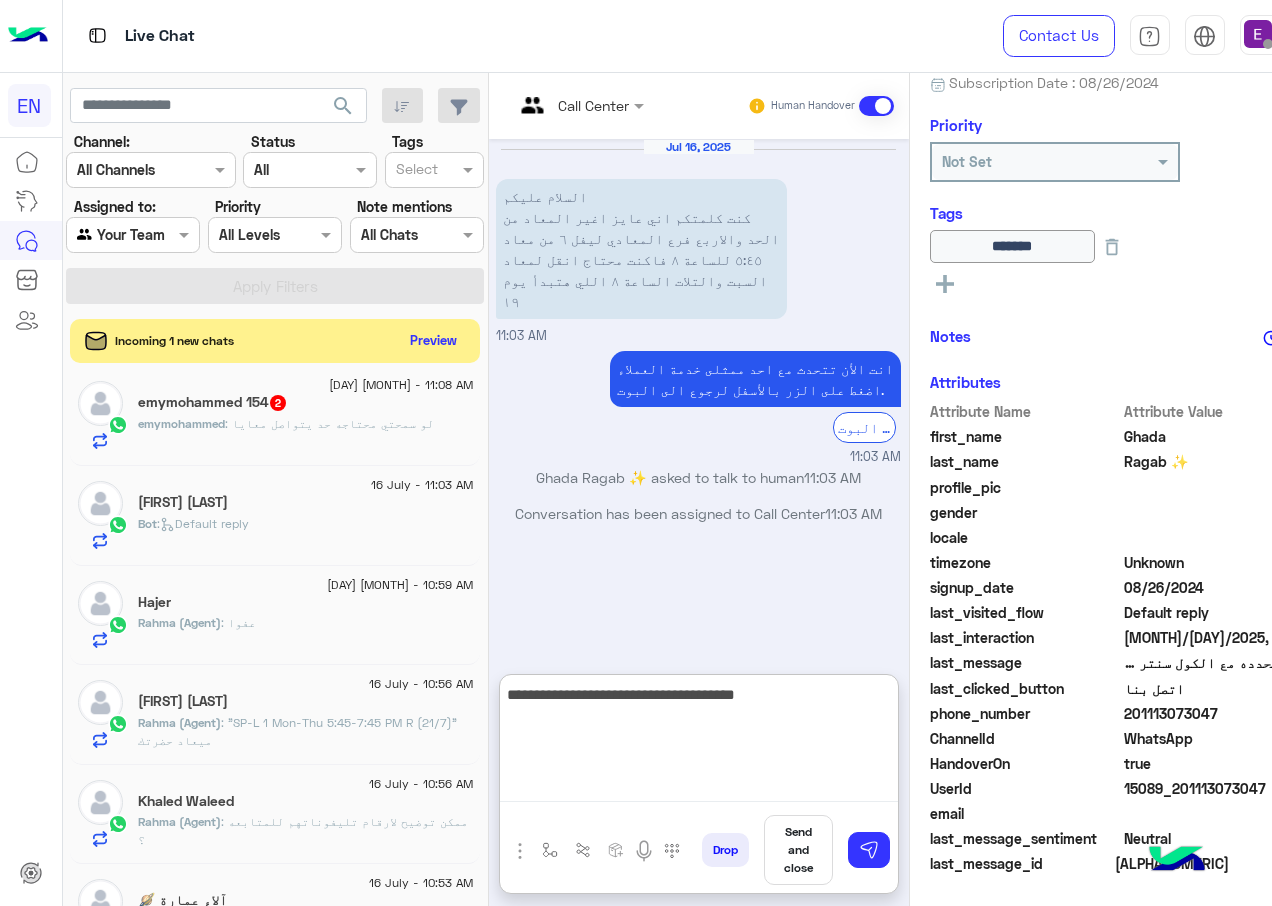 type on "**********" 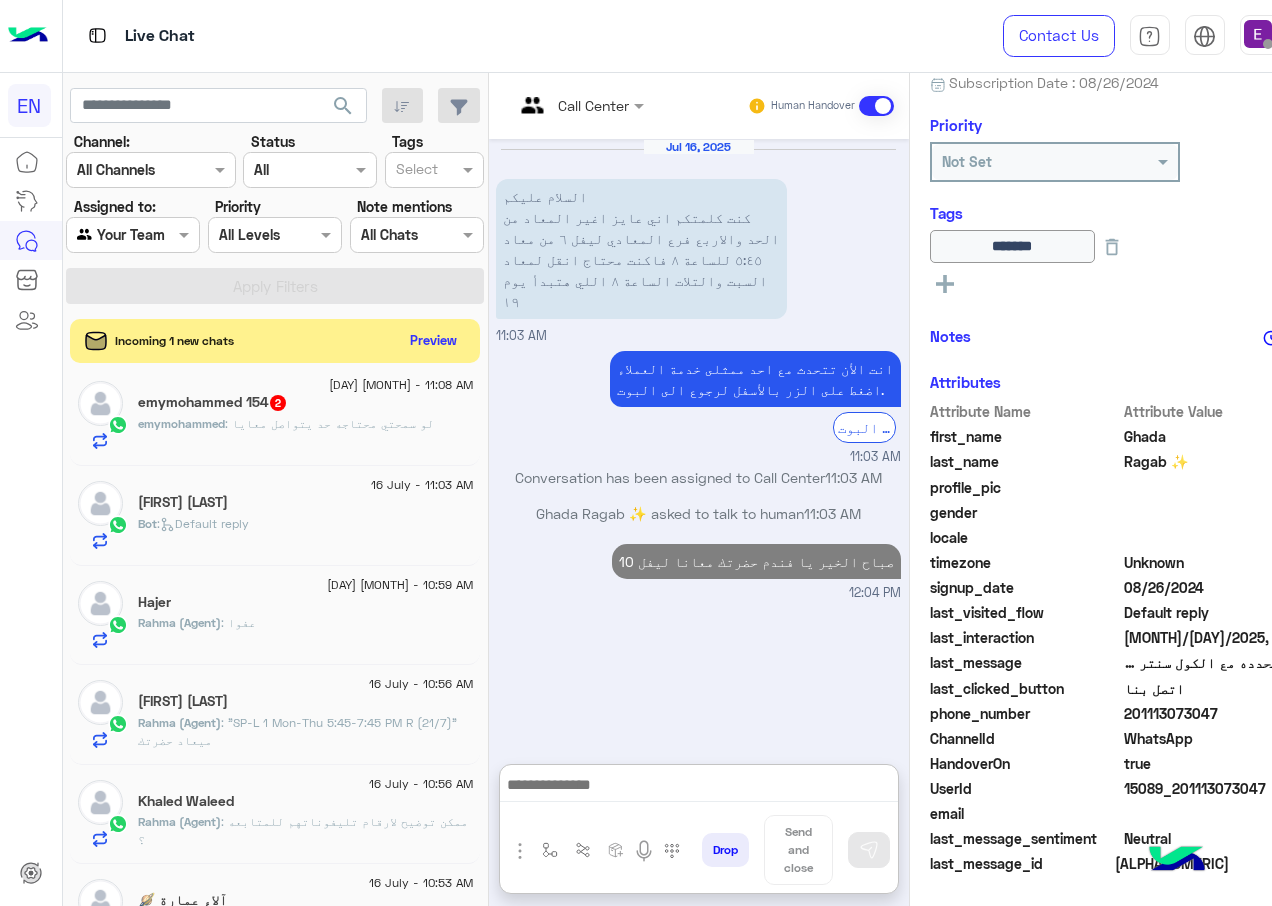 click on ": لو سمحتي محتاجه حد يتواصل معايا" 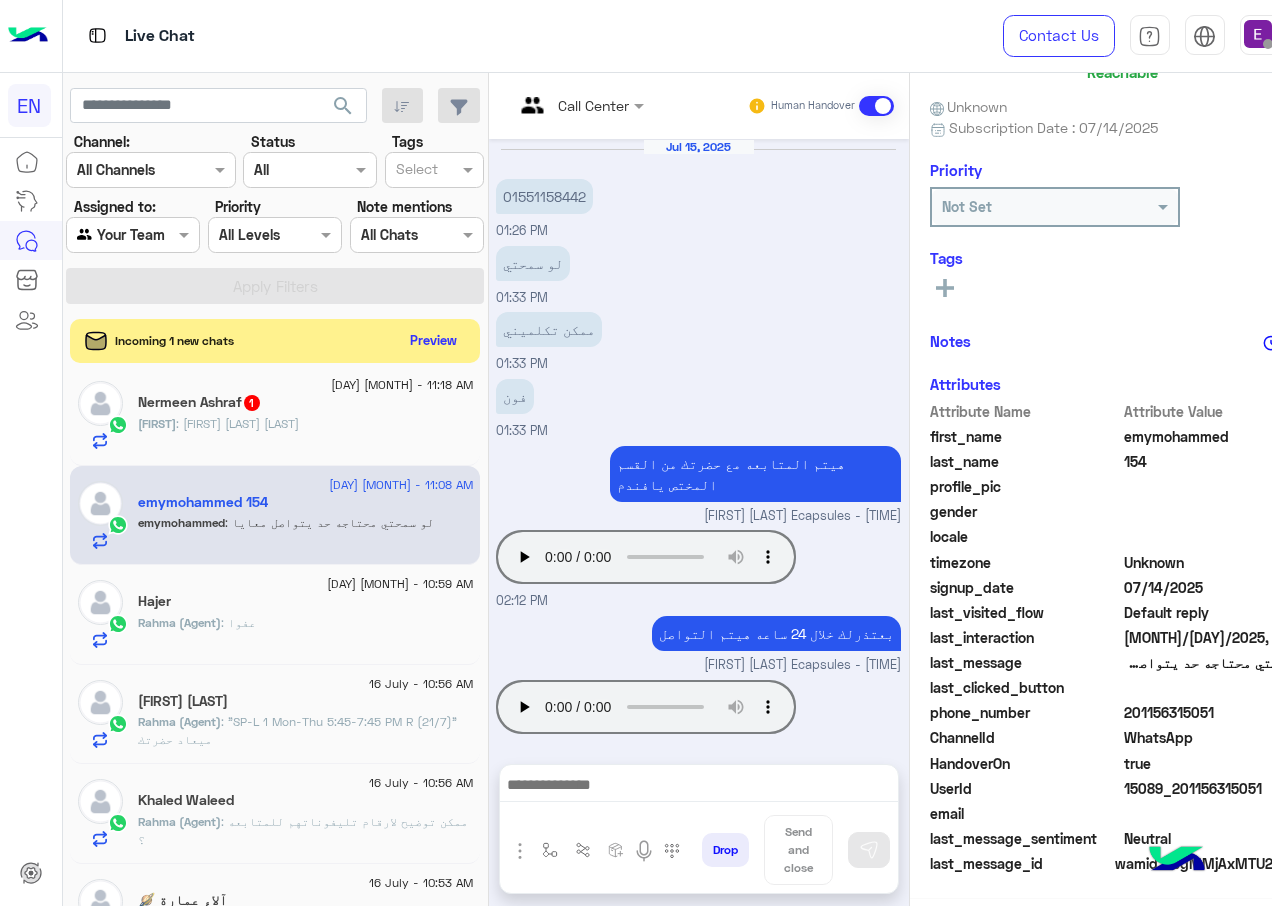 scroll, scrollTop: 167, scrollLeft: 0, axis: vertical 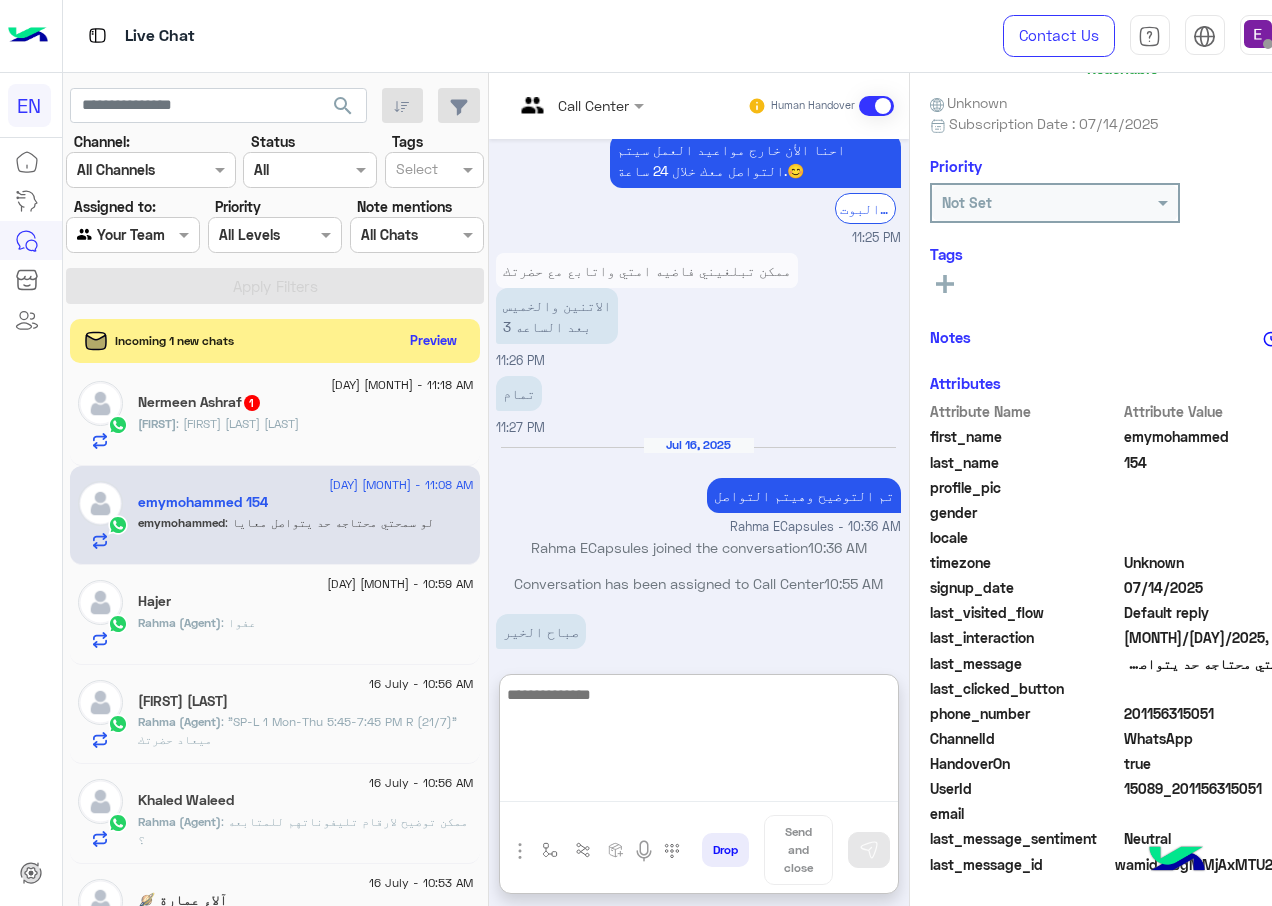click at bounding box center [699, 742] 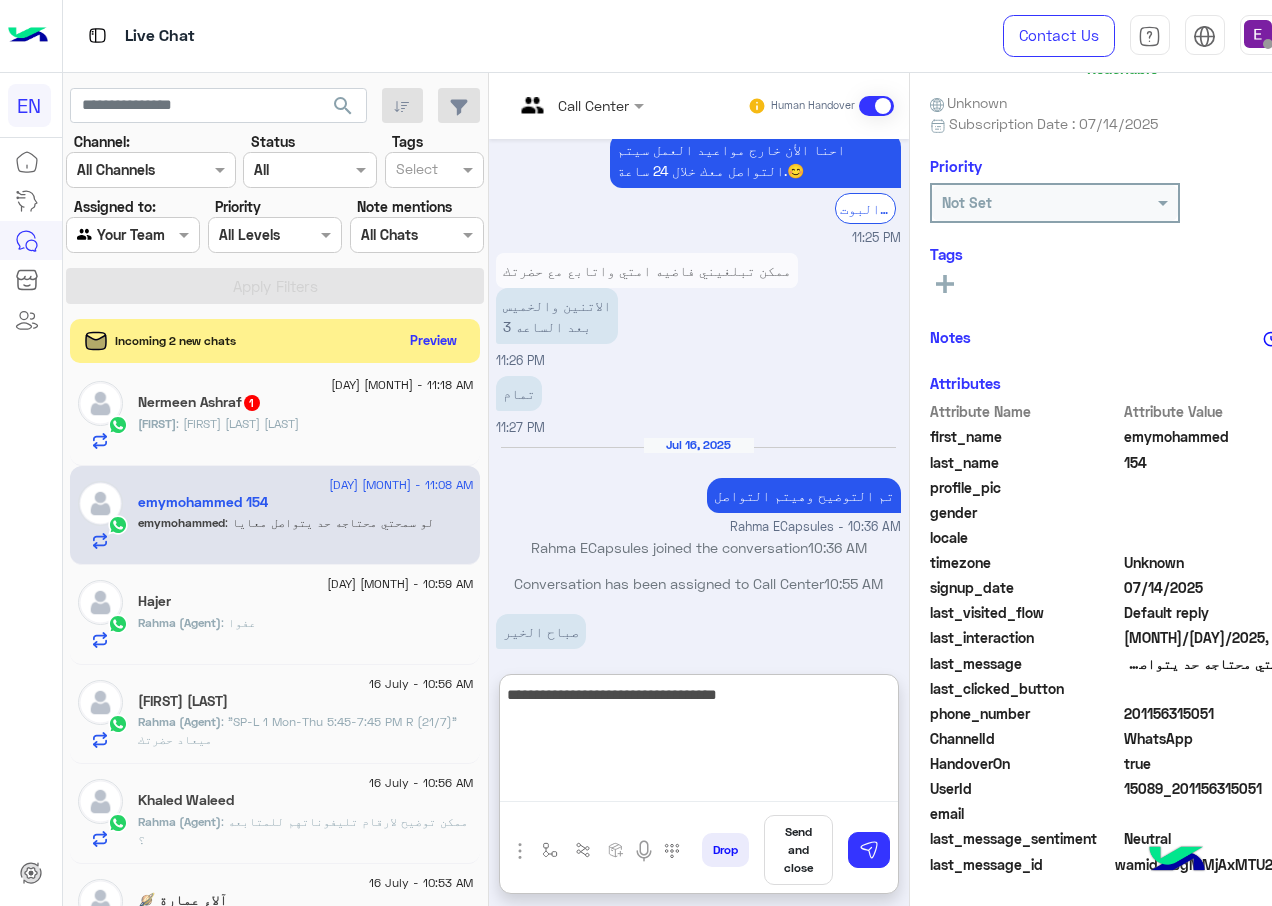 type on "**********" 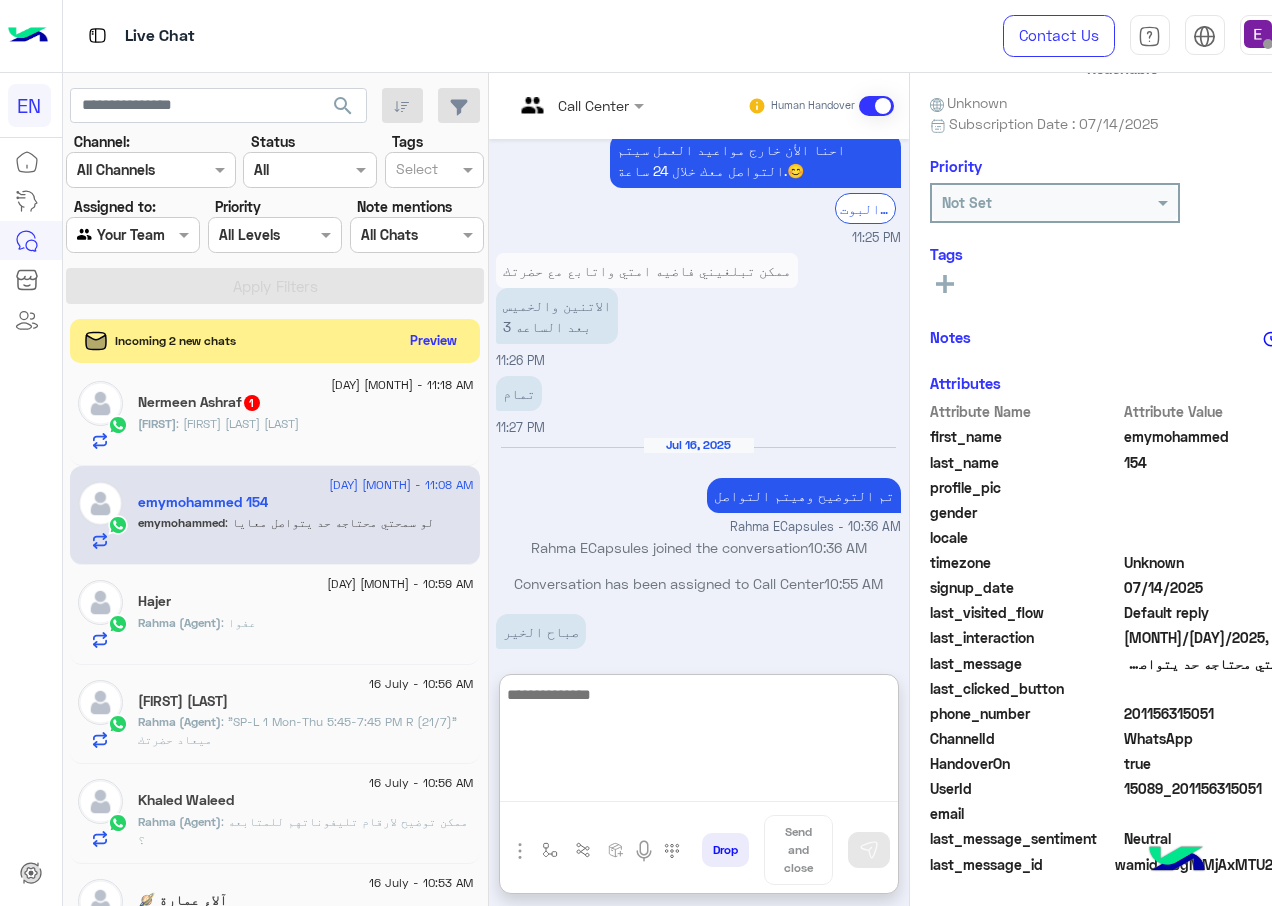 scroll, scrollTop: 1073, scrollLeft: 0, axis: vertical 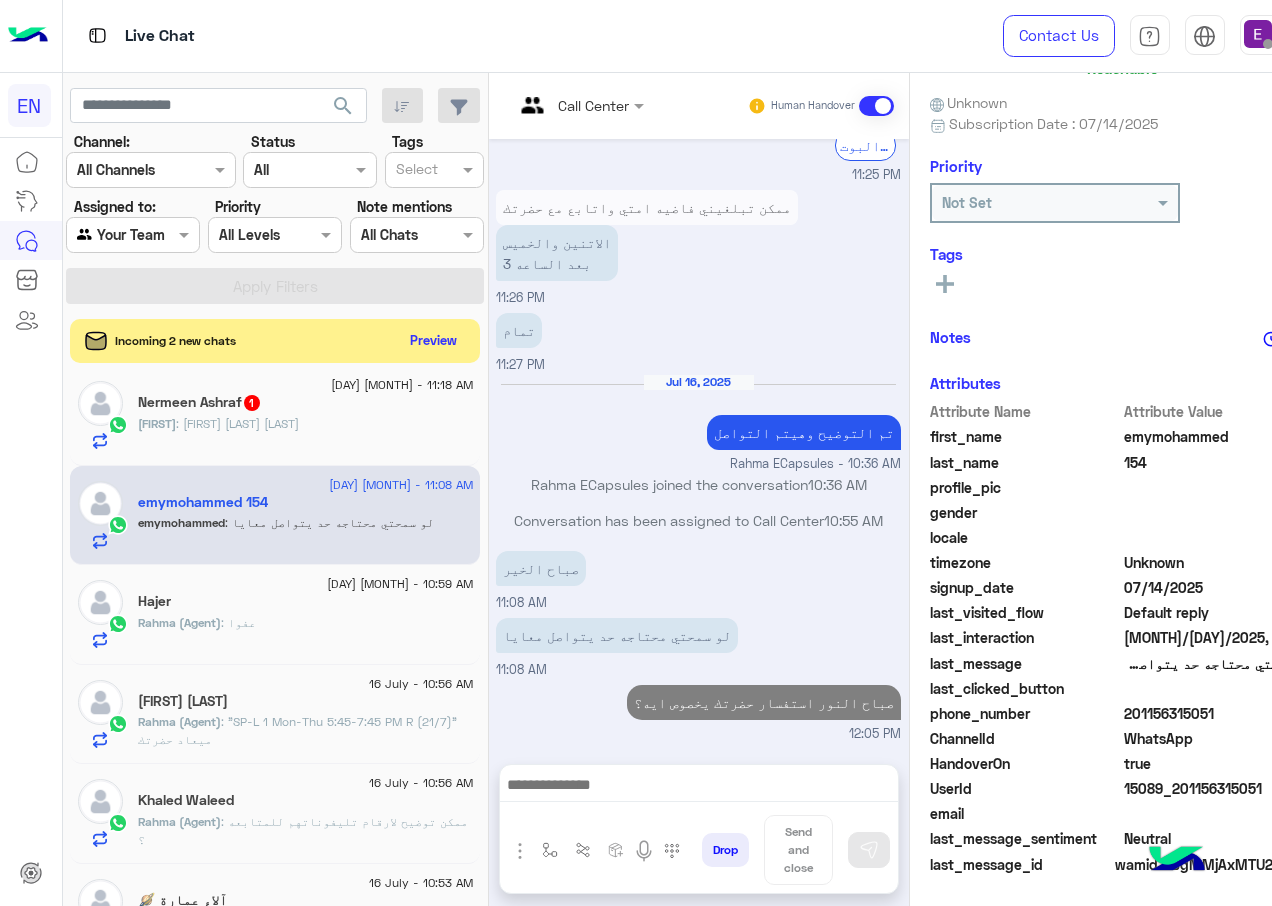click on ": [FIRST] [LAST] [LAST]" 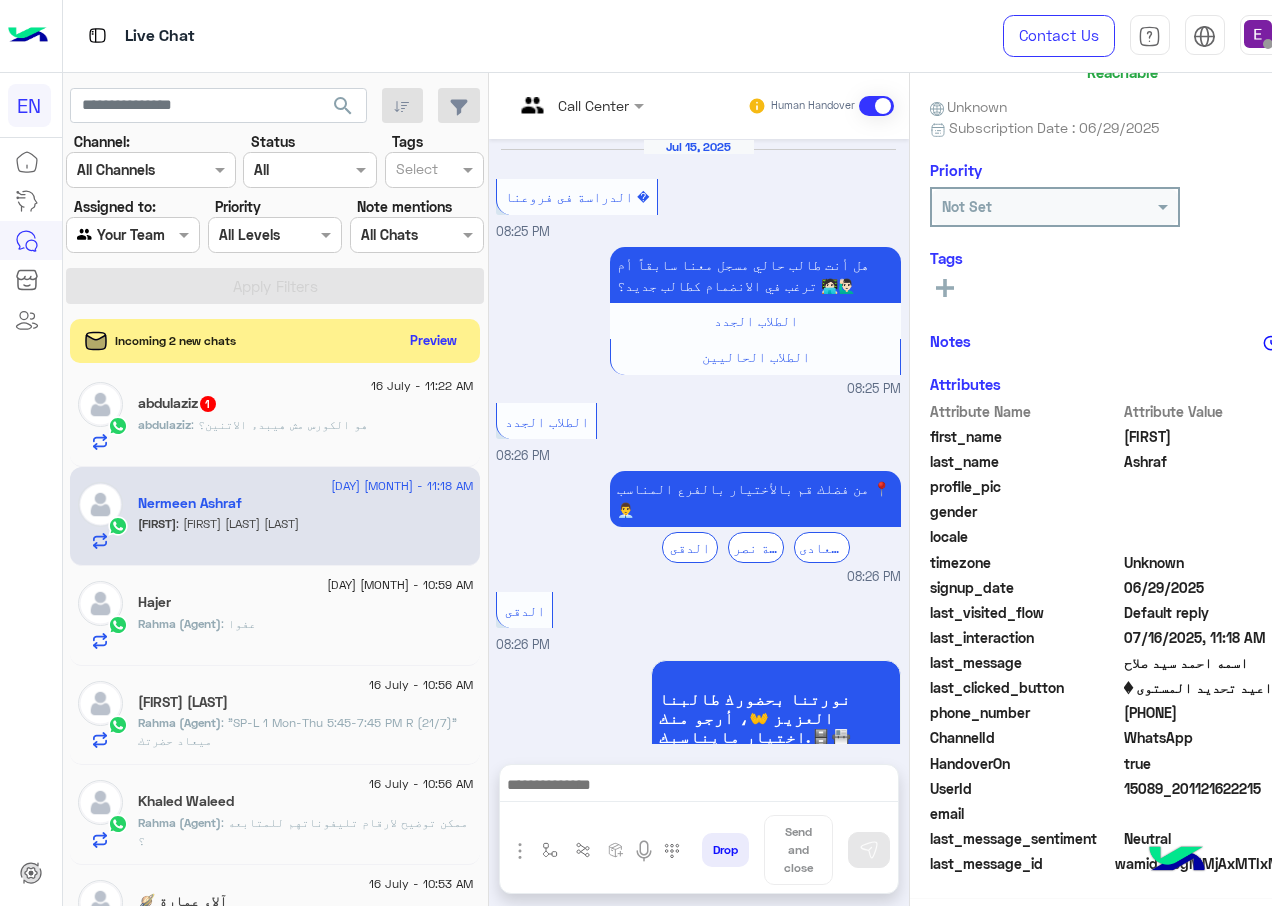 scroll, scrollTop: 167, scrollLeft: 0, axis: vertical 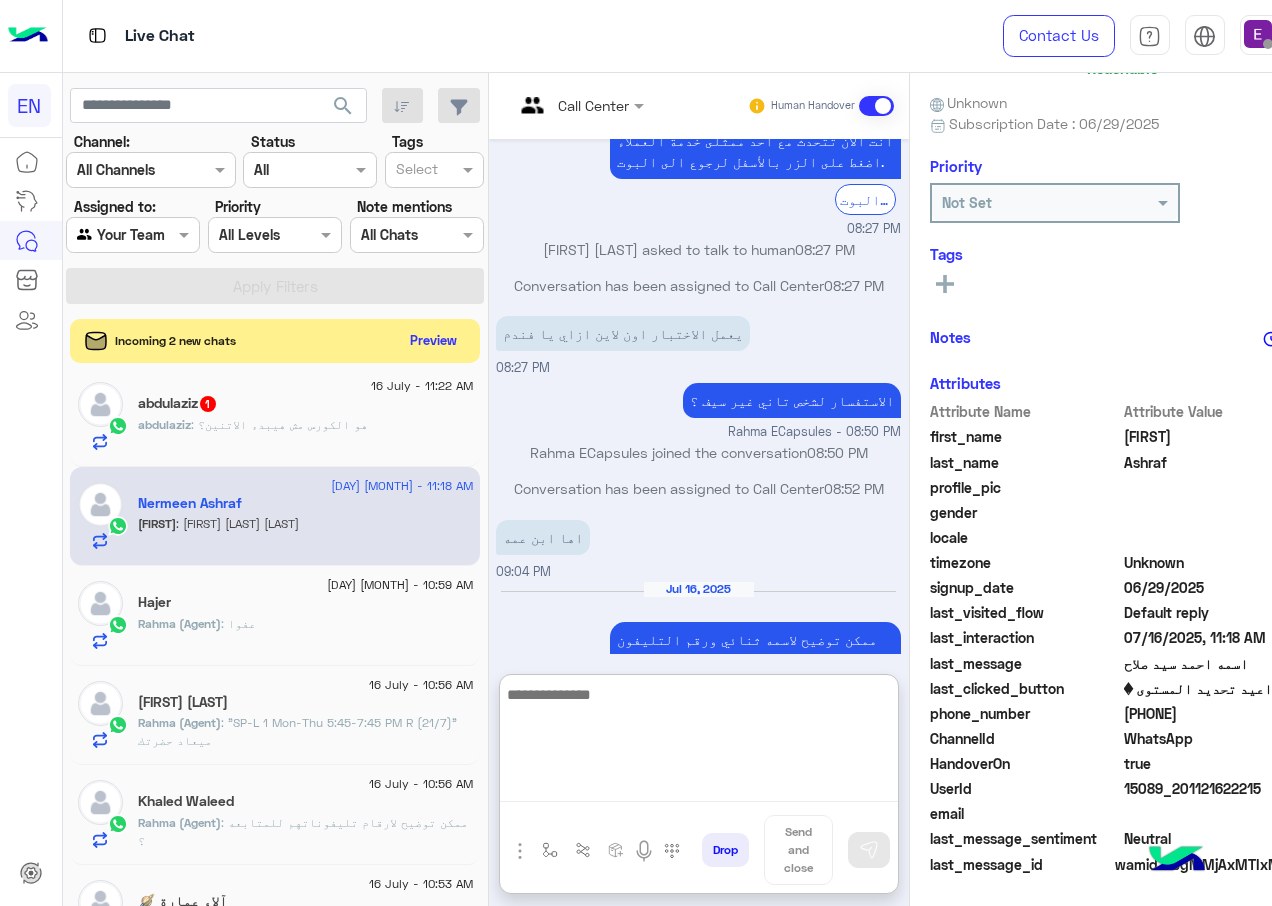 click at bounding box center [699, 742] 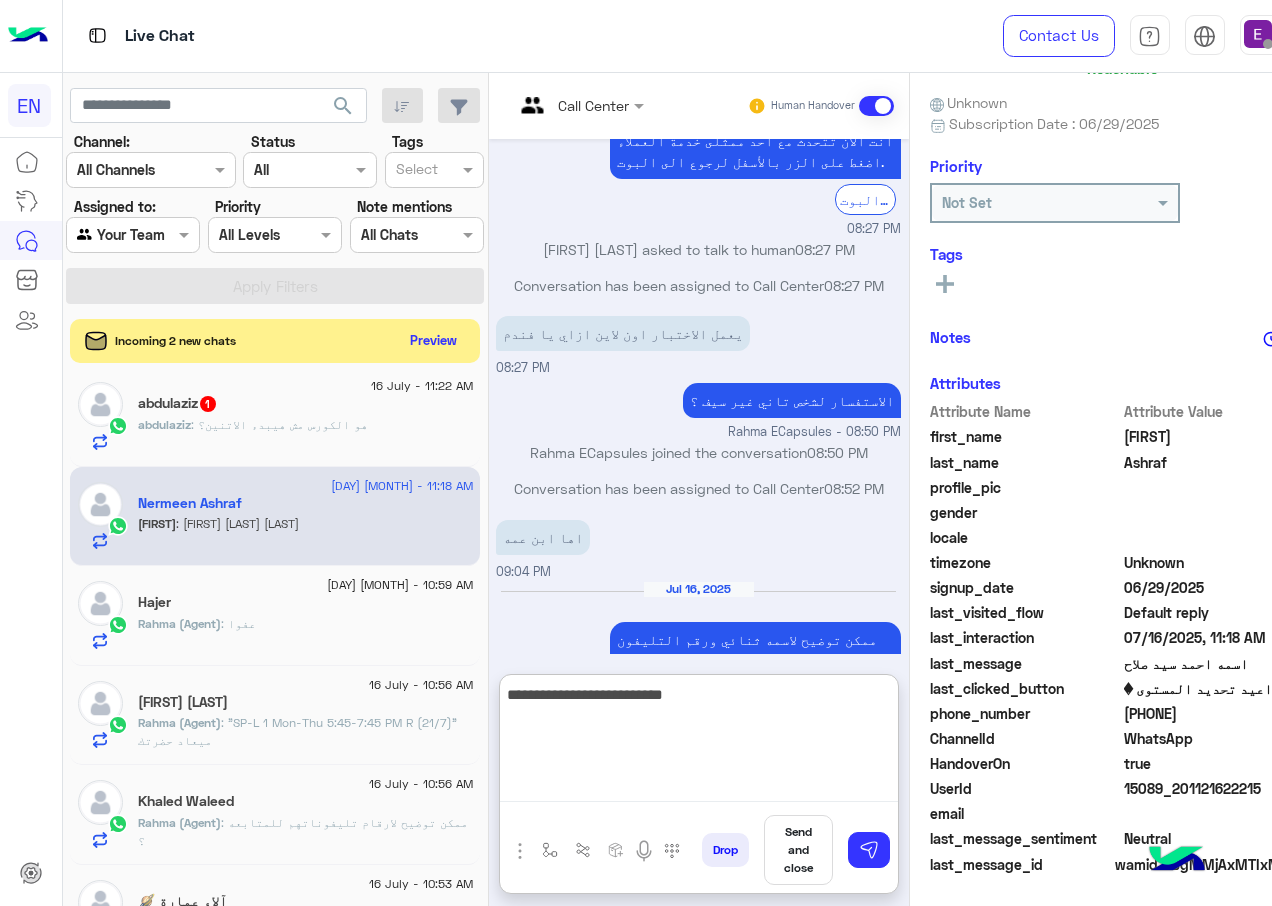 type on "**********" 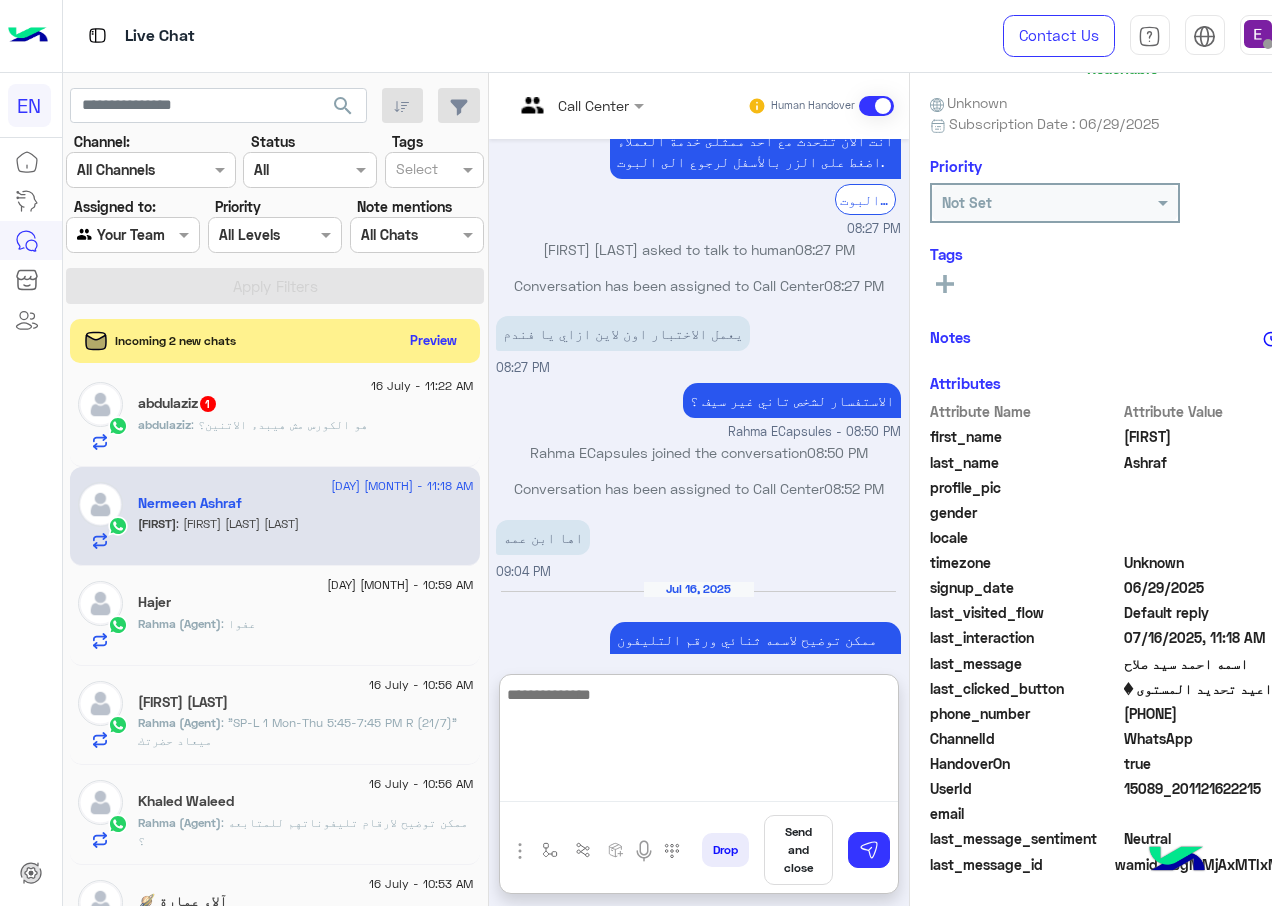 scroll, scrollTop: 1756, scrollLeft: 0, axis: vertical 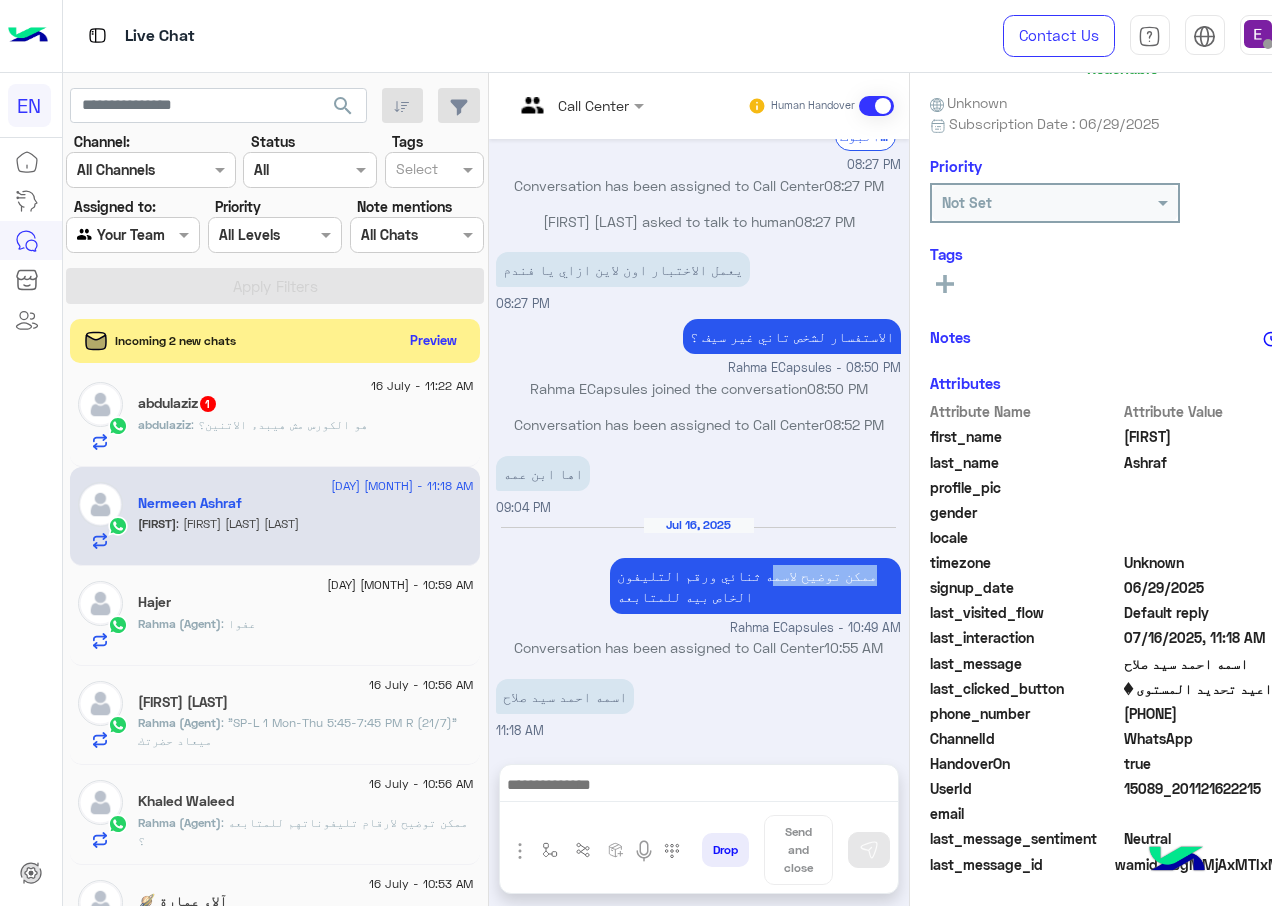 drag, startPoint x: 743, startPoint y: 482, endPoint x: 887, endPoint y: 484, distance: 144.01389 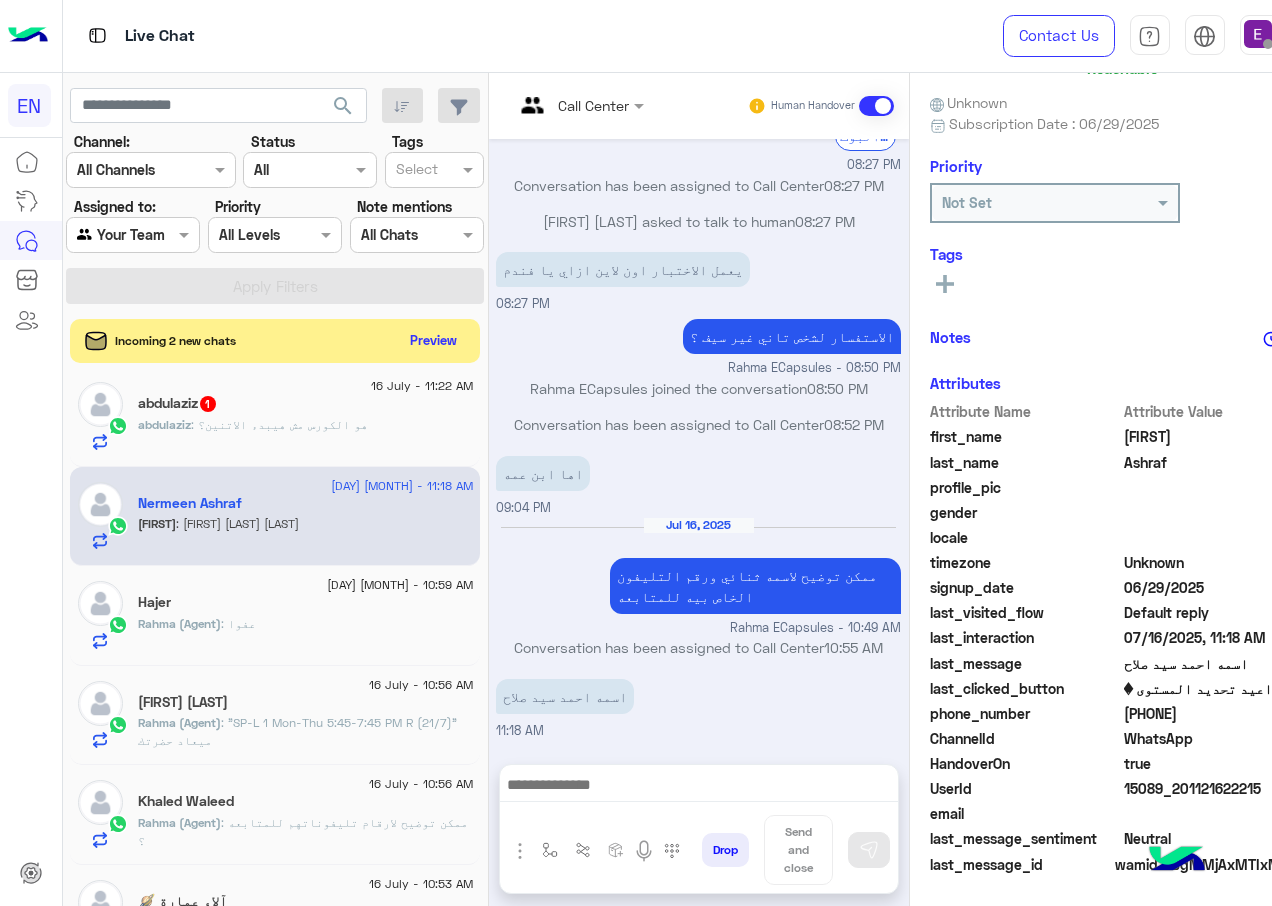 click on ": هو الكورس مش هيبدء الاتنين؟" 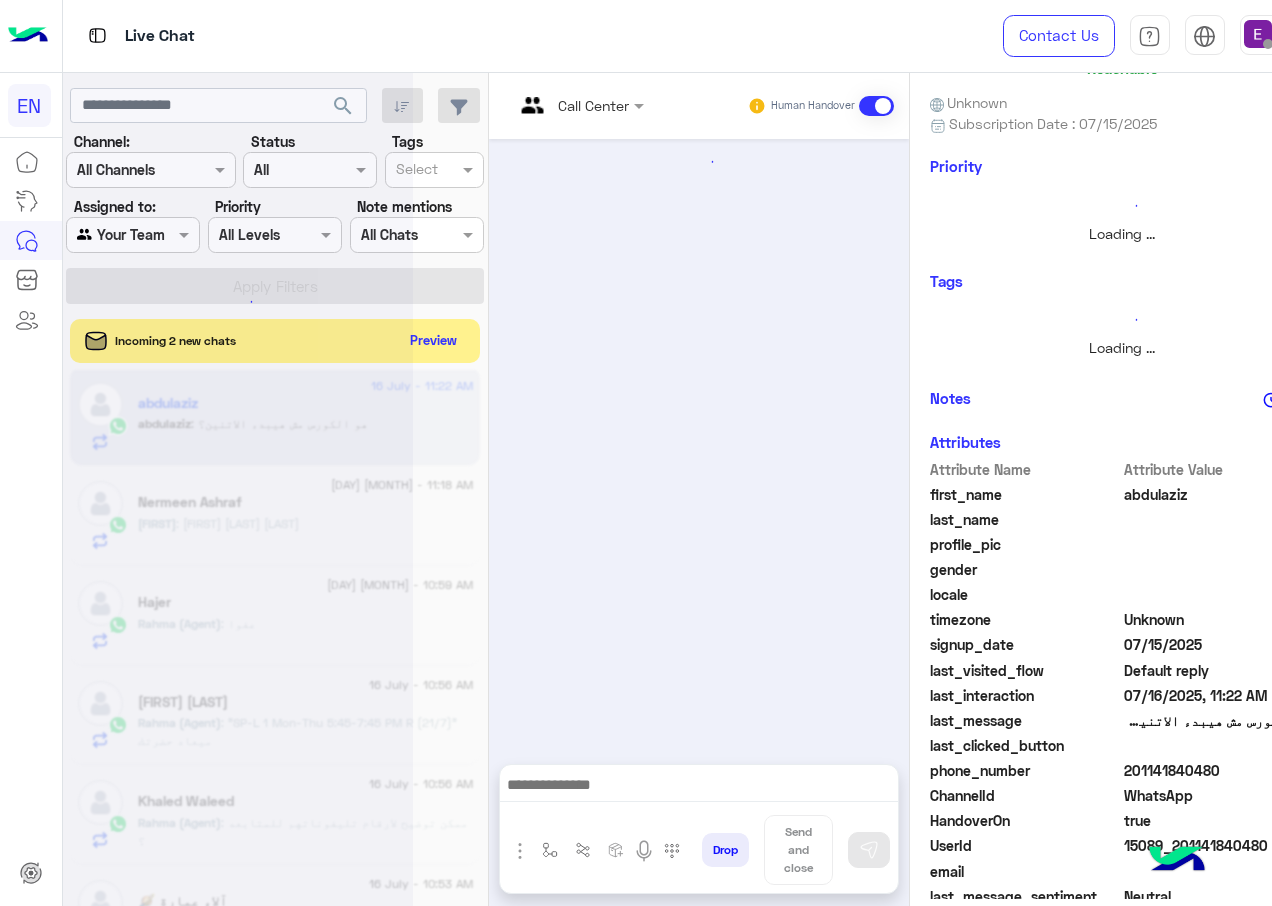 scroll, scrollTop: 212, scrollLeft: 0, axis: vertical 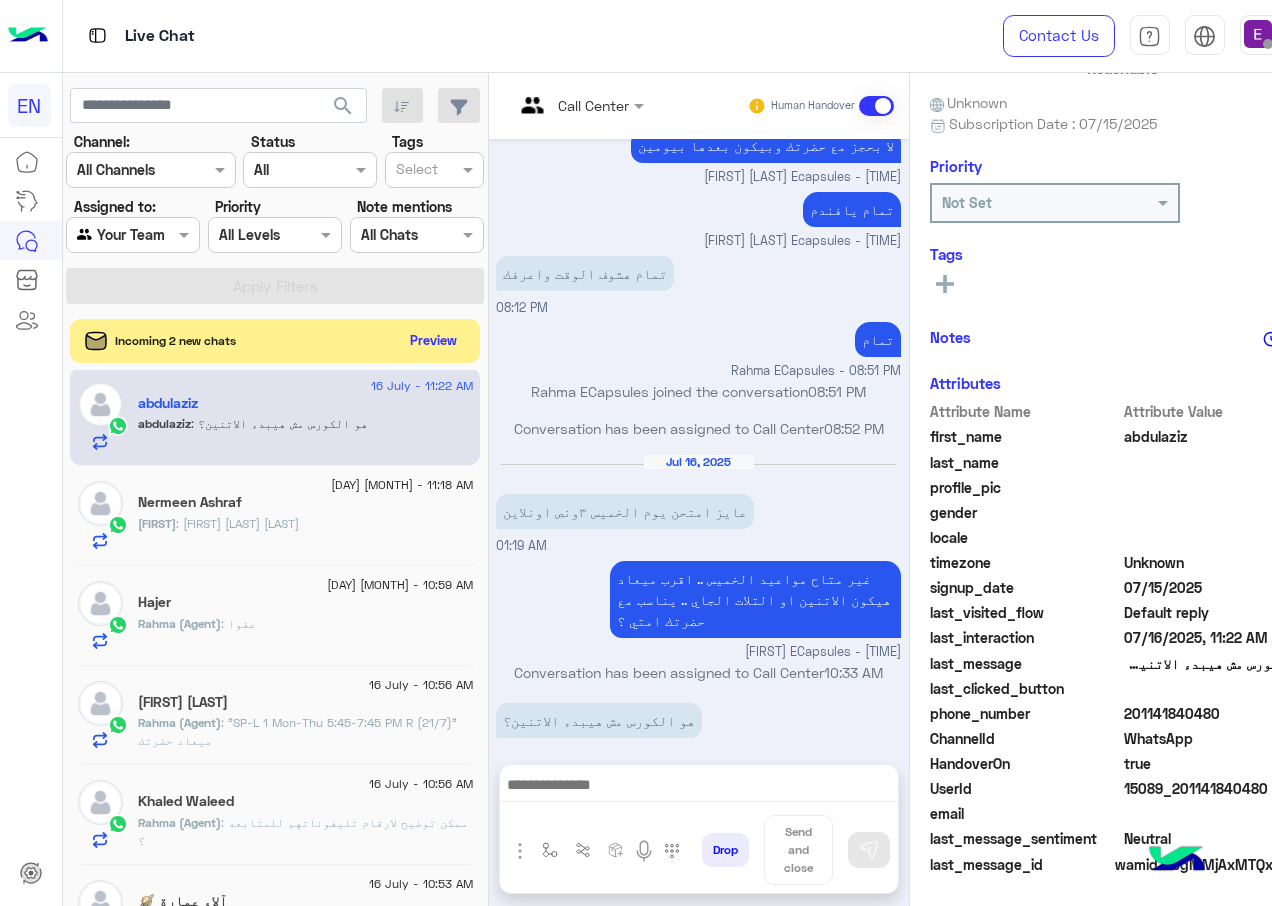 drag, startPoint x: 1220, startPoint y: 708, endPoint x: 1127, endPoint y: 715, distance: 93.26307 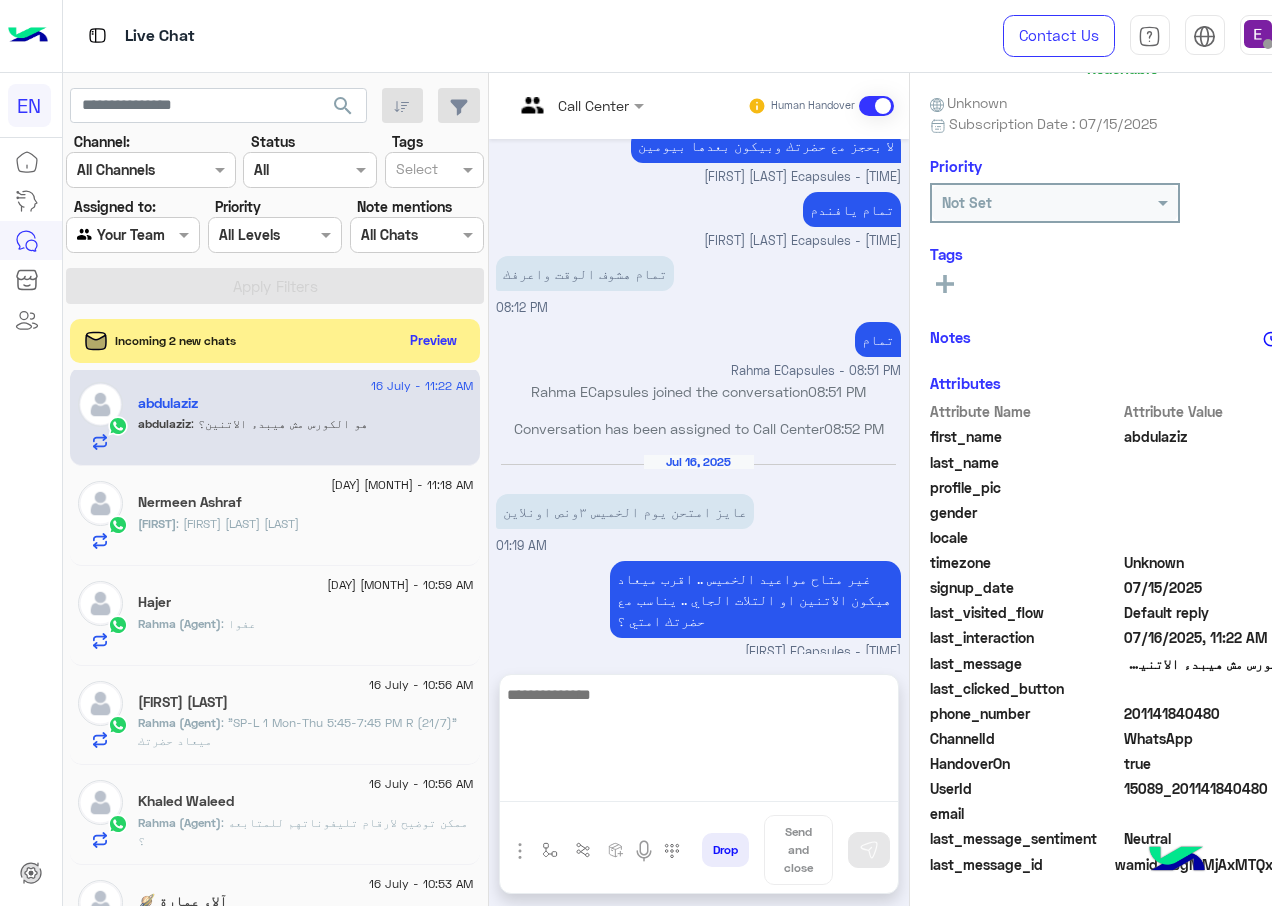 click at bounding box center [699, 742] 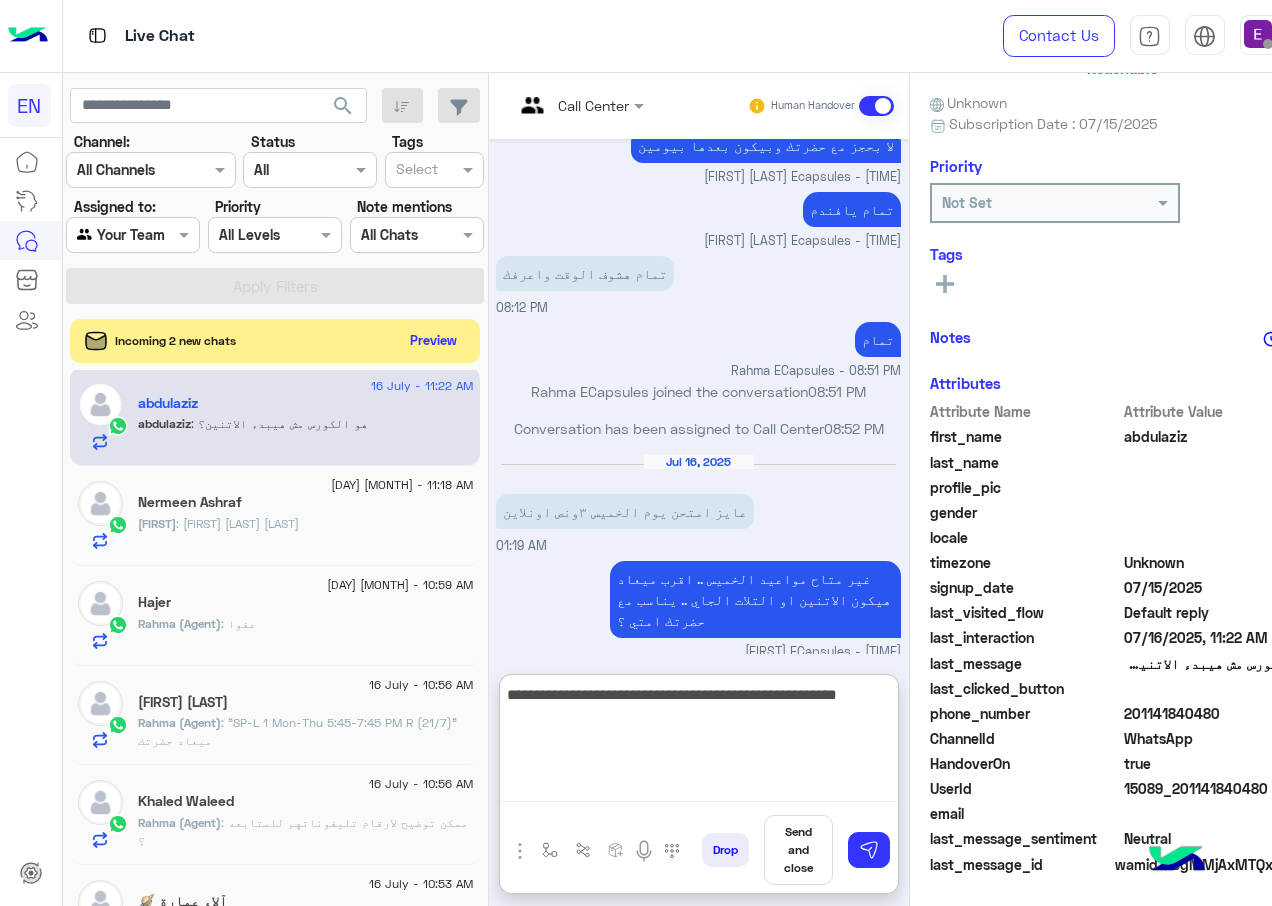 type on "**********" 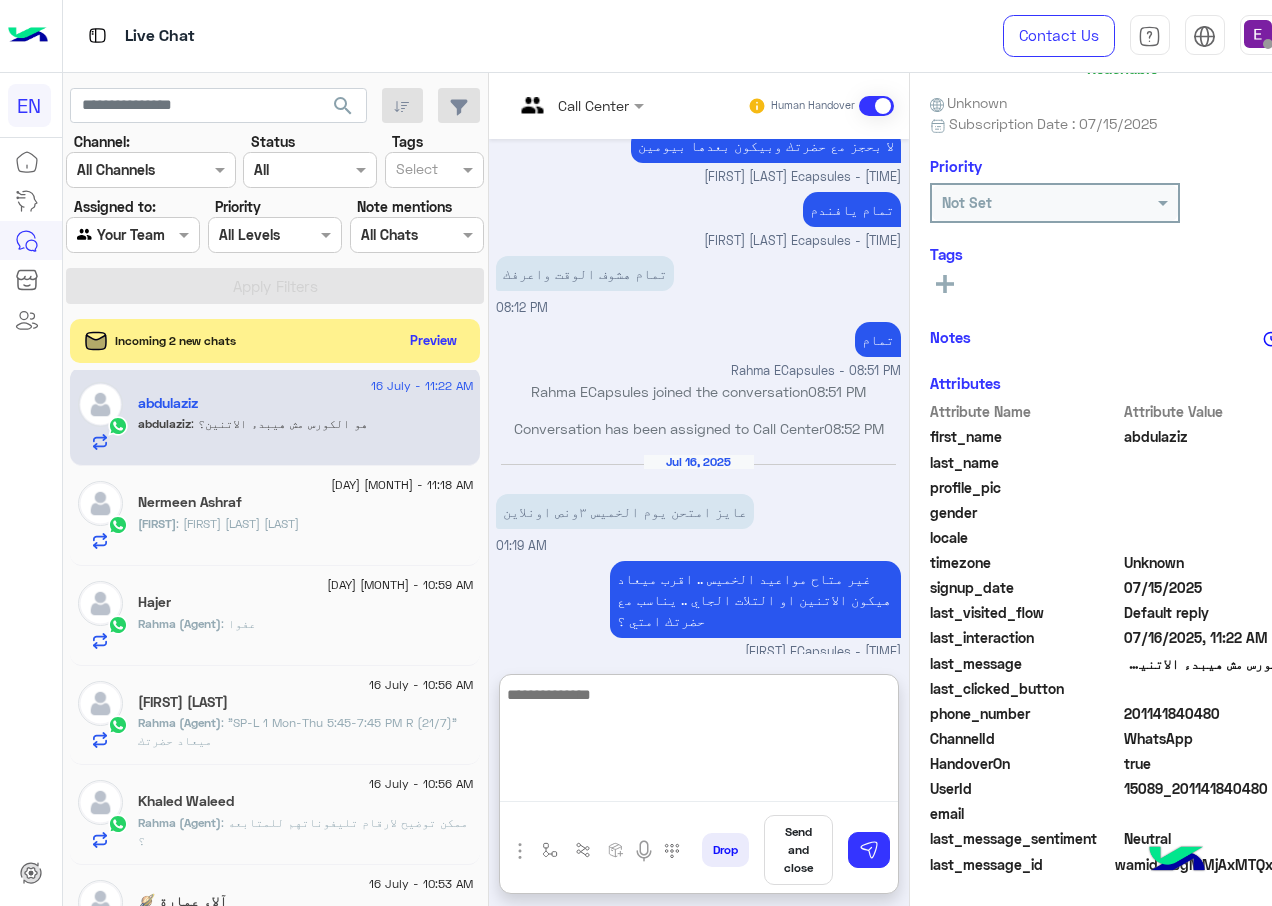 scroll, scrollTop: 1666, scrollLeft: 0, axis: vertical 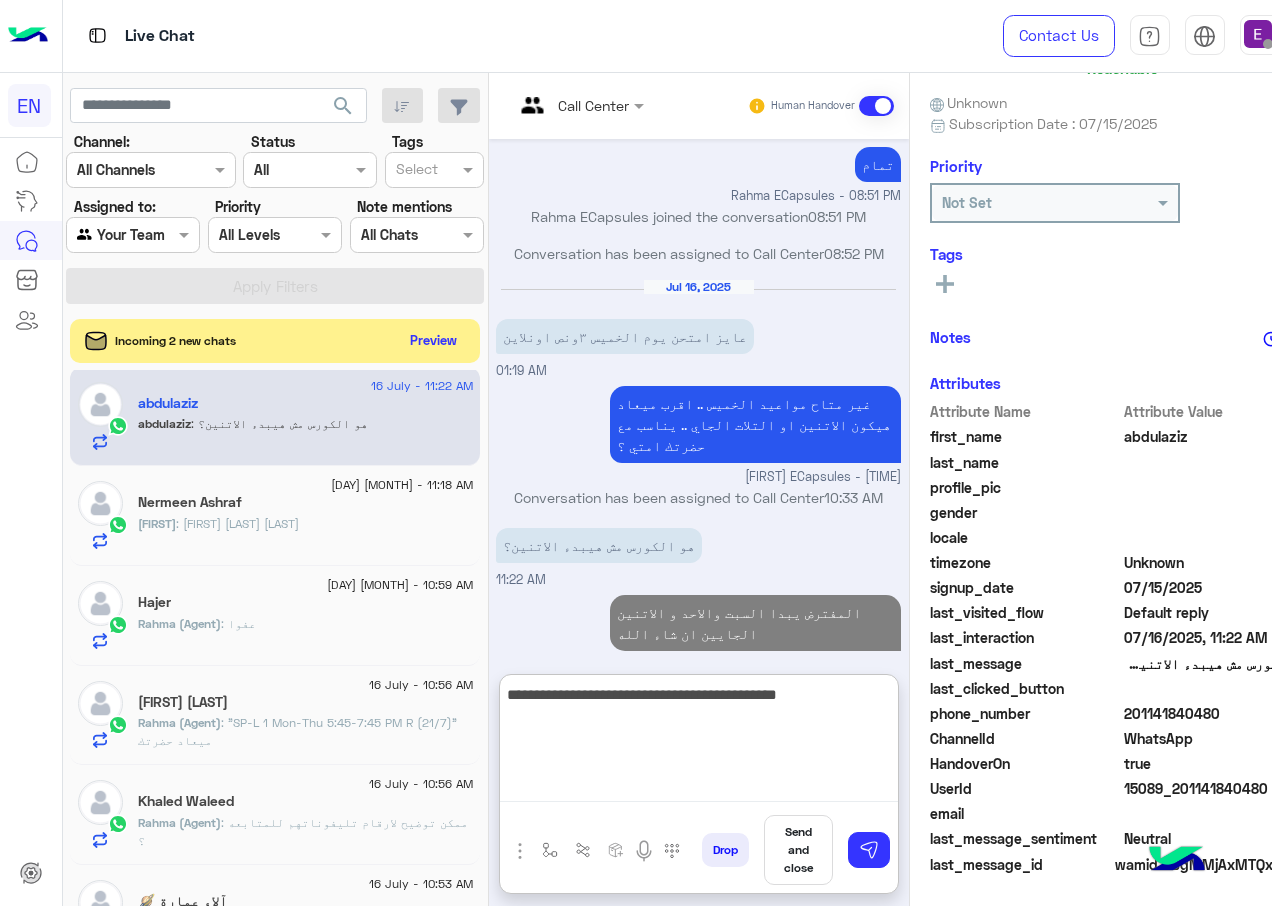 type on "**********" 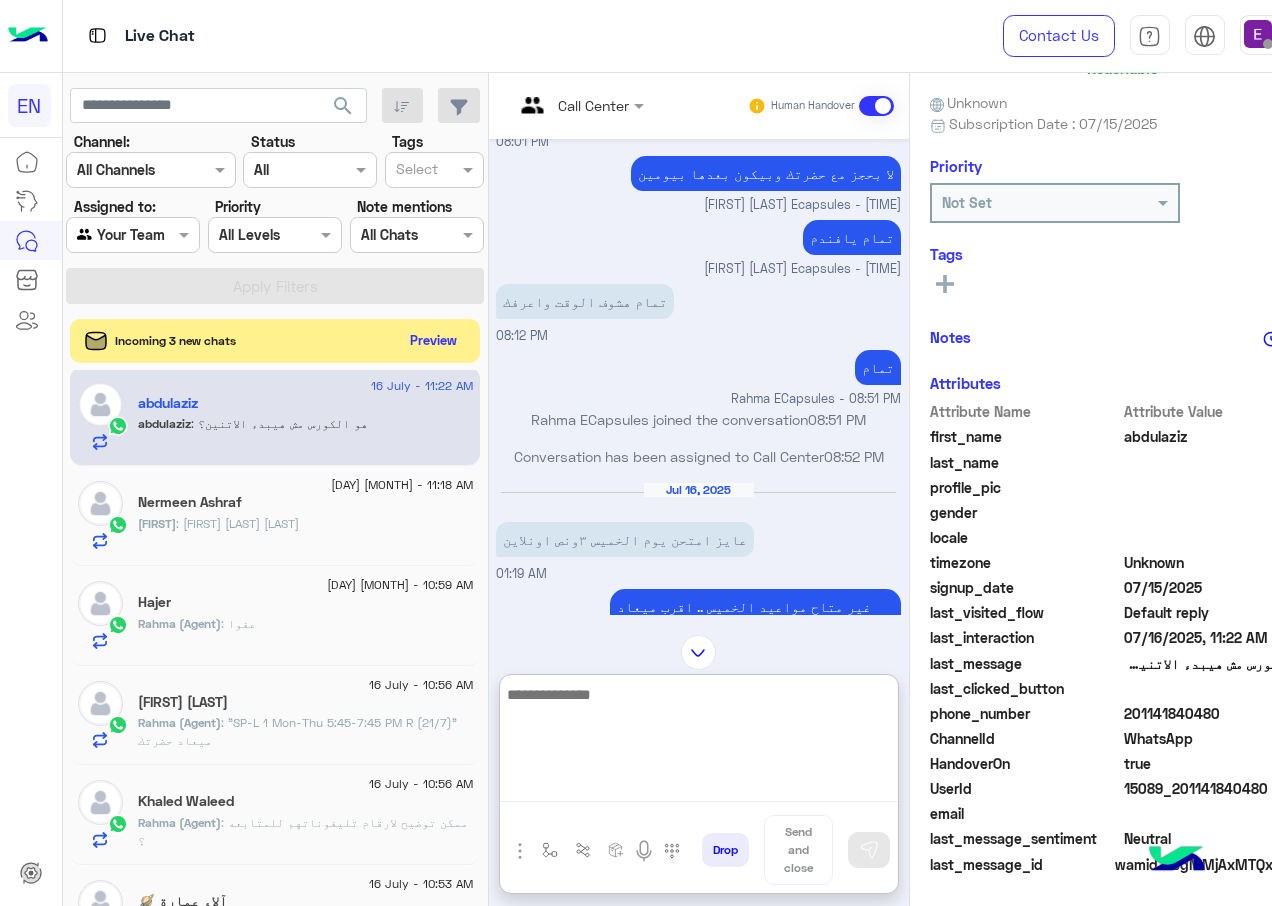 scroll, scrollTop: 1451, scrollLeft: 0, axis: vertical 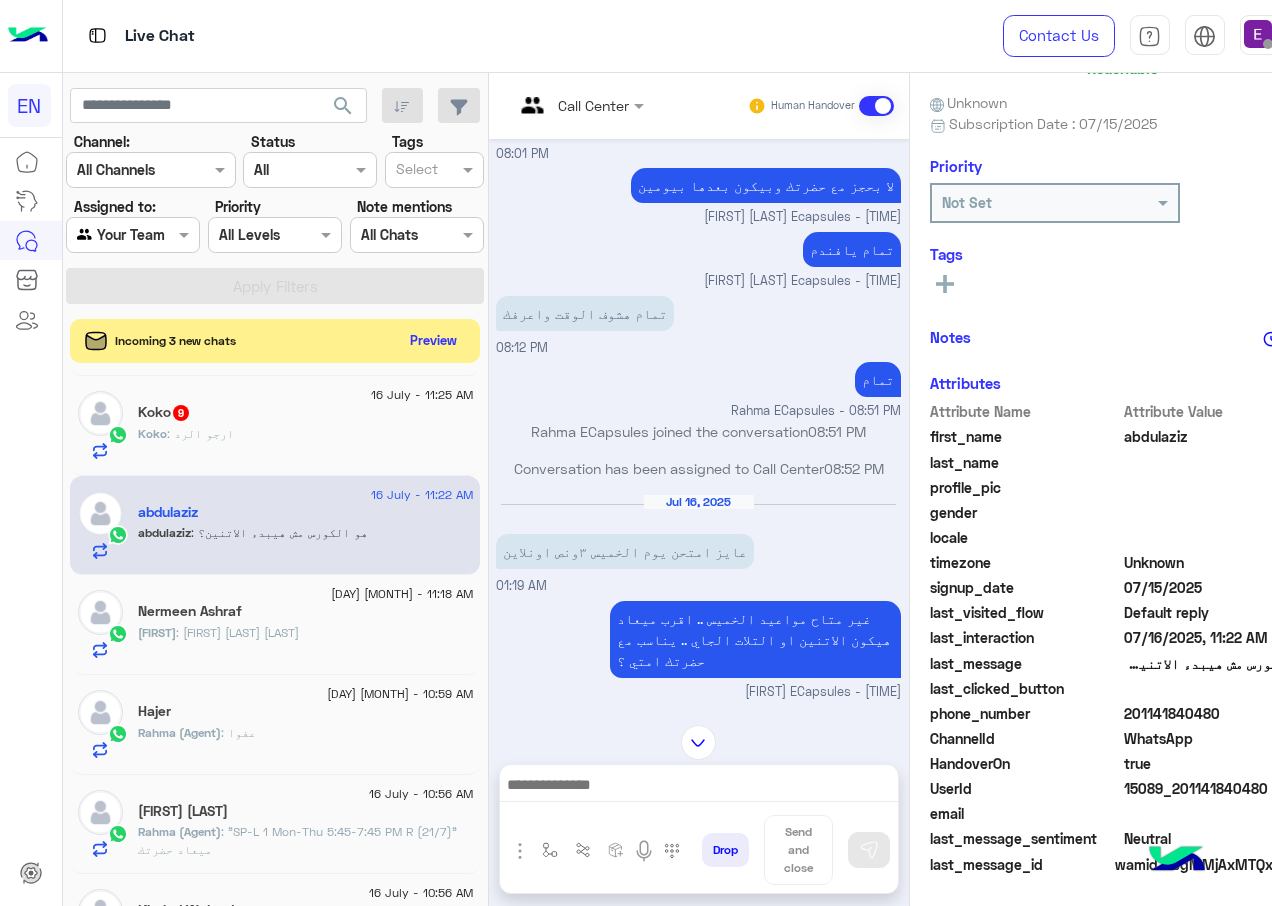 click on "[FIRST] : Please respond" 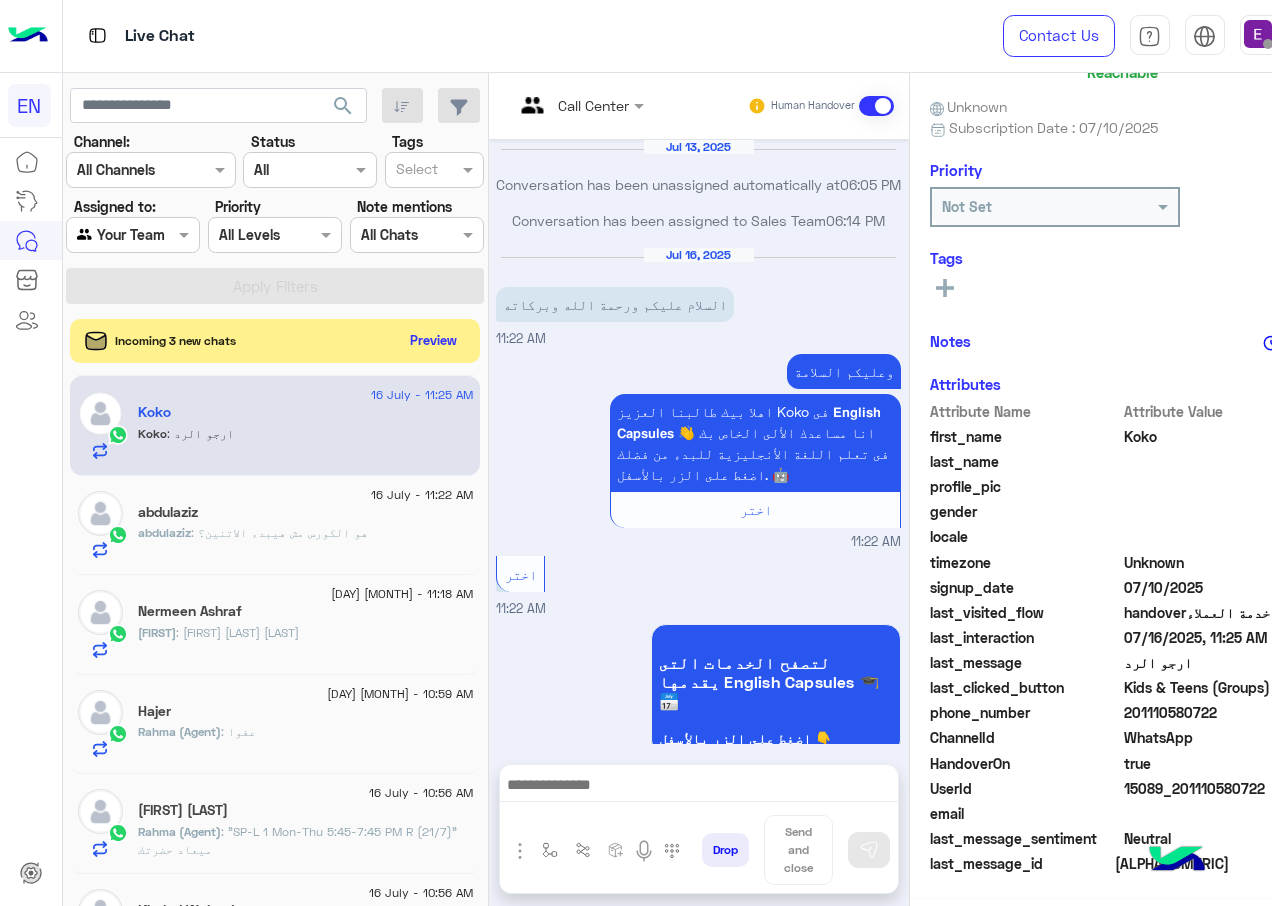 scroll, scrollTop: 1815, scrollLeft: 0, axis: vertical 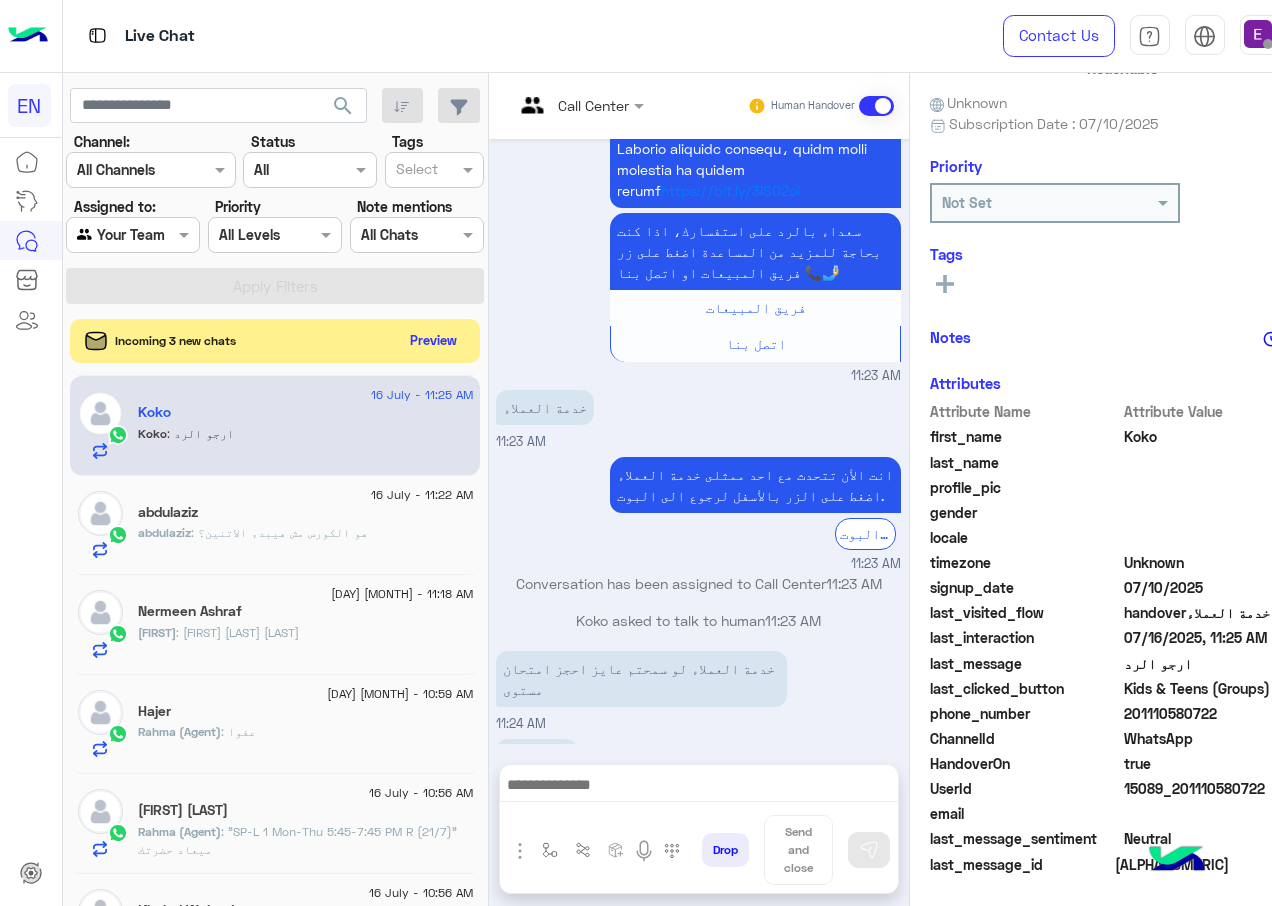 drag, startPoint x: 1232, startPoint y: 717, endPoint x: 1125, endPoint y: 720, distance: 107.042046 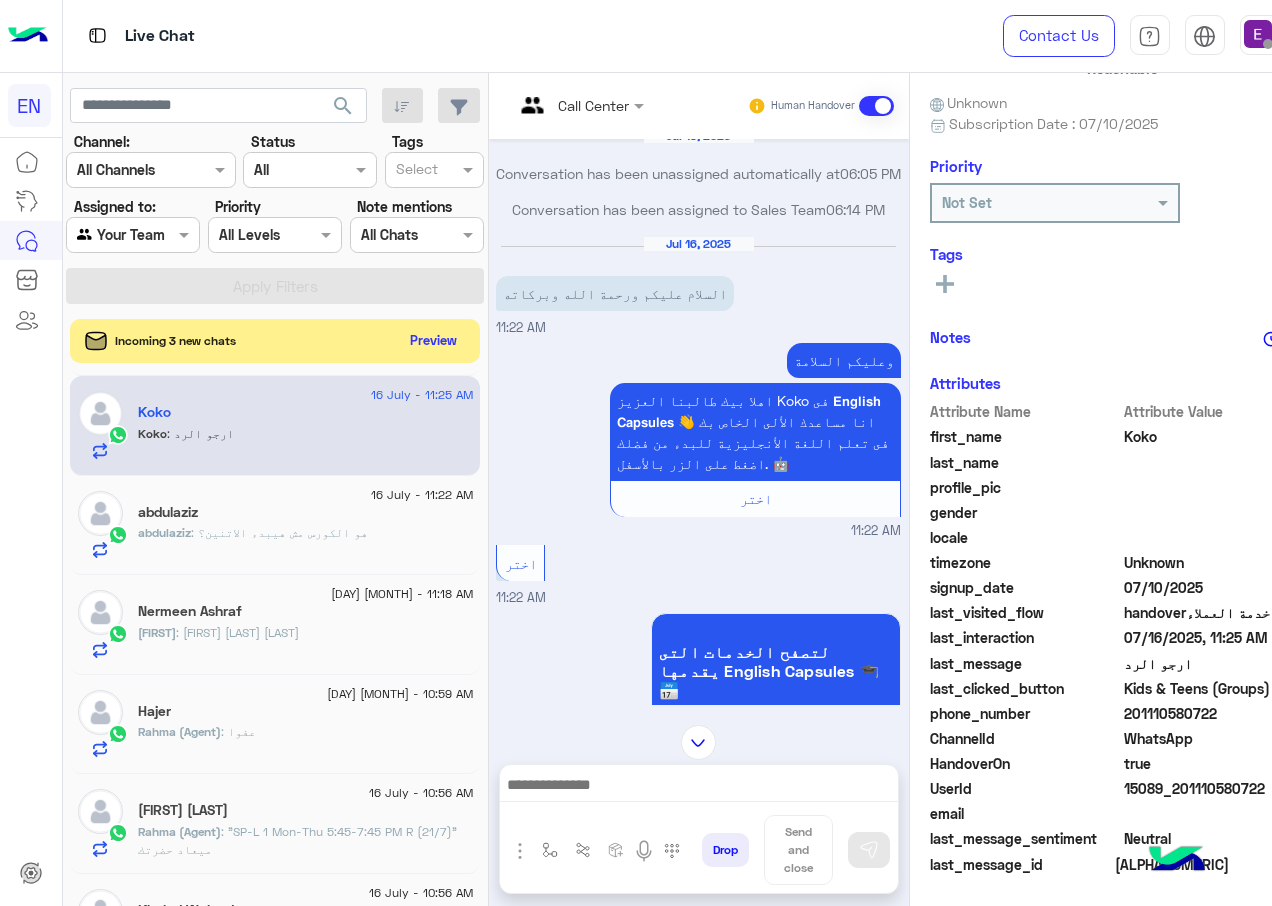 scroll, scrollTop: 0, scrollLeft: 0, axis: both 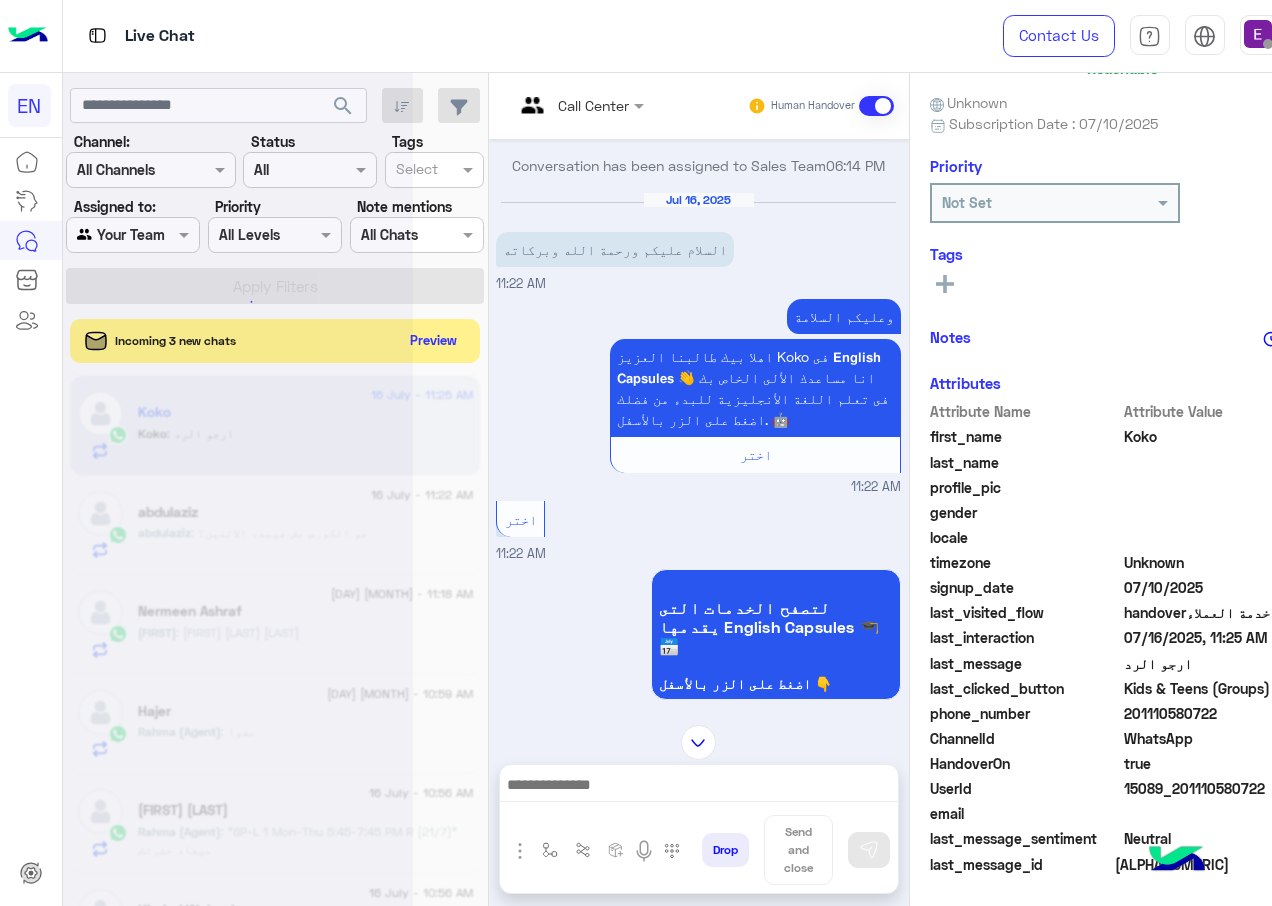 click at bounding box center [554, 105] 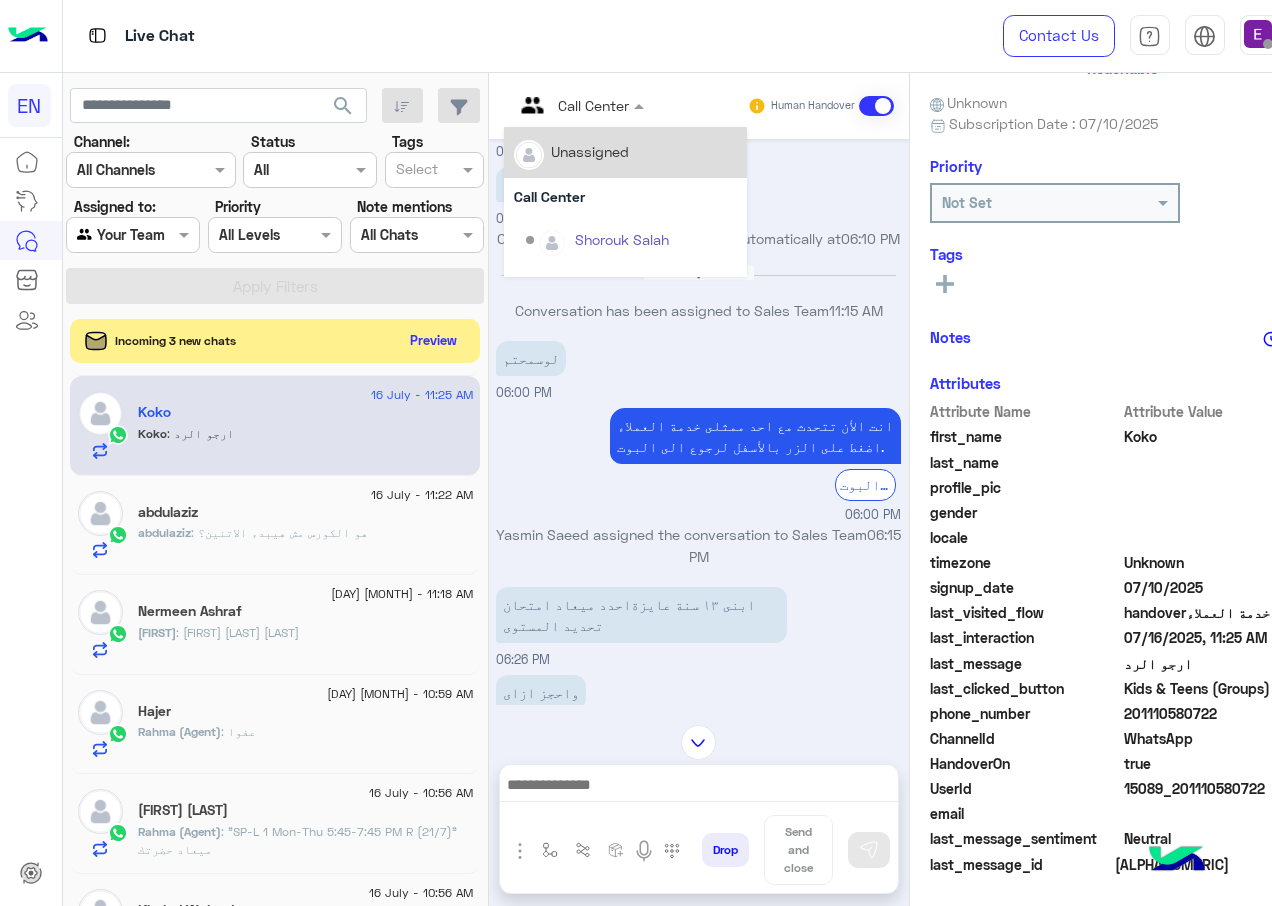 scroll, scrollTop: 941, scrollLeft: 0, axis: vertical 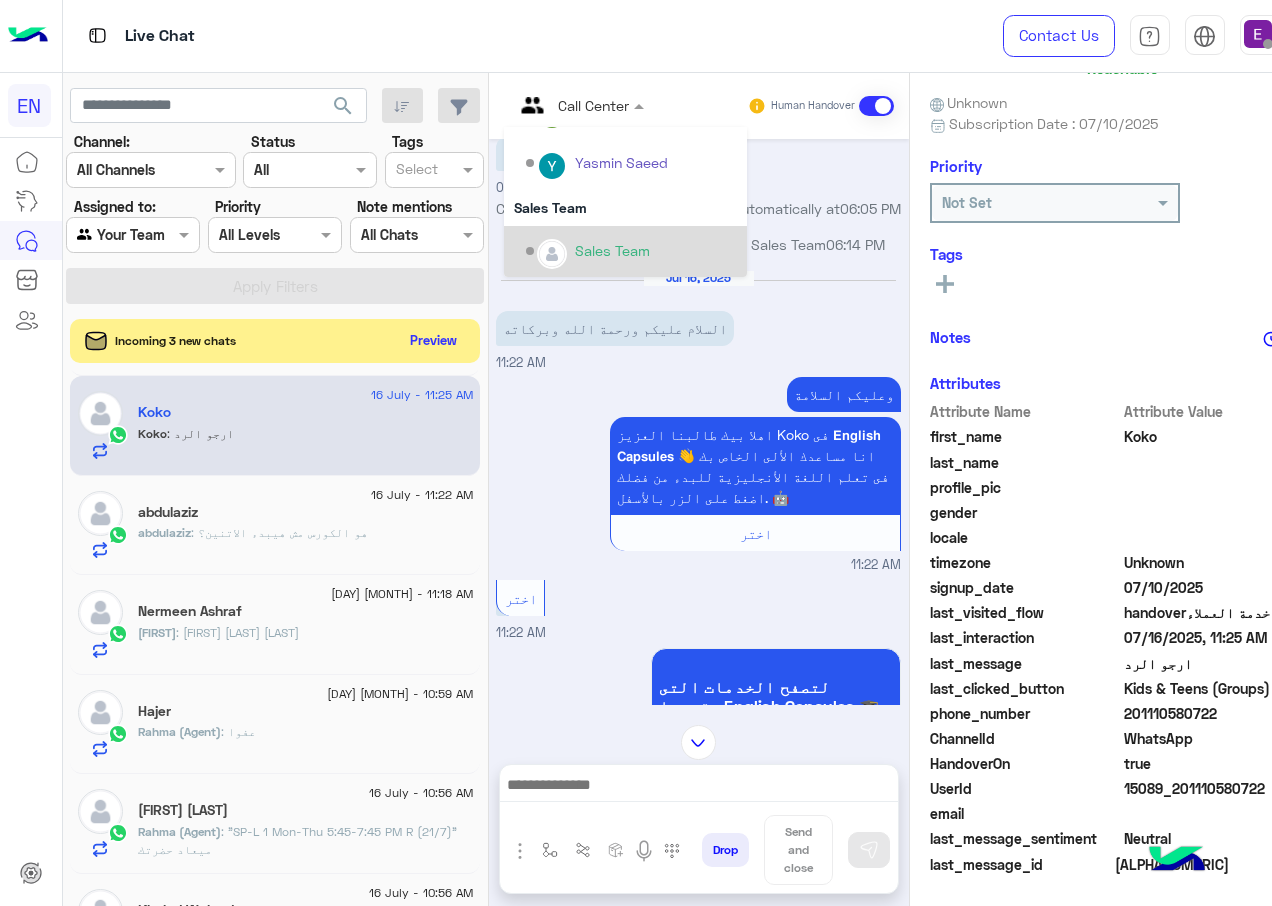 click on "Sales Team" at bounding box center [612, 250] 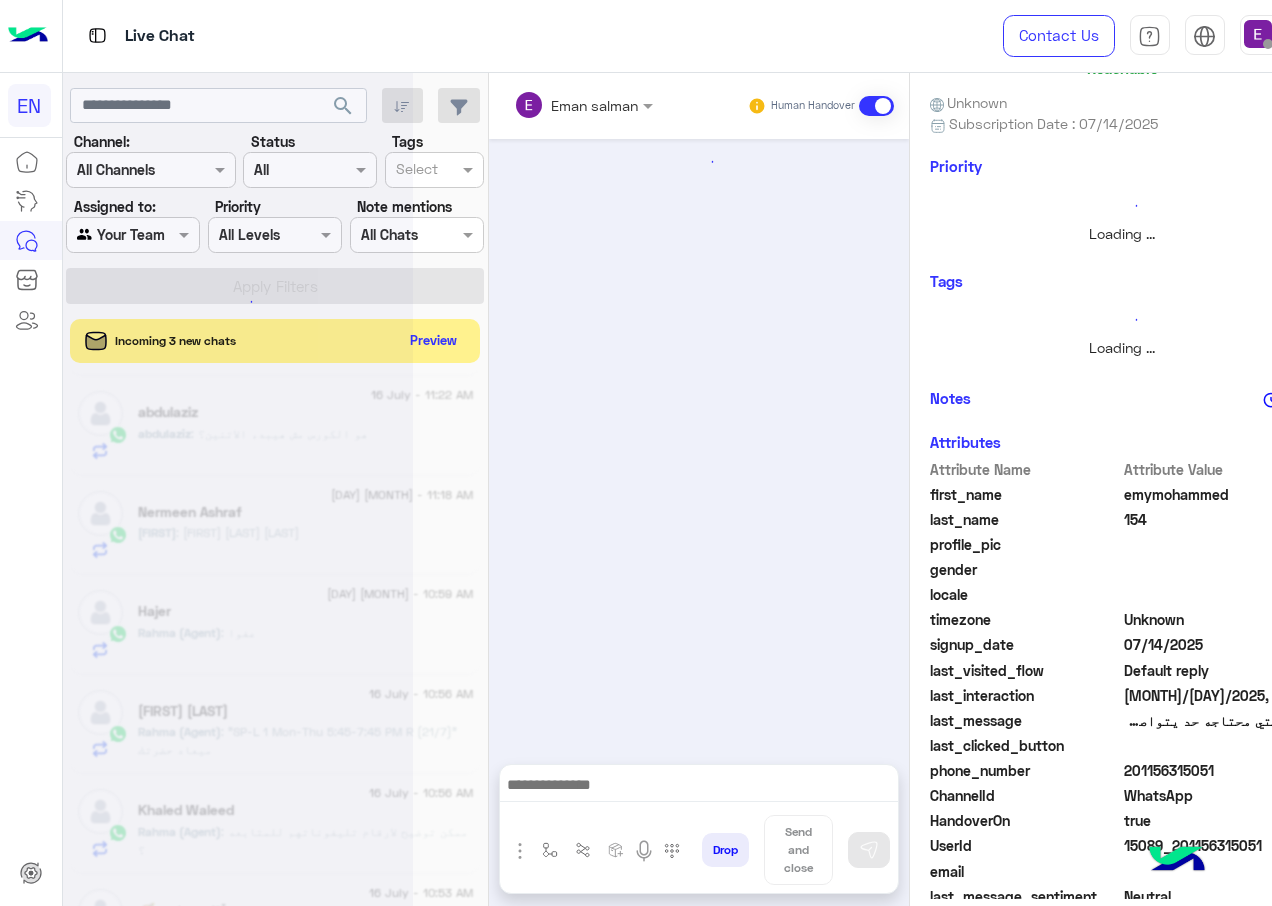 scroll, scrollTop: 212, scrollLeft: 0, axis: vertical 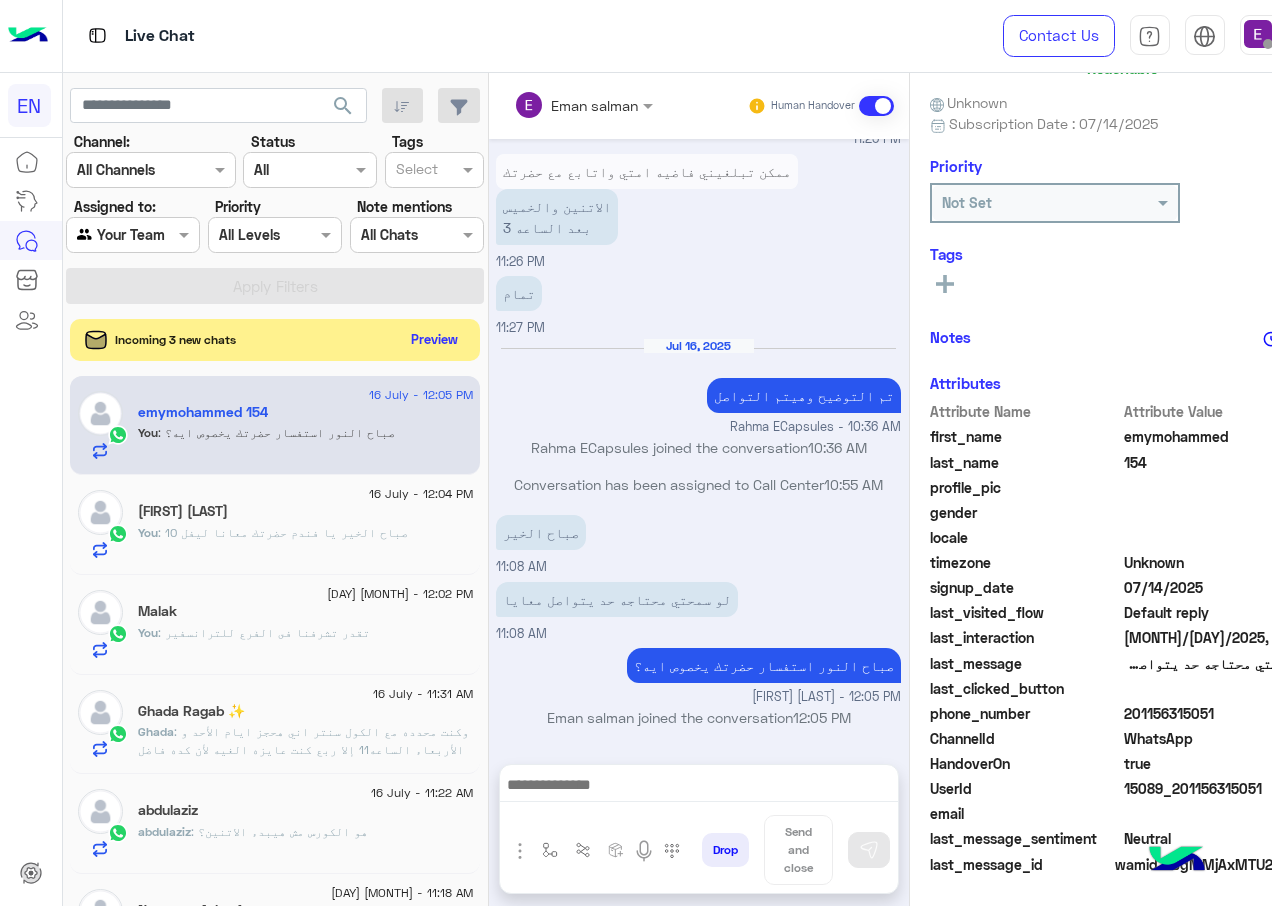 click on "Preview" 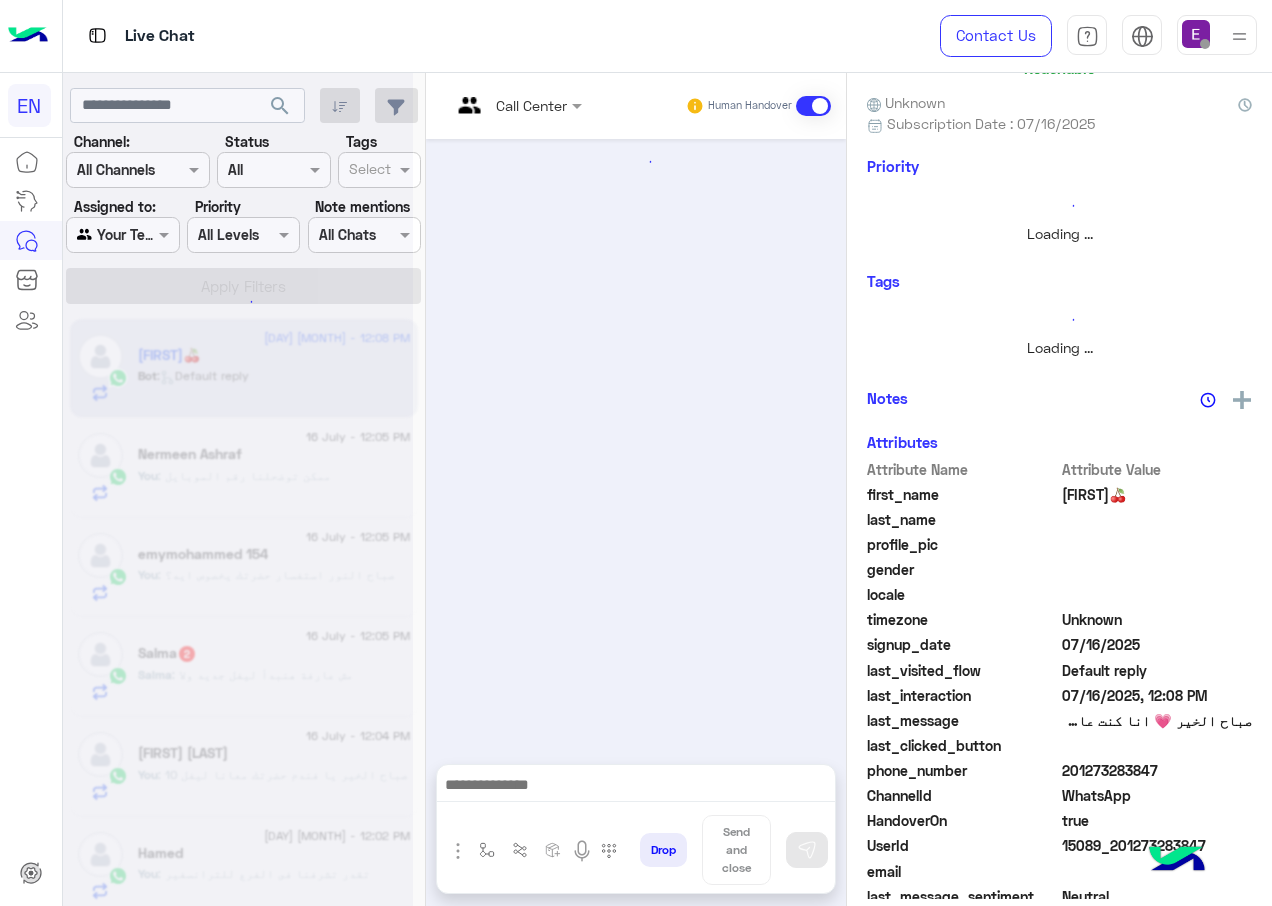 scroll, scrollTop: 212, scrollLeft: 0, axis: vertical 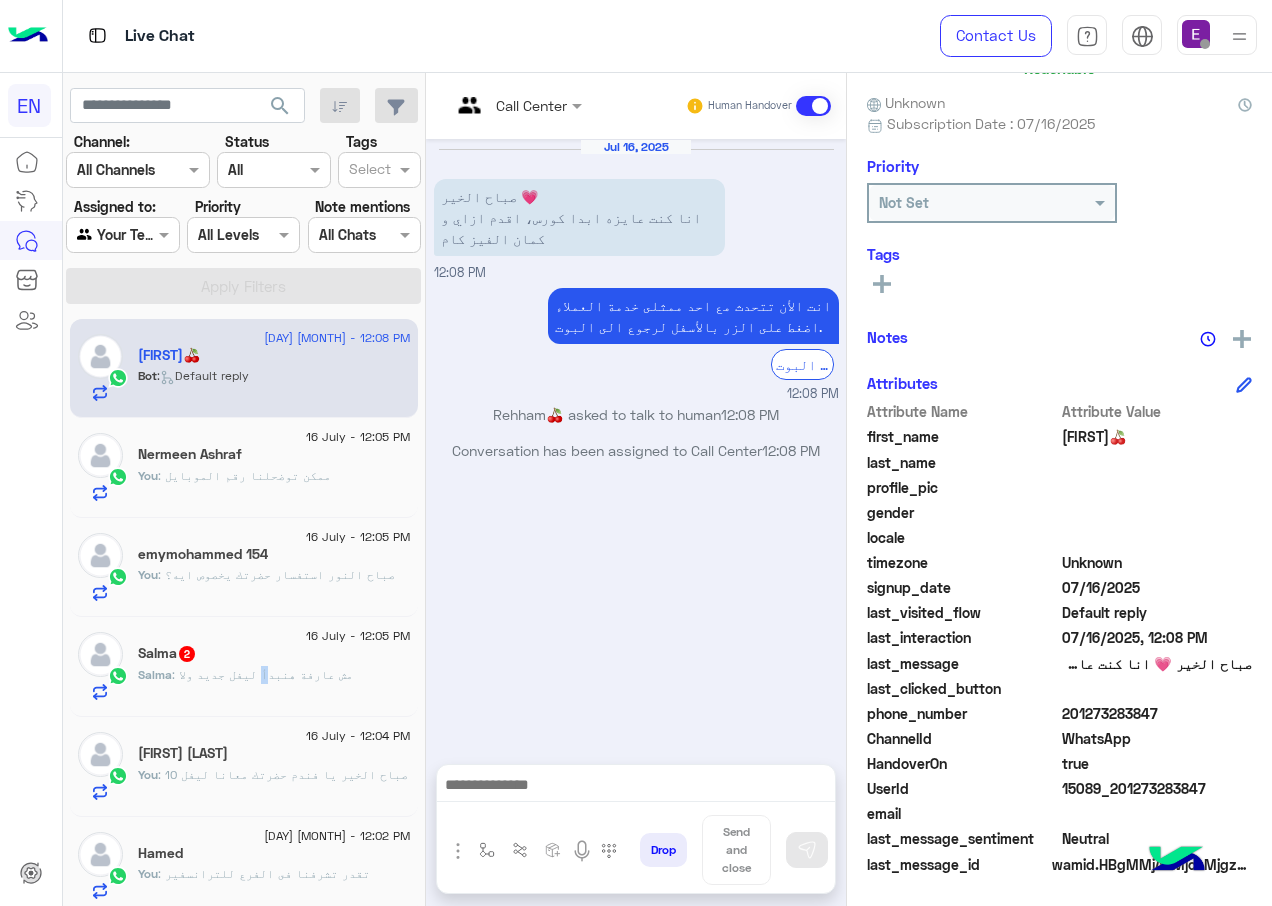 click on ": مش عارفة هنبدأ ليفل جديد ولا" 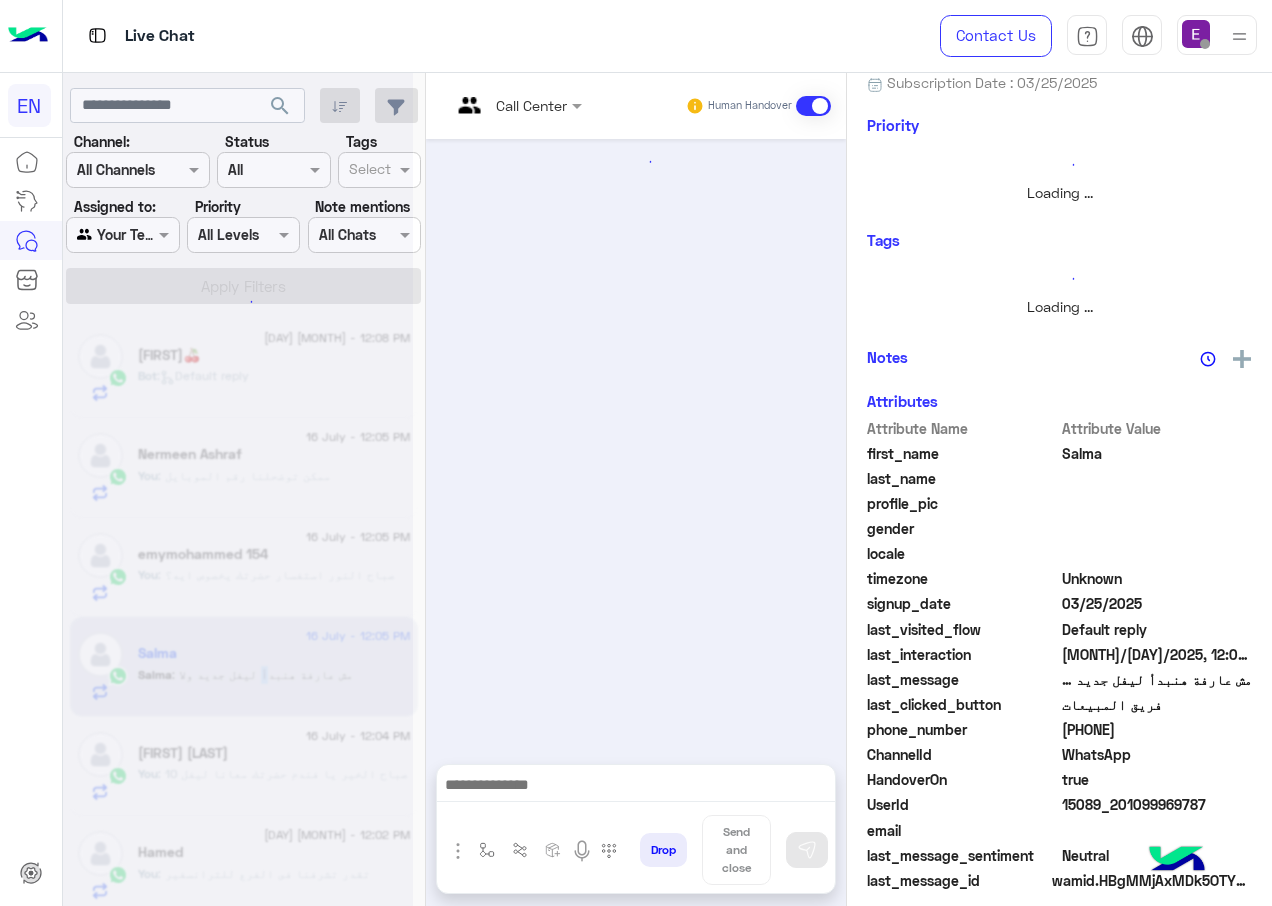 scroll, scrollTop: 208, scrollLeft: 0, axis: vertical 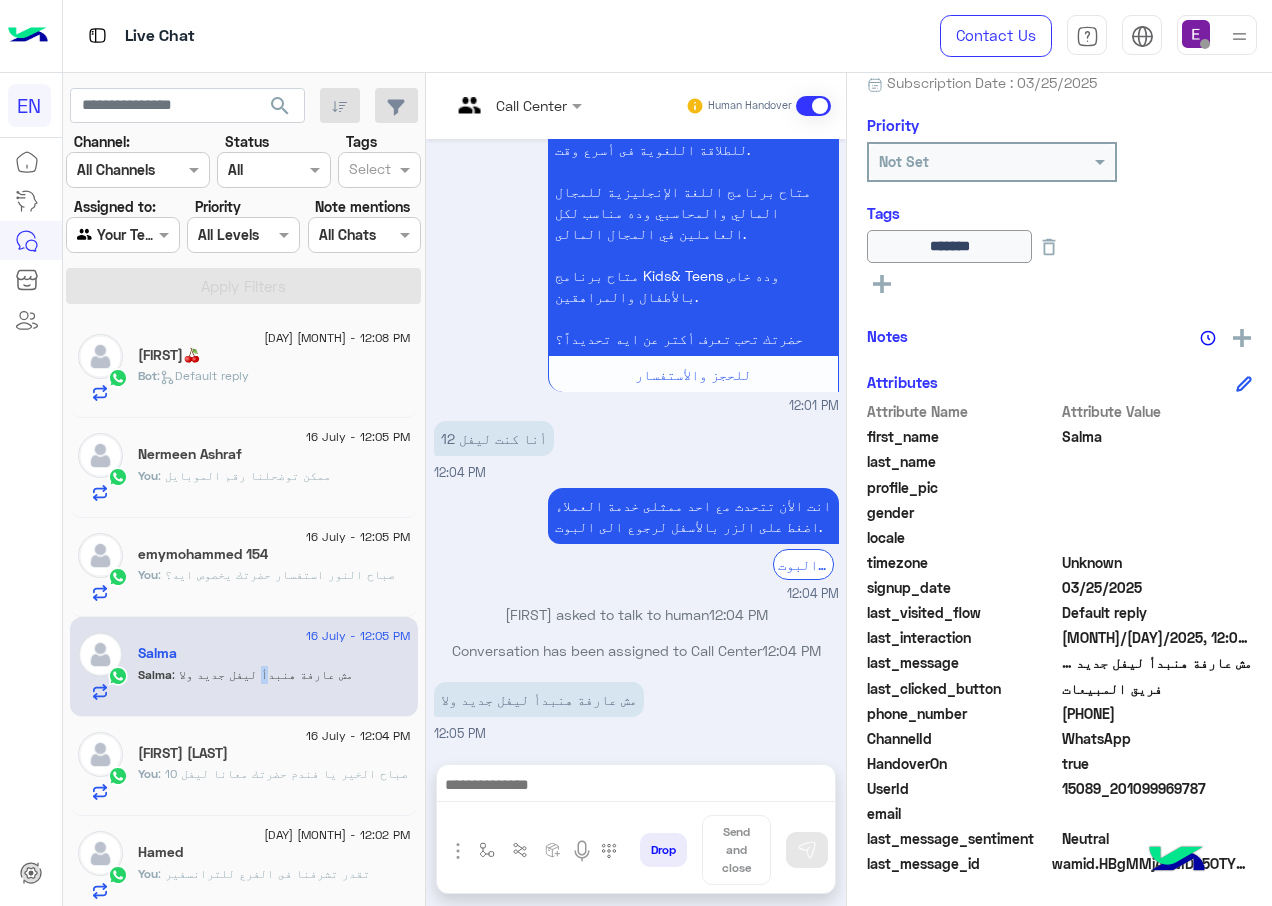 drag, startPoint x: 1169, startPoint y: 718, endPoint x: 1071, endPoint y: 719, distance: 98.005104 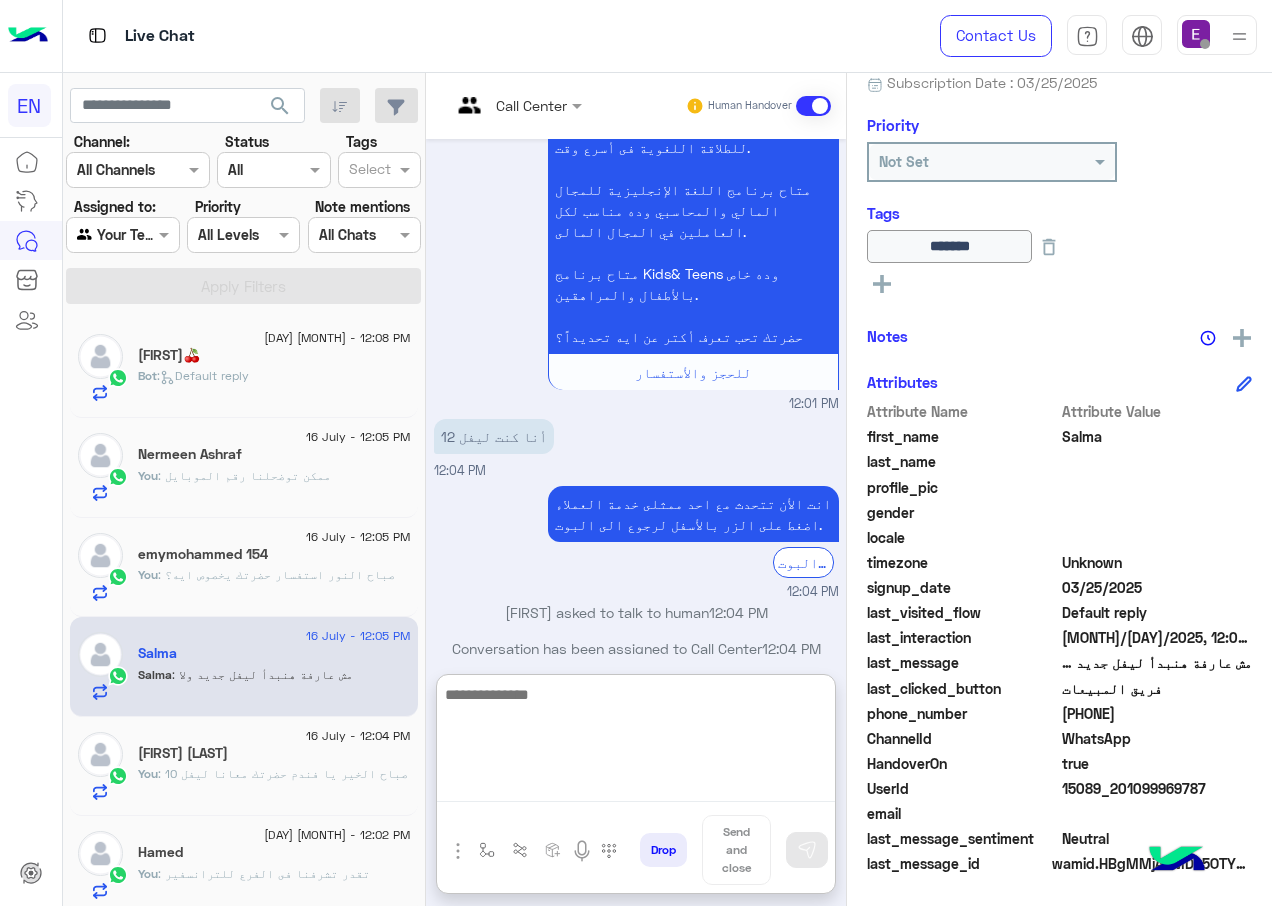 click at bounding box center (636, 742) 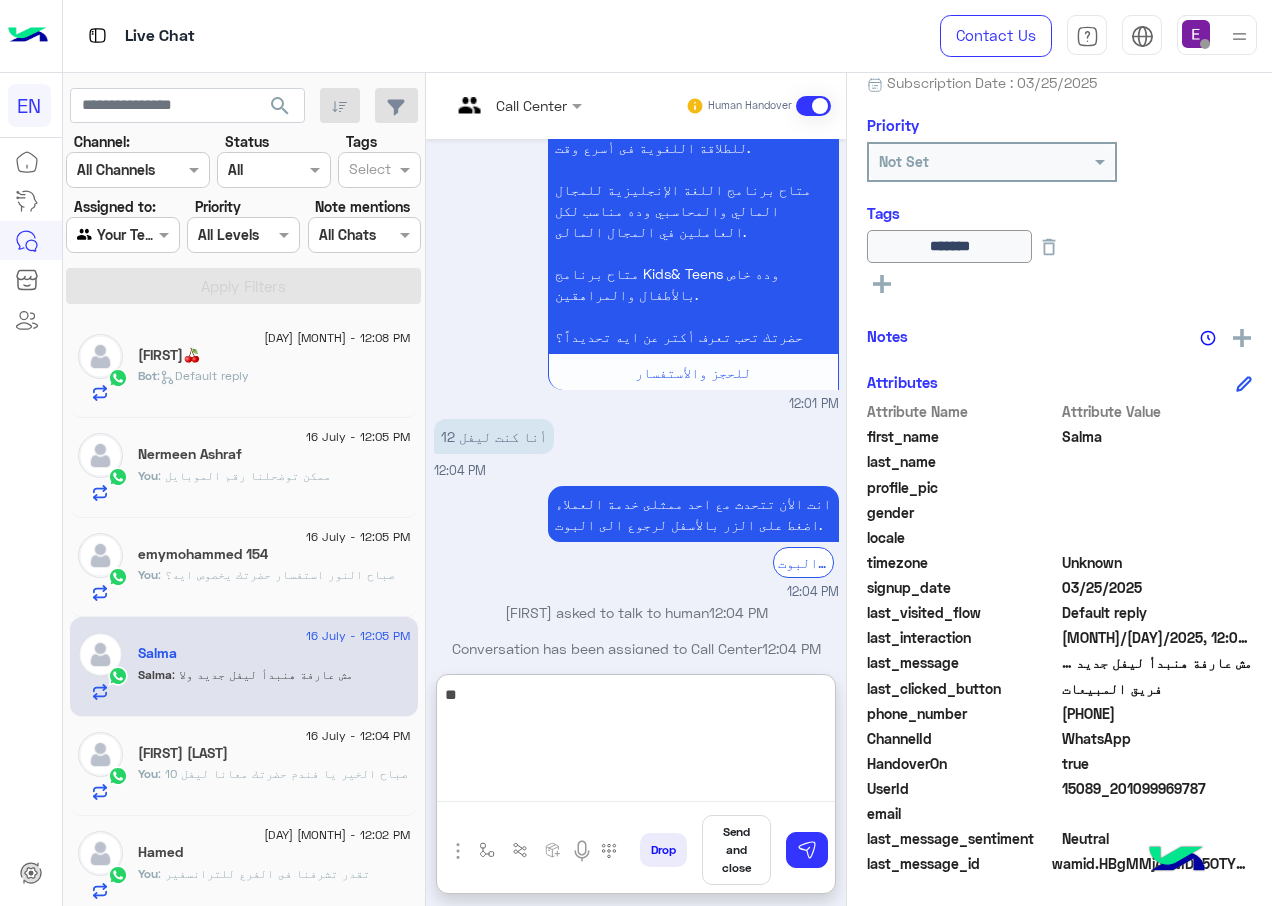 type on "*" 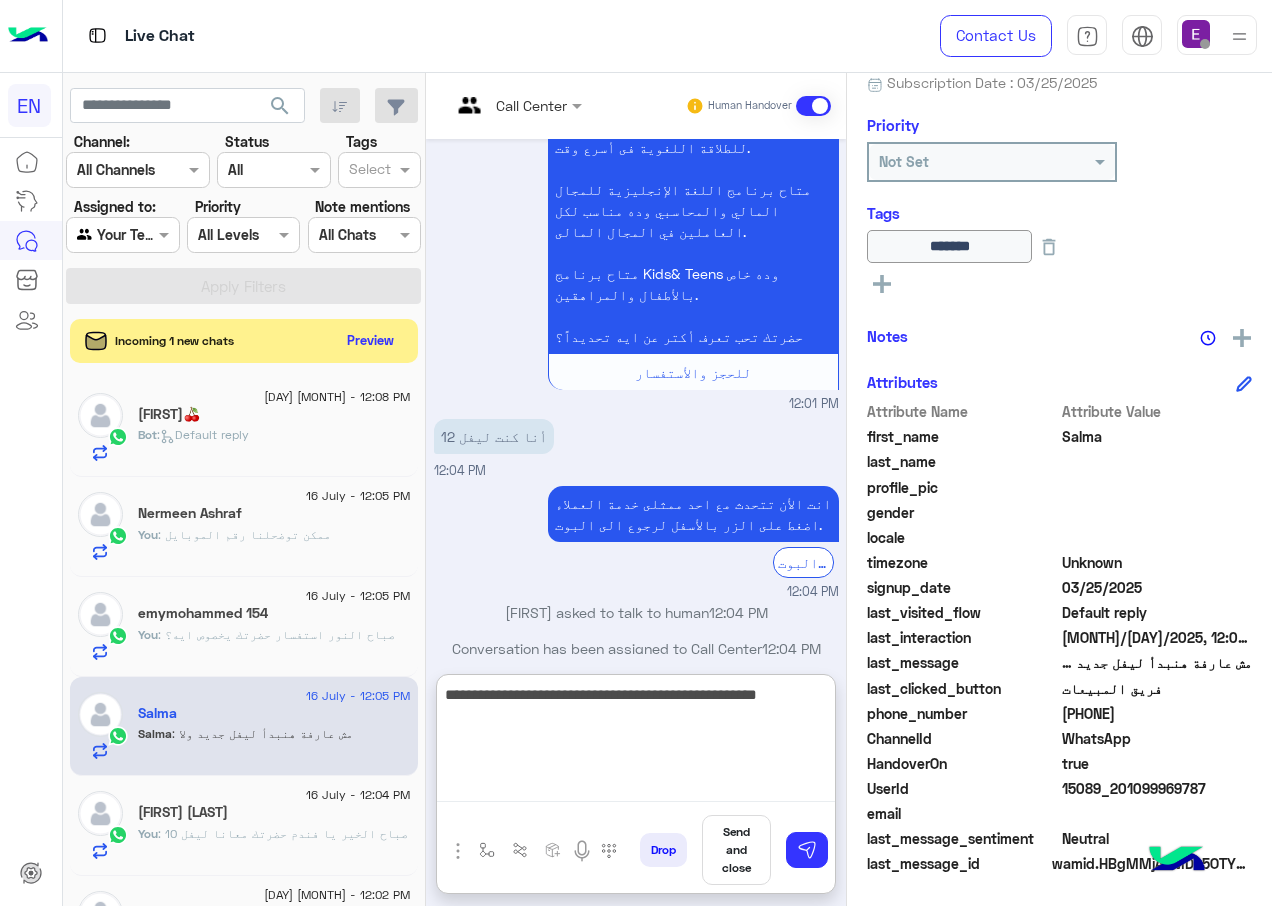 type on "**********" 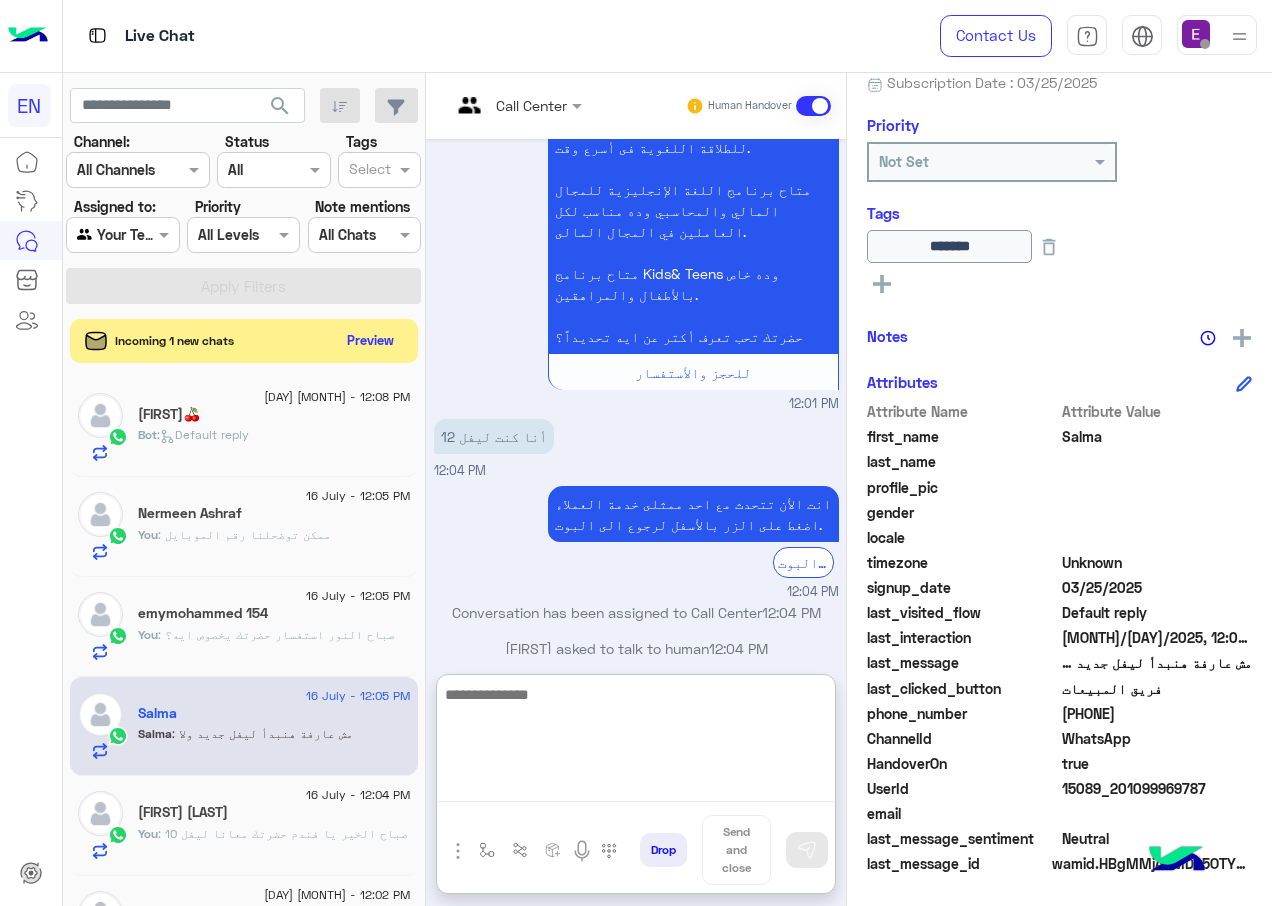 scroll, scrollTop: 1706, scrollLeft: 0, axis: vertical 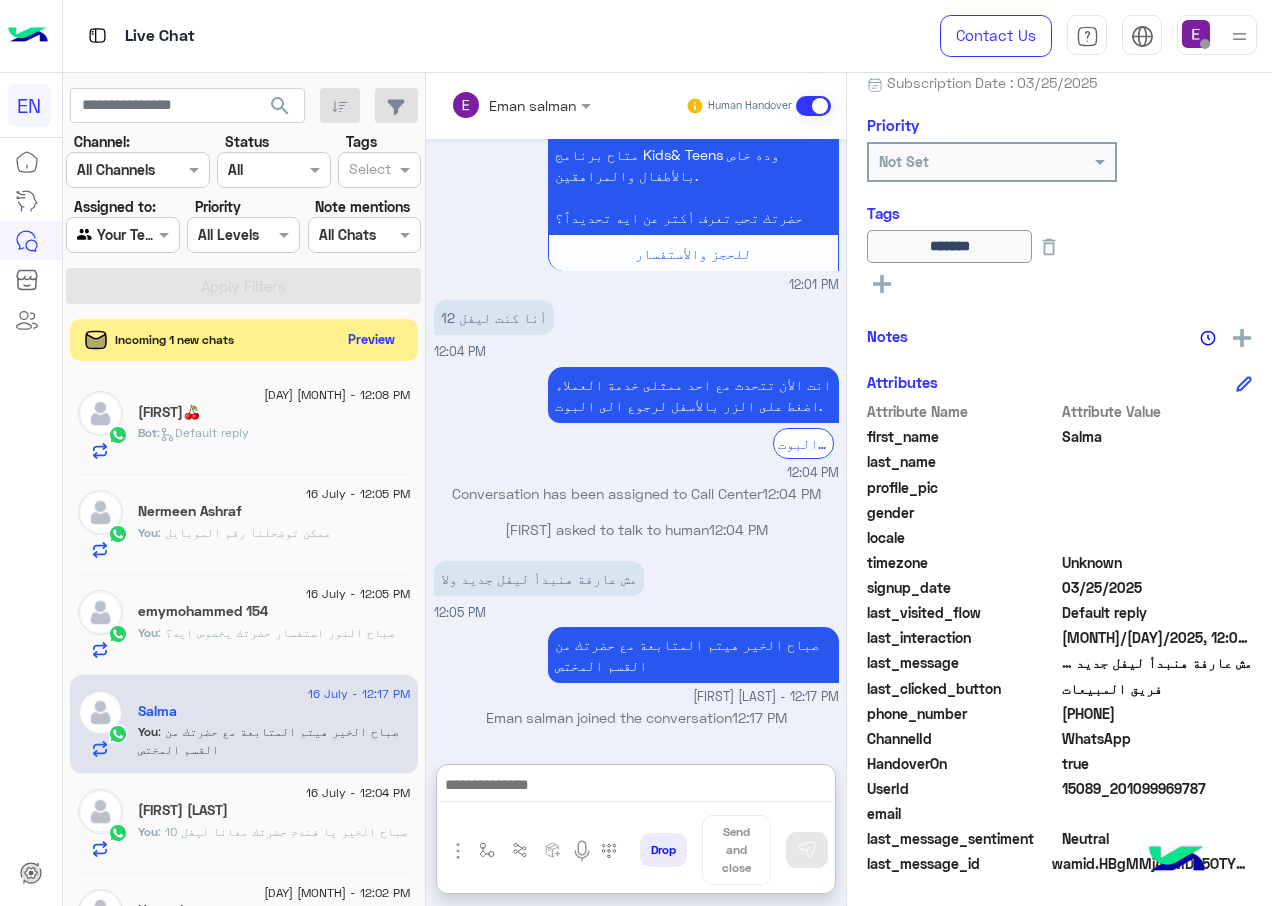 click on "Preview" 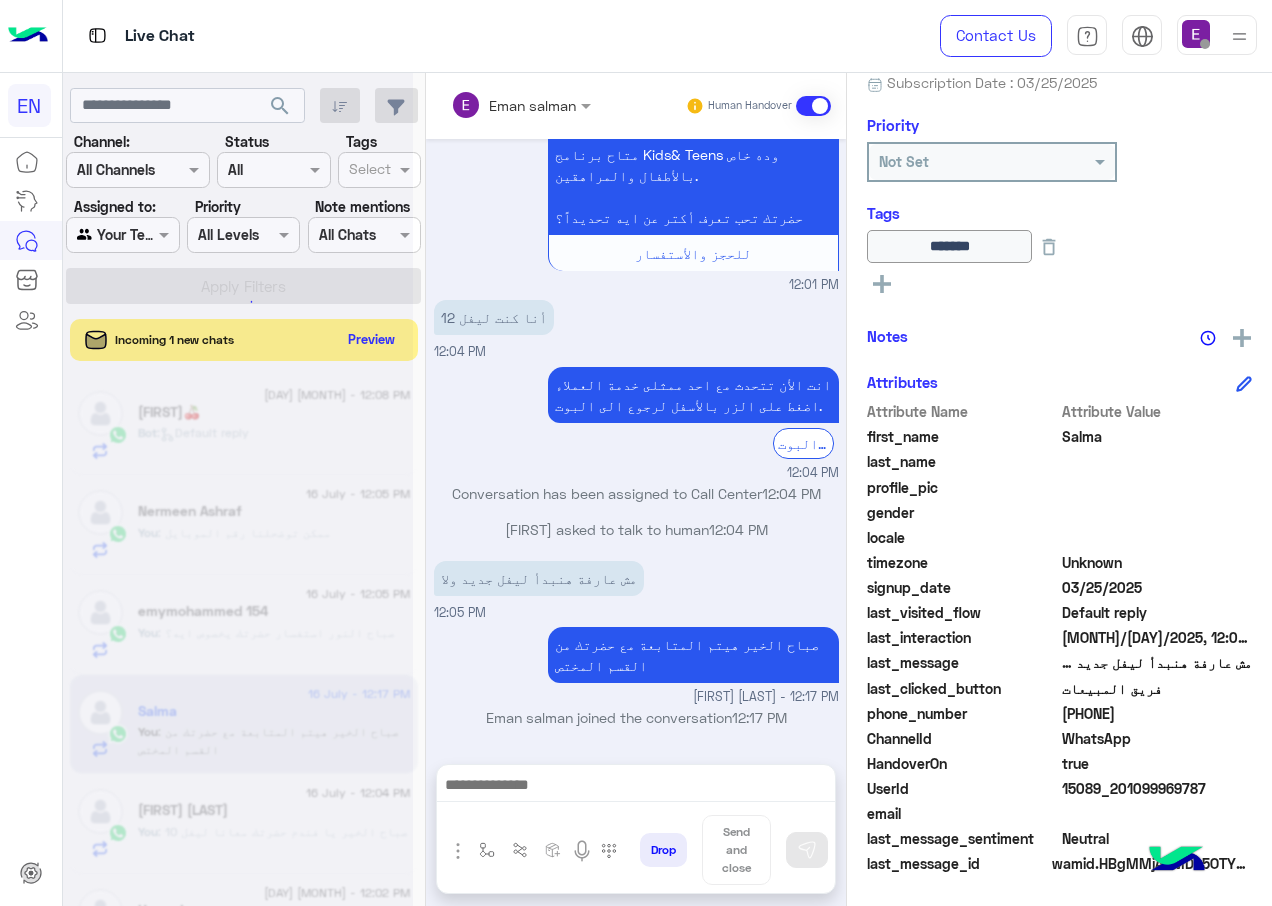 scroll, scrollTop: 1653, scrollLeft: 0, axis: vertical 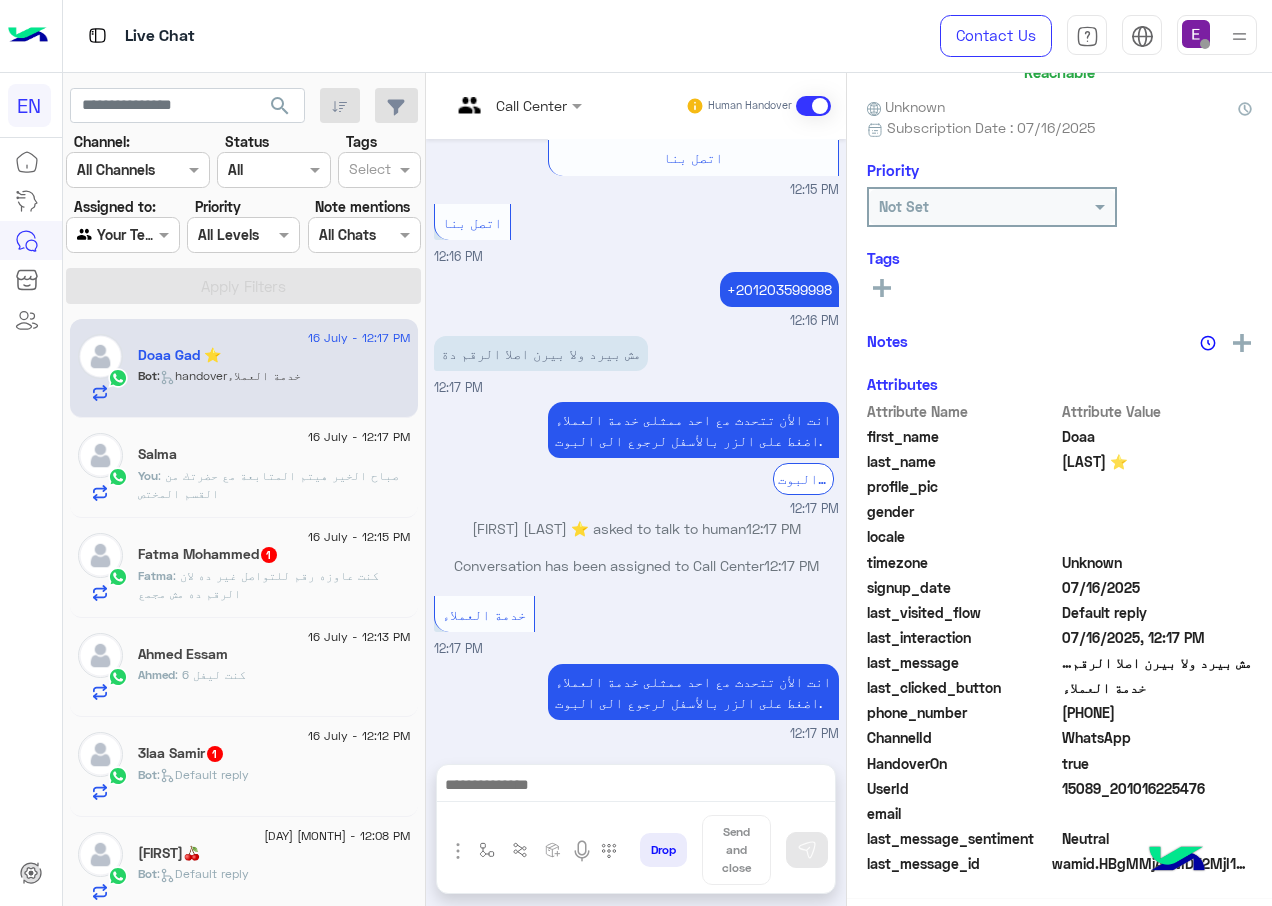 click on ": كنت عاوزه رقم للتواصل غير ده لان الرقم ده مش مجمع" 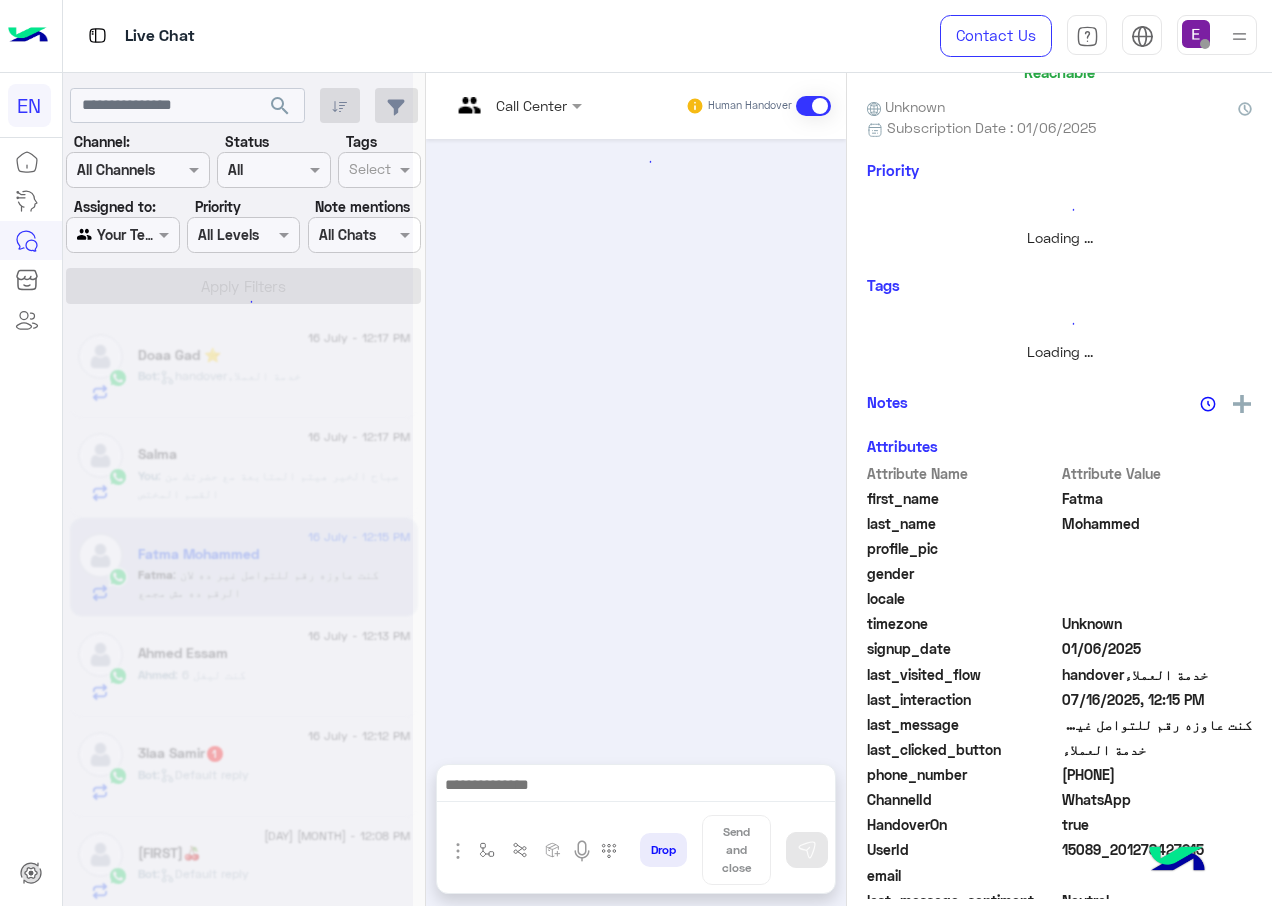 scroll, scrollTop: 212, scrollLeft: 0, axis: vertical 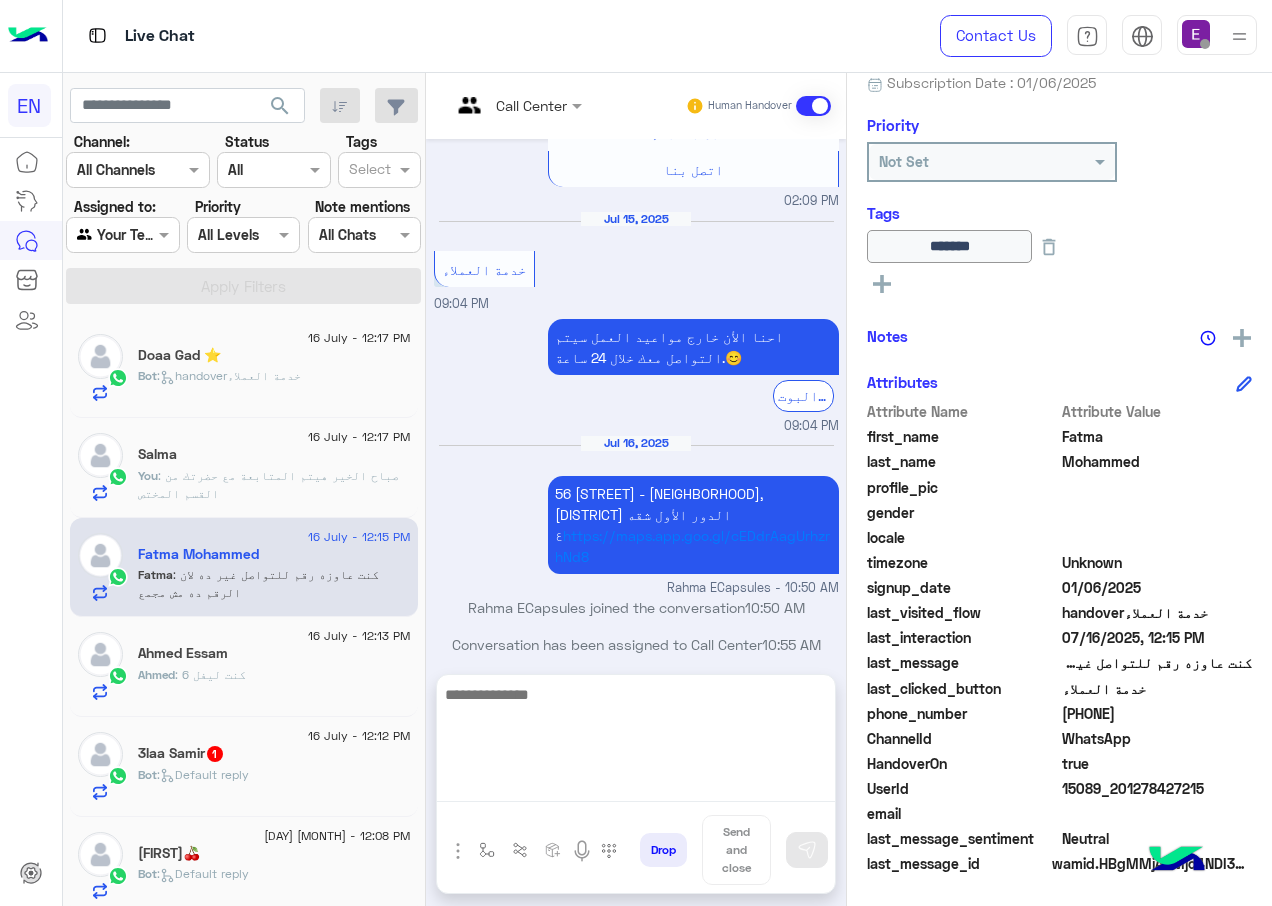 drag, startPoint x: 591, startPoint y: 781, endPoint x: 592, endPoint y: 746, distance: 35.014282 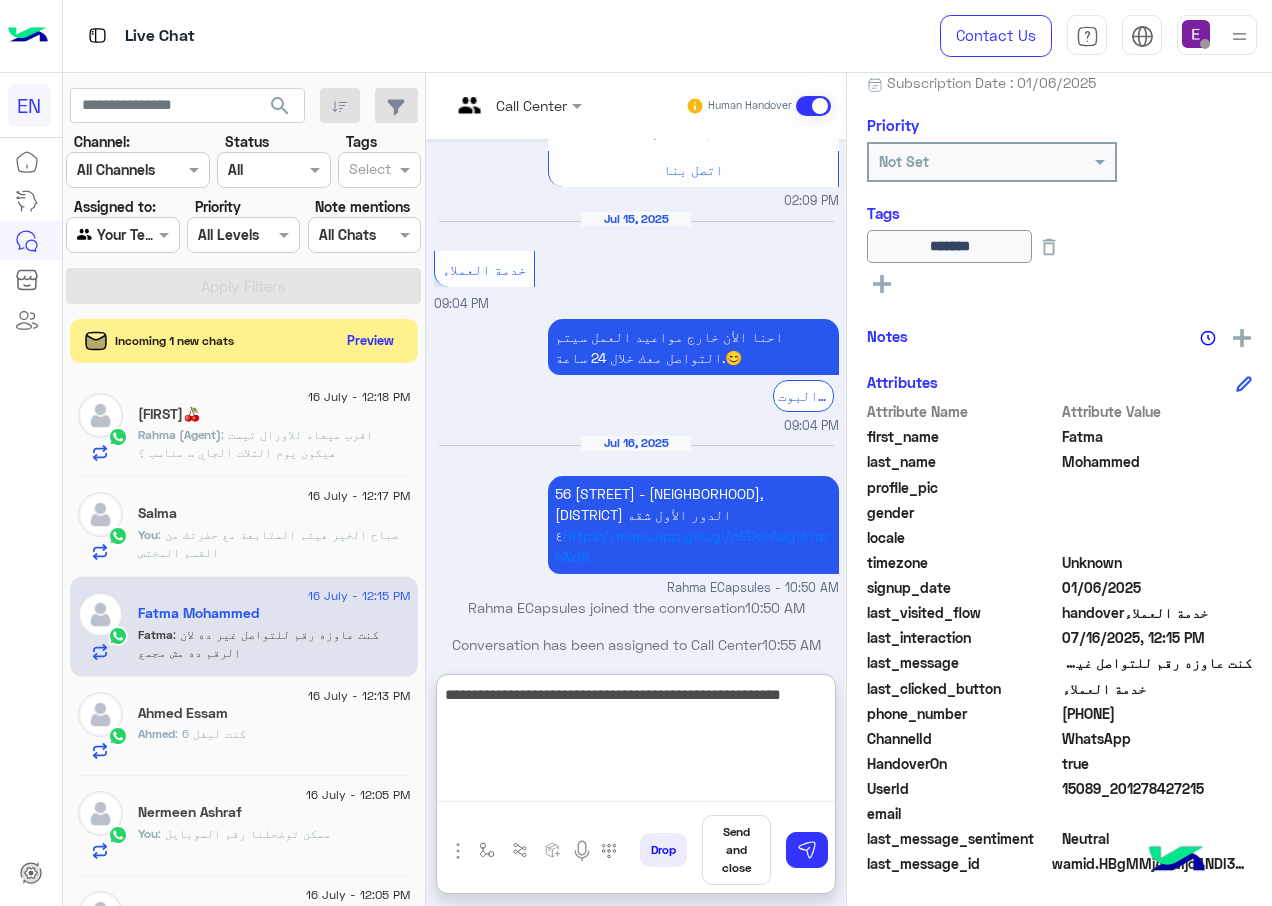 type on "**********" 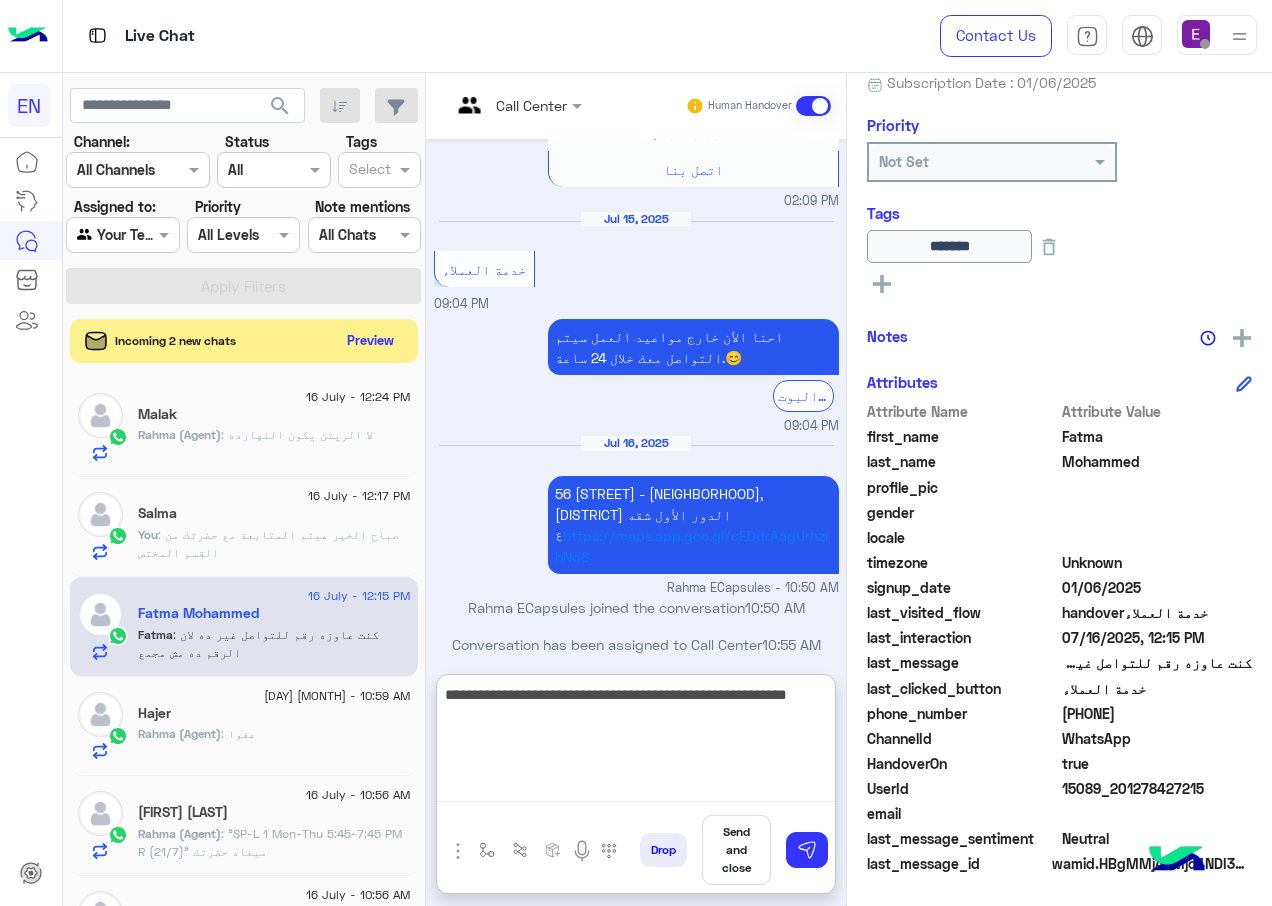 type 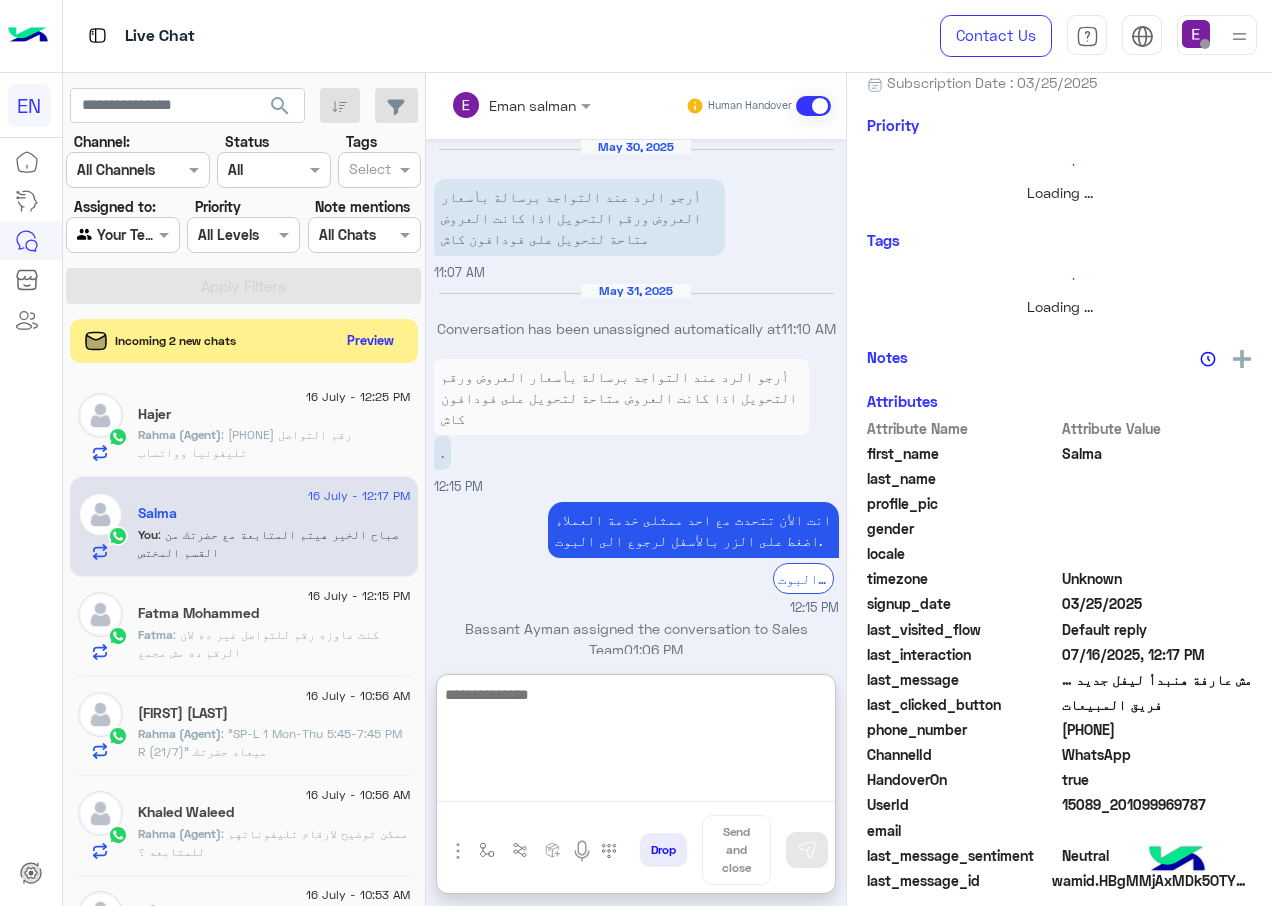 scroll, scrollTop: 1670, scrollLeft: 0, axis: vertical 